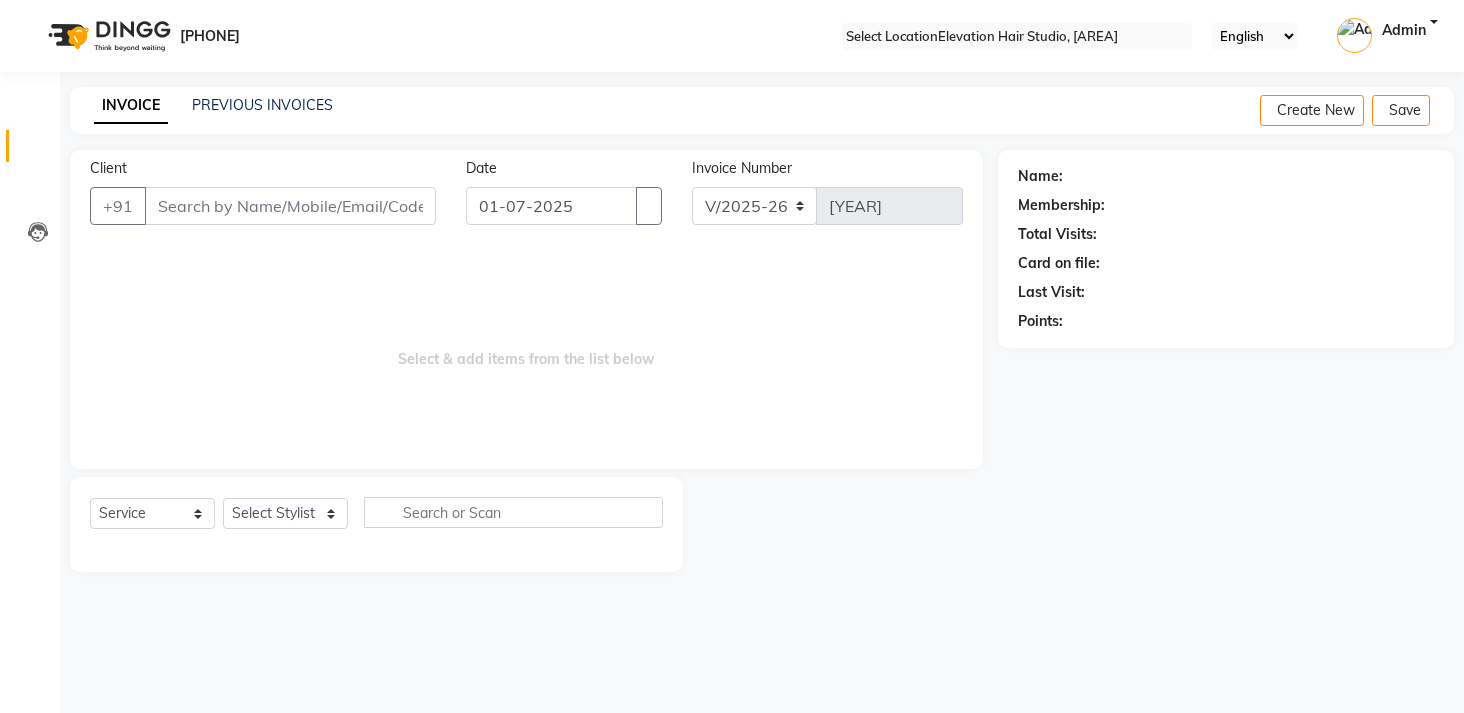 scroll, scrollTop: 0, scrollLeft: 0, axis: both 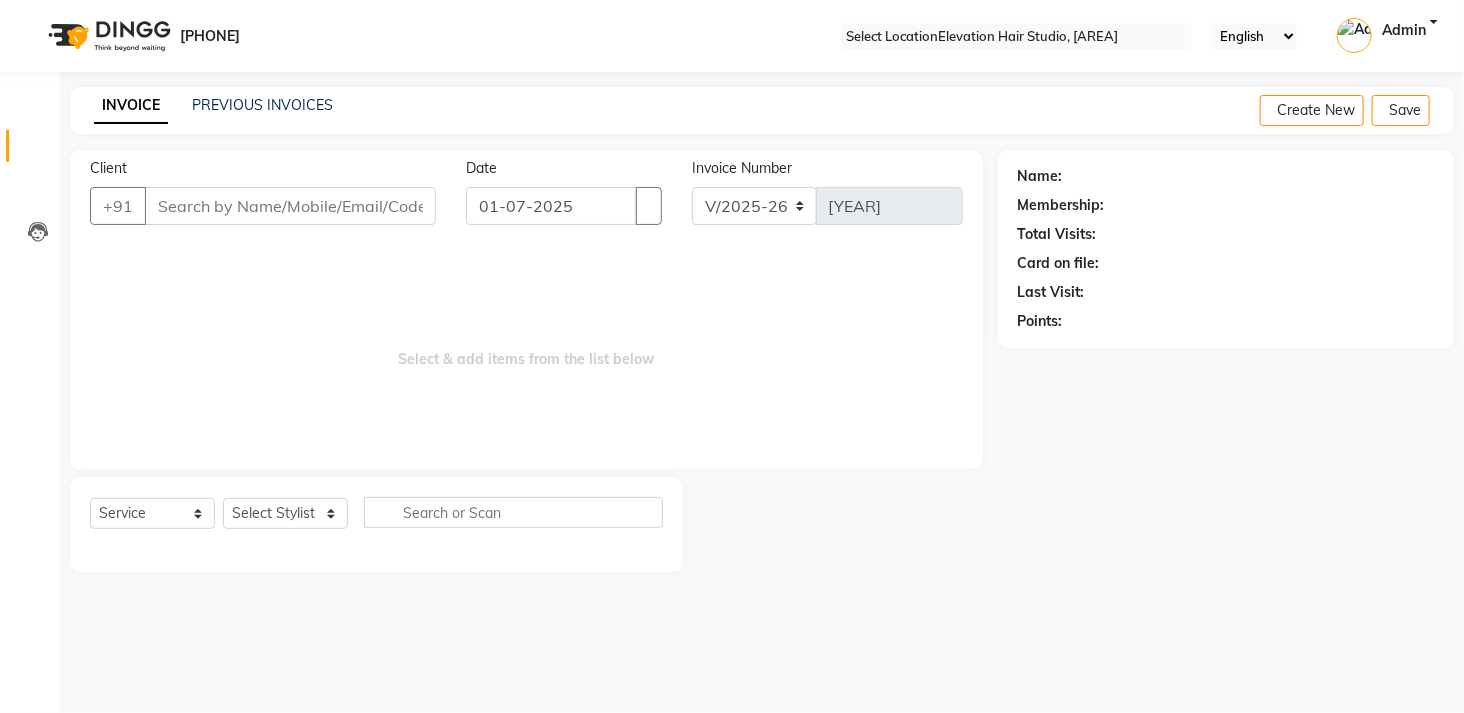 click on "Client" at bounding box center [290, 206] 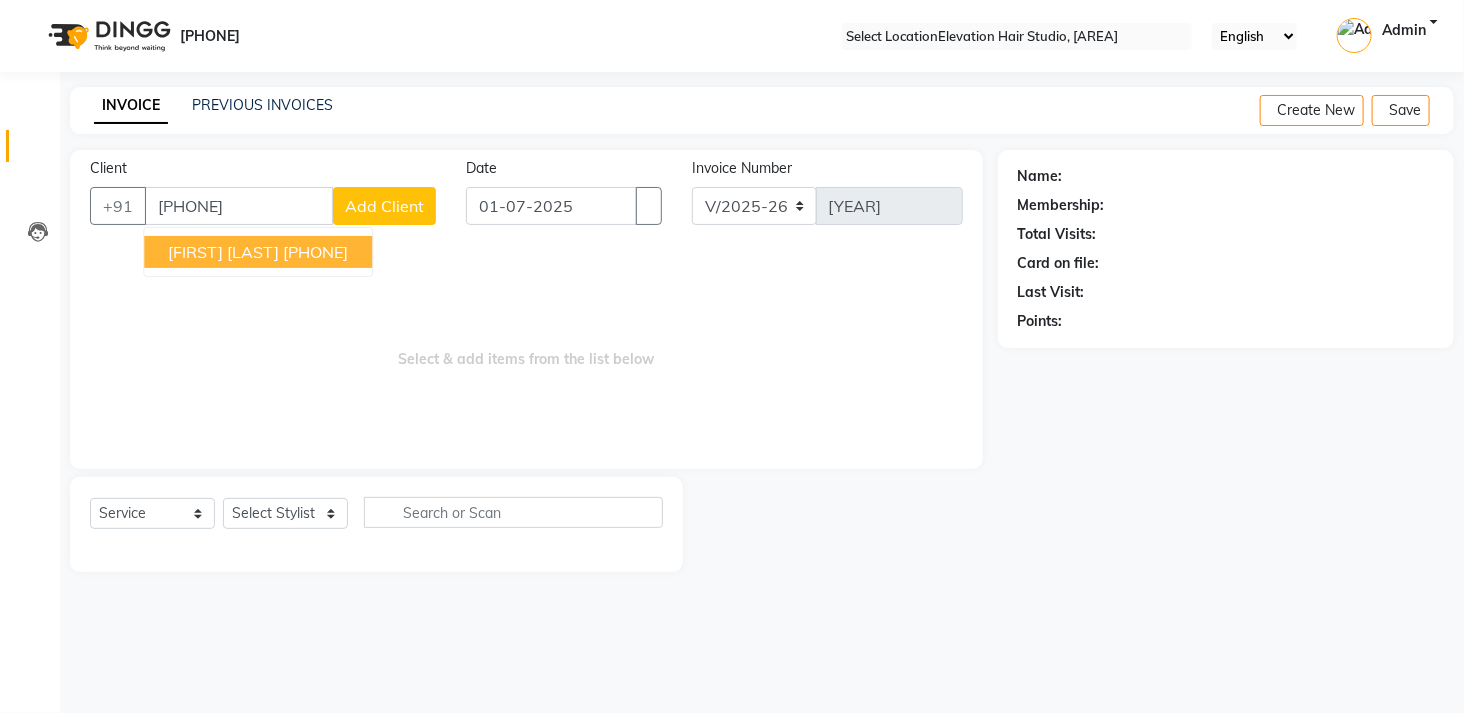 type on "[PHONE]" 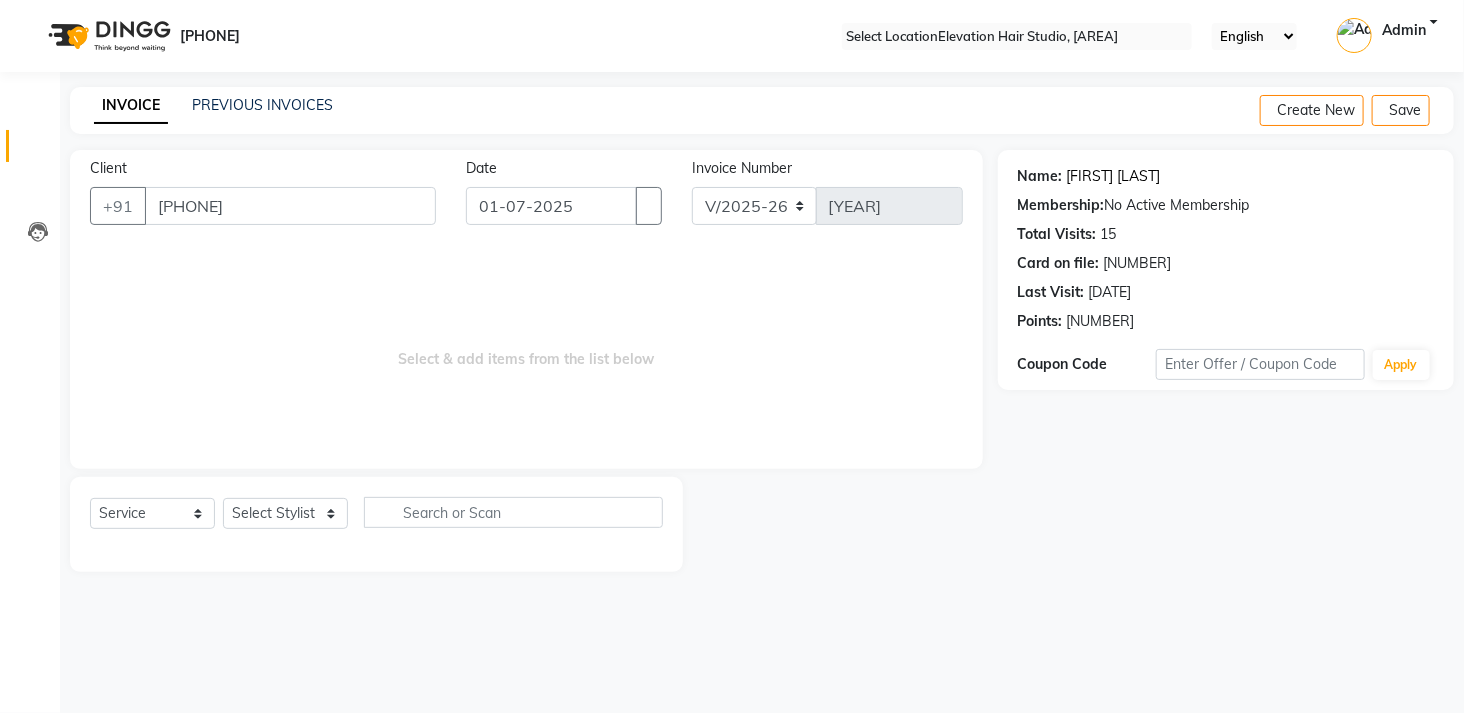 click on "[FIRST] [LAST]" at bounding box center [1114, 176] 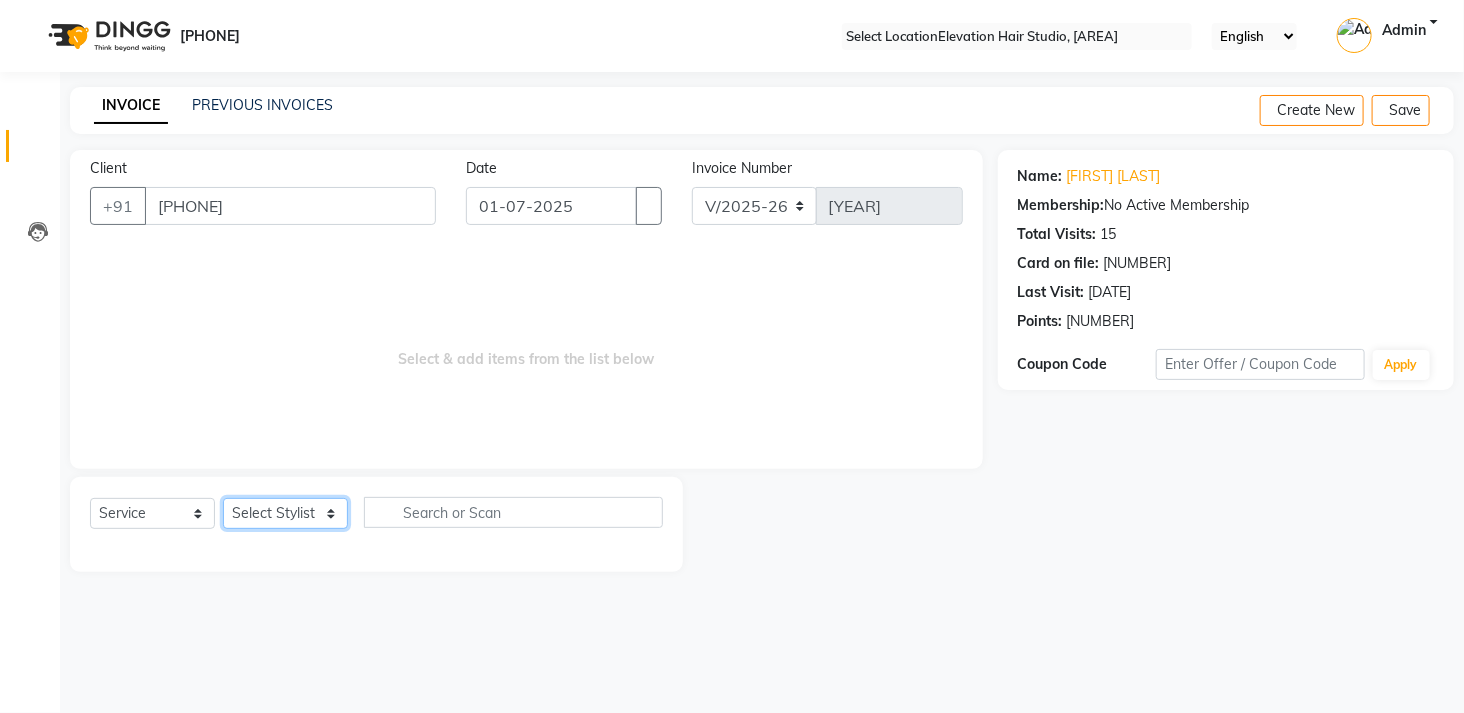 click on "Select Stylist Admin (EHS Thane) [FIRST] [LAST] [FIRST] [LAST] [FIRST] [LAST] [FIRST] [LAST] [FIRST] [LAST] [FIRST] [LAST] [FIRST] [LAST] [FIRST] [LAST] [FIRST] [LAST]" at bounding box center [285, 513] 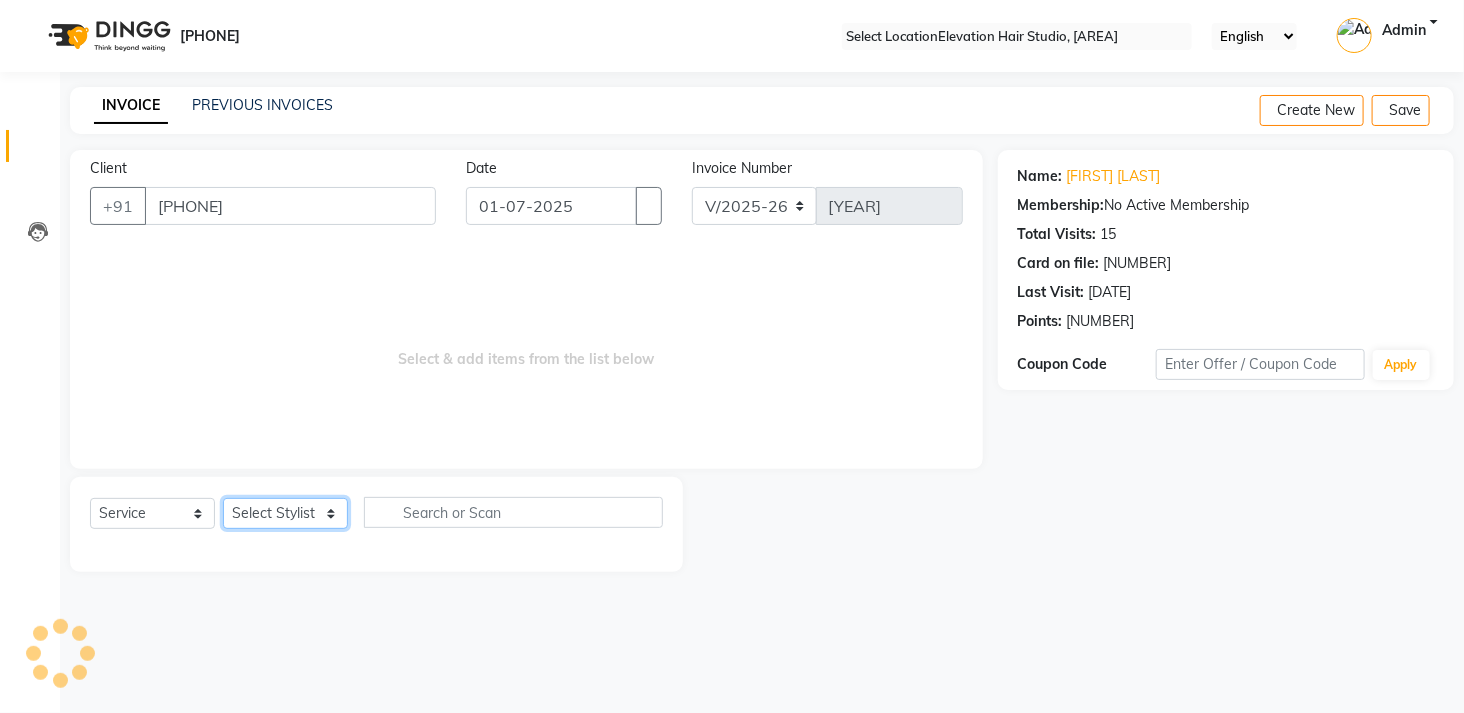 select on "[NUMBER]" 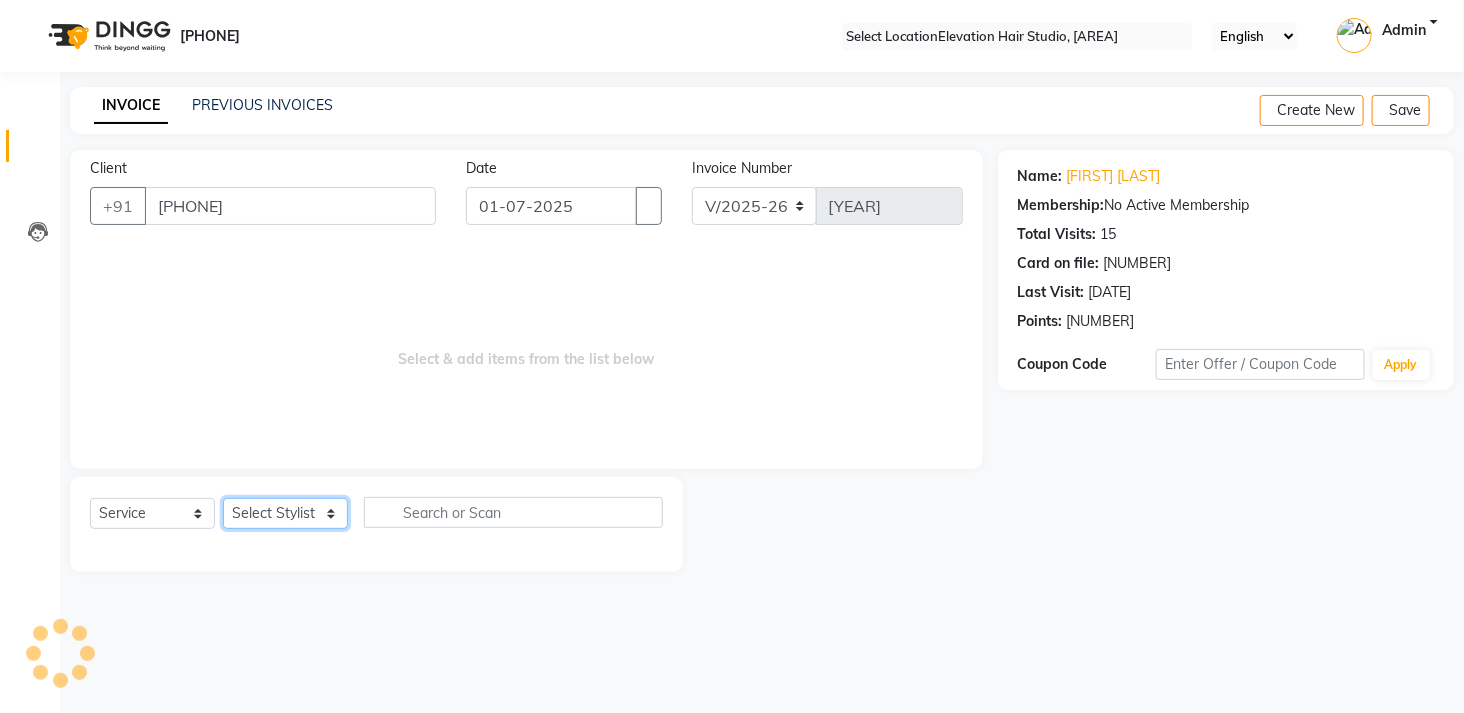 click on "Select Stylist Admin (EHS Thane) [FIRST] [LAST] [FIRST] [LAST] [FIRST] [LAST] [FIRST] [LAST] [FIRST] [LAST] [FIRST] [LAST] [FIRST] [LAST] [FIRST] [LAST] [FIRST] [LAST]" at bounding box center [285, 513] 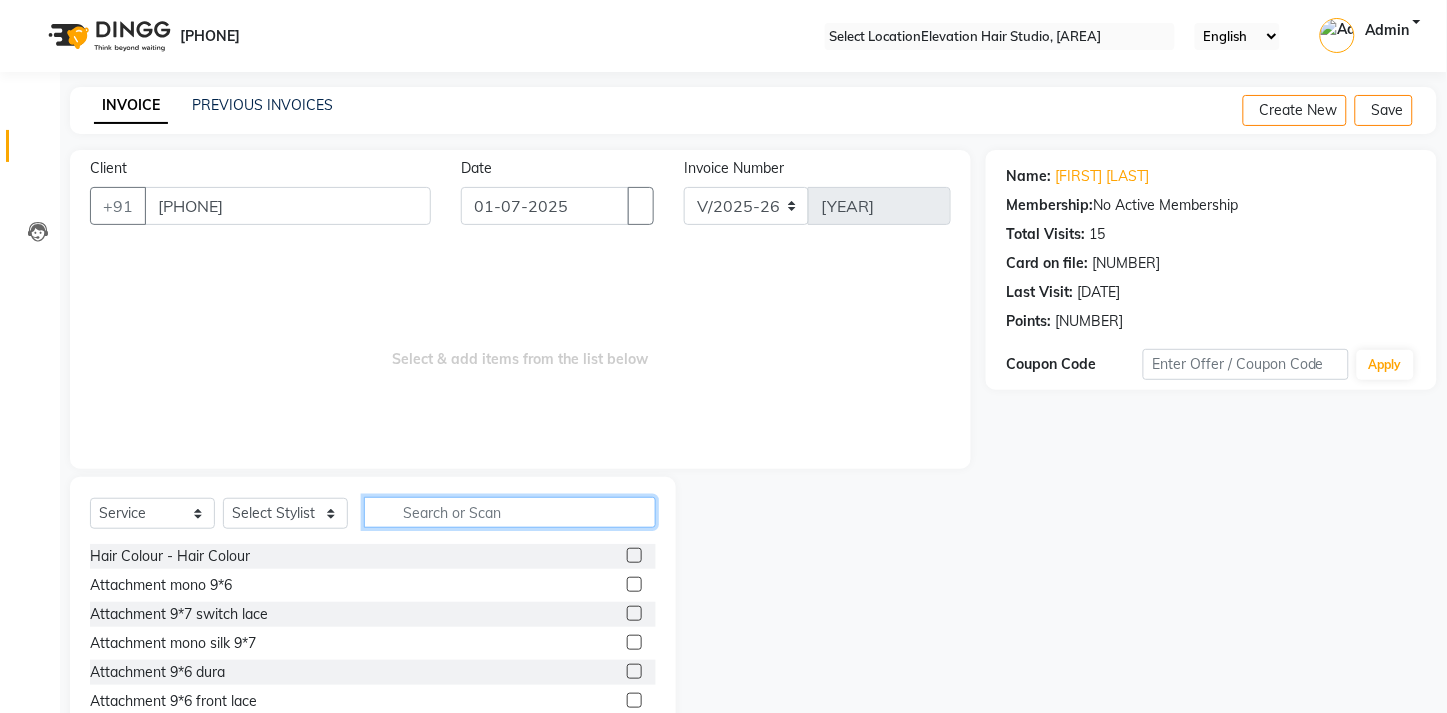 click at bounding box center (510, 512) 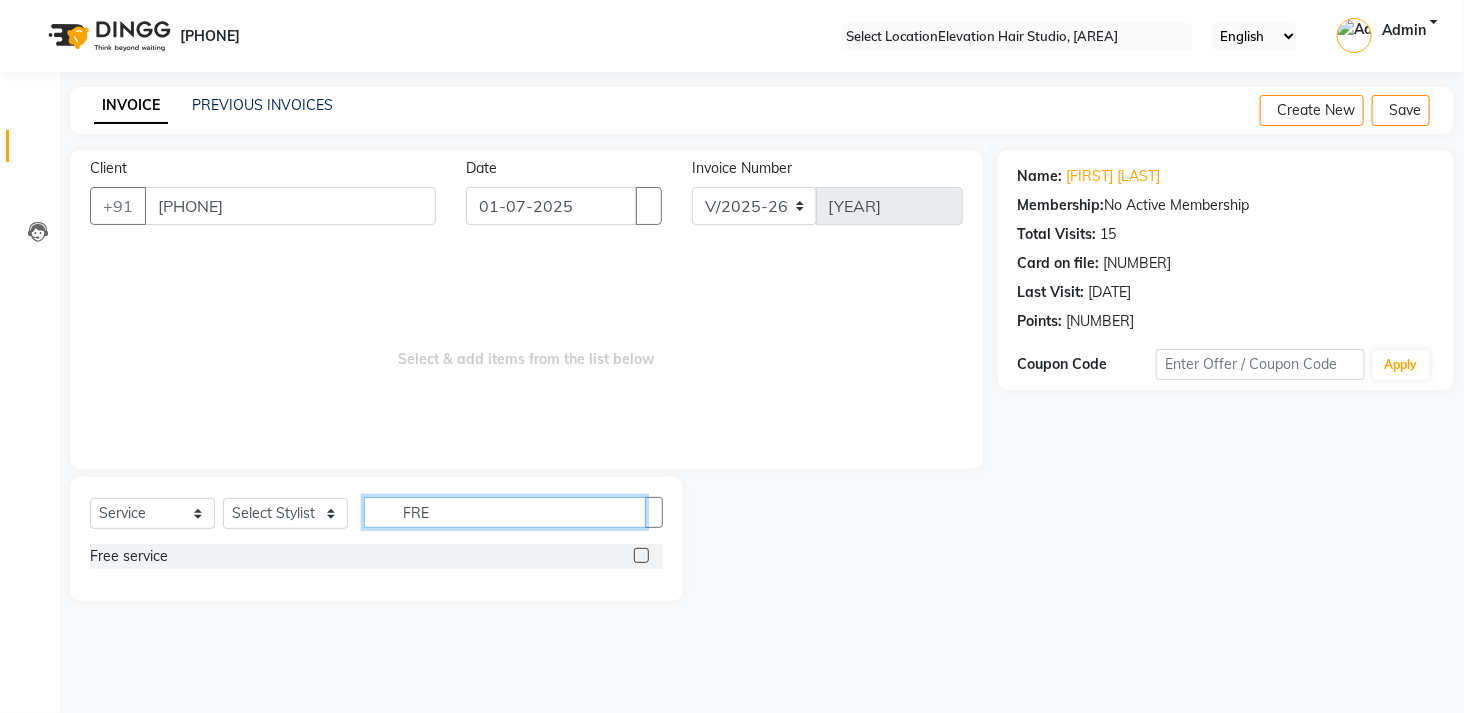 type on "FRE" 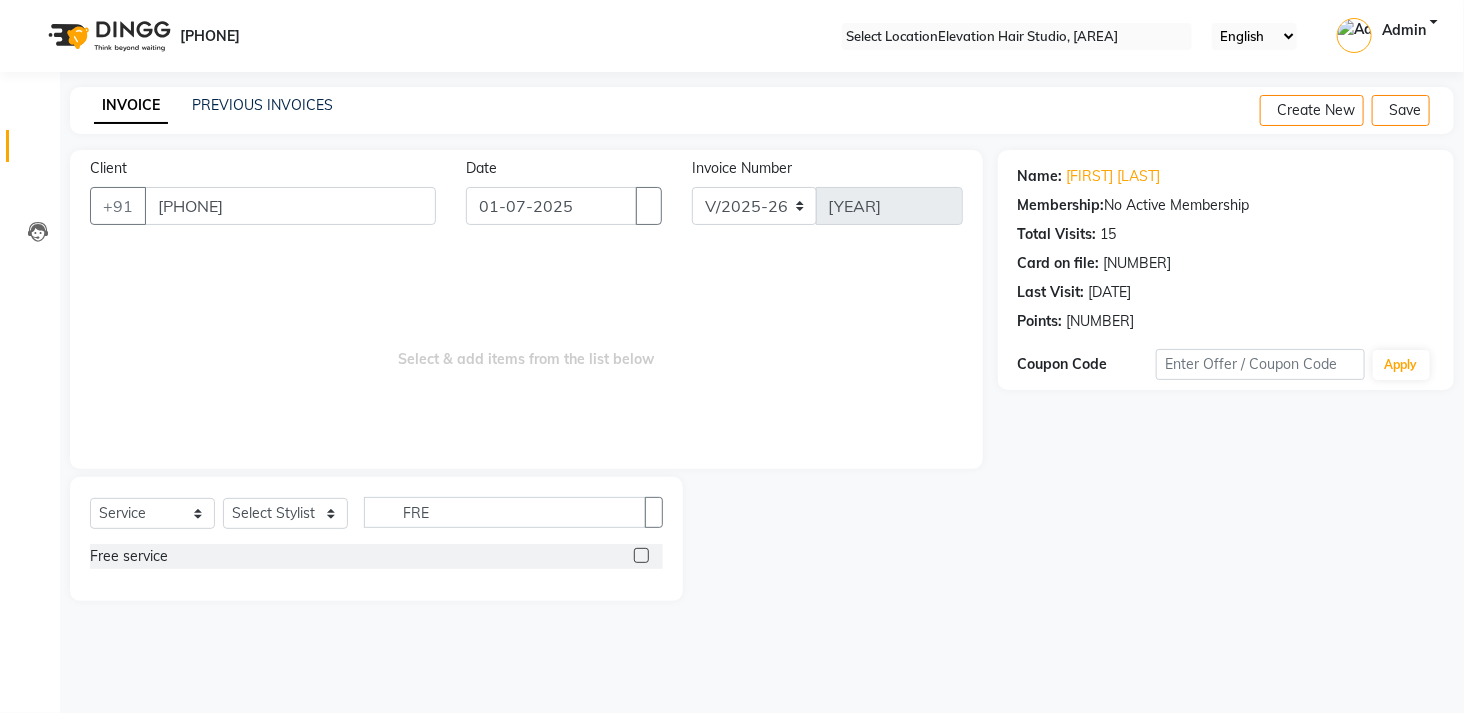 click at bounding box center [641, 555] 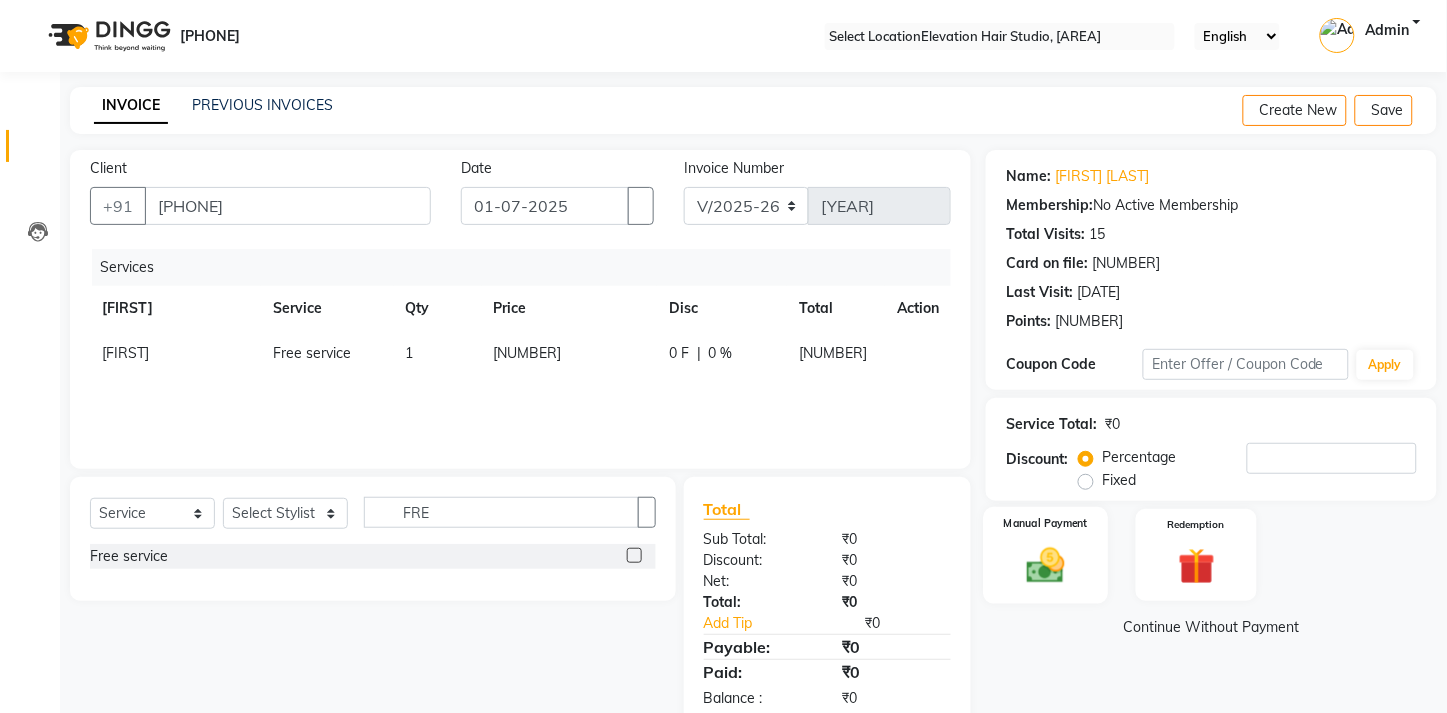 click at bounding box center [1046, 565] 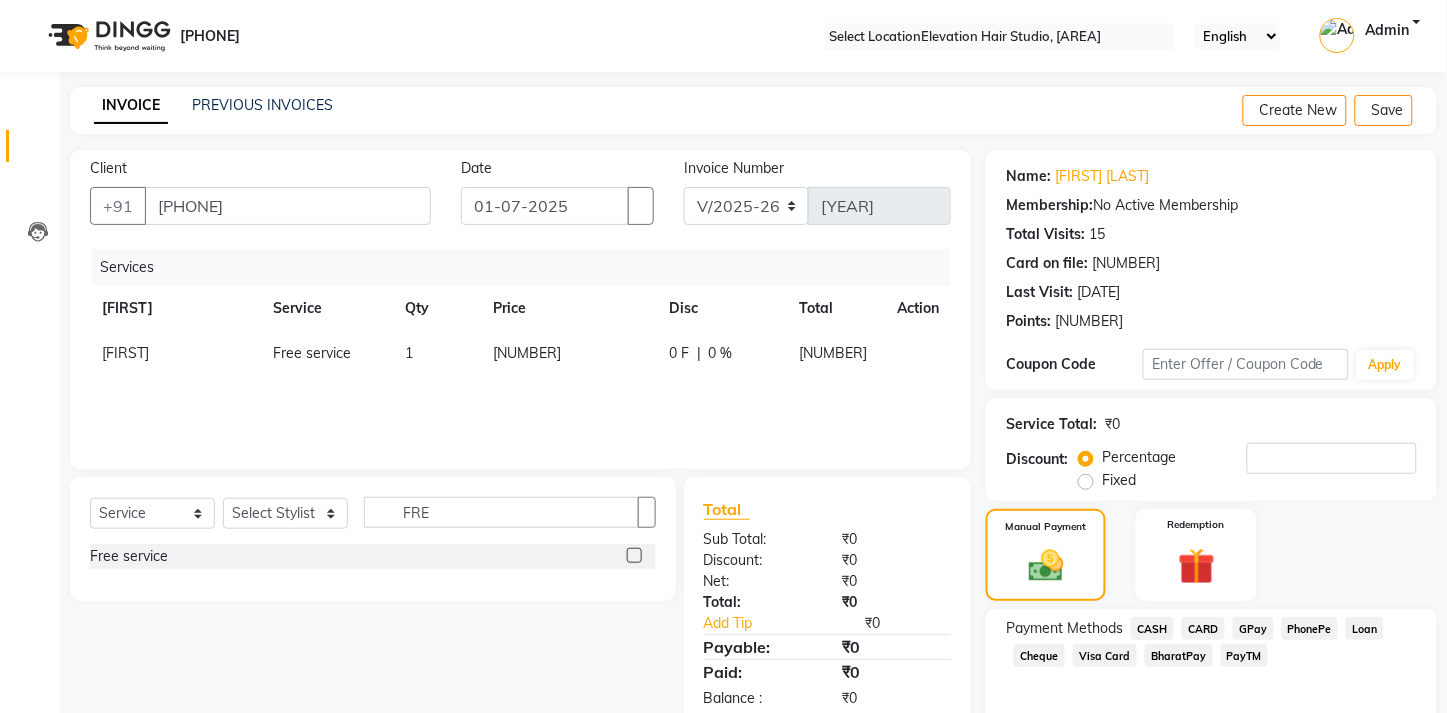 click on "GPay" at bounding box center (1152, 628) 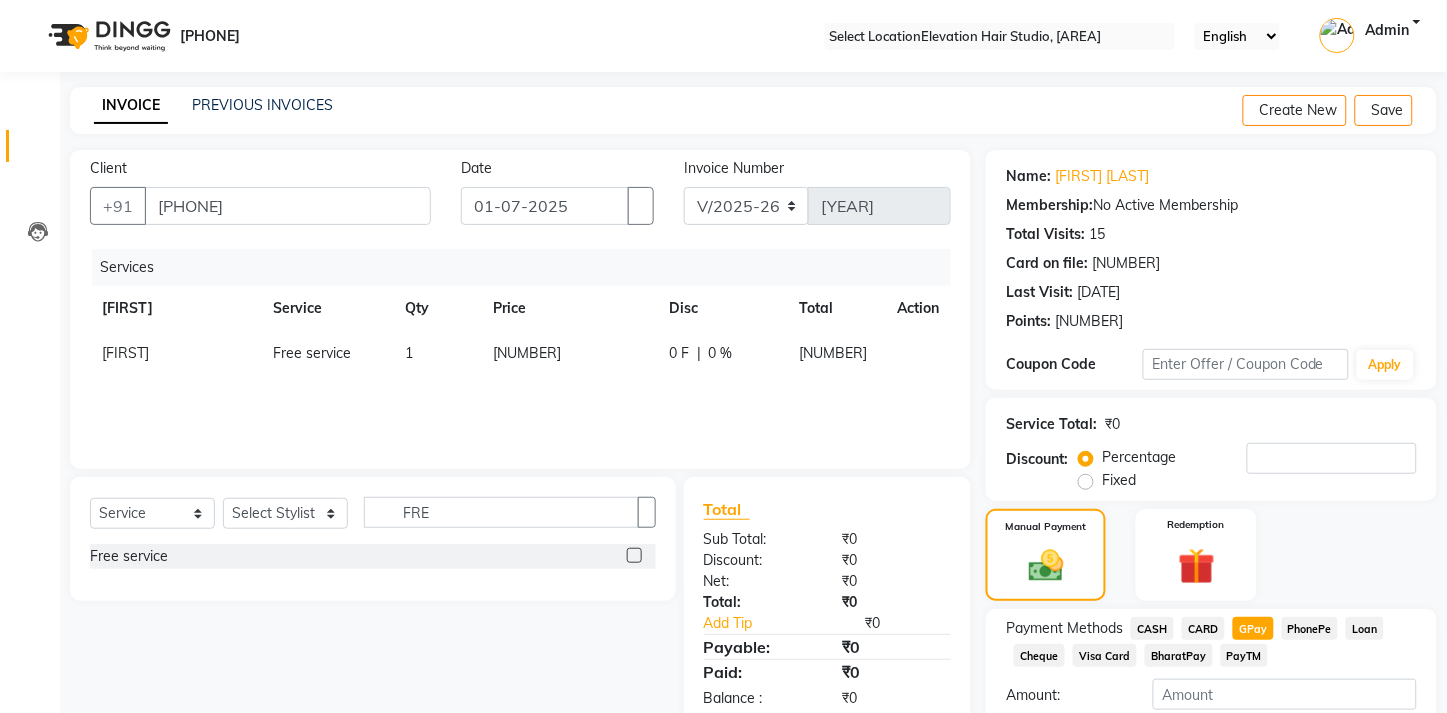 scroll, scrollTop: 151, scrollLeft: 0, axis: vertical 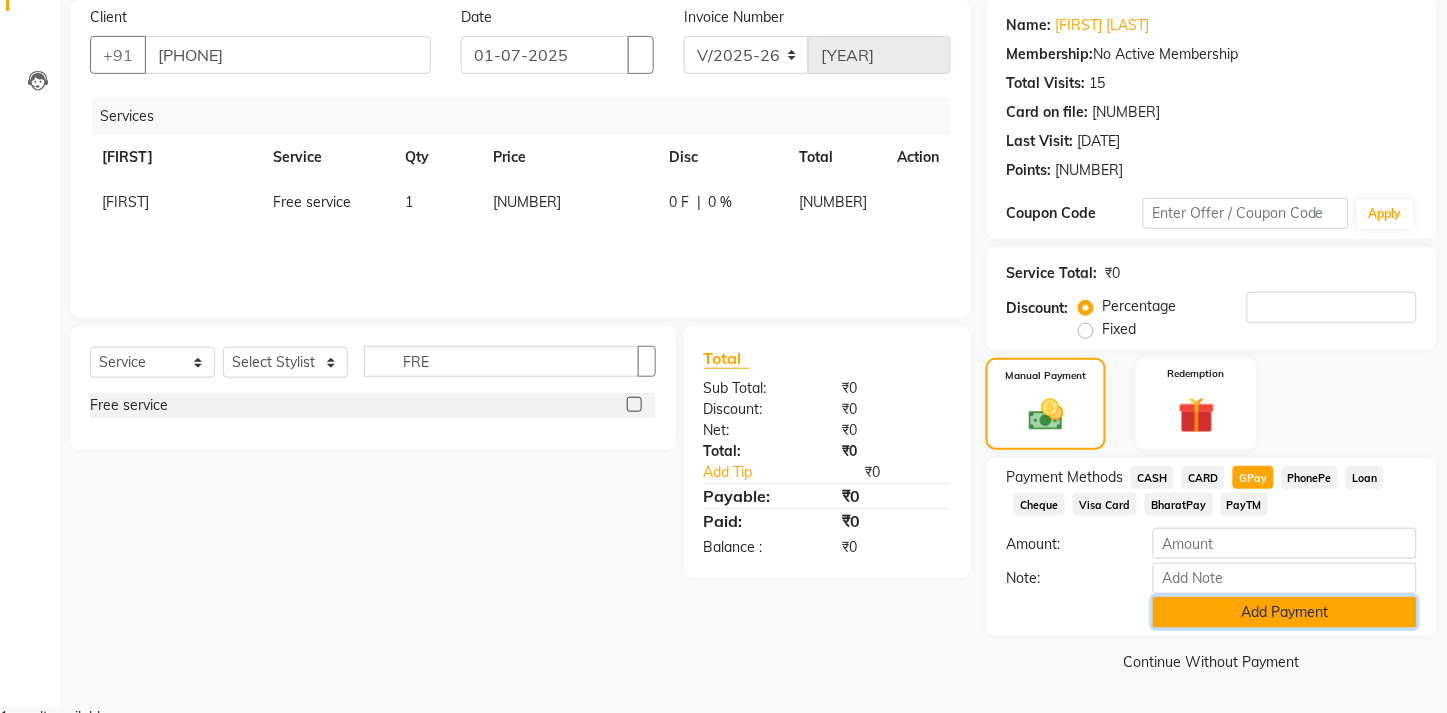 click on "Add Payment" at bounding box center (1285, 612) 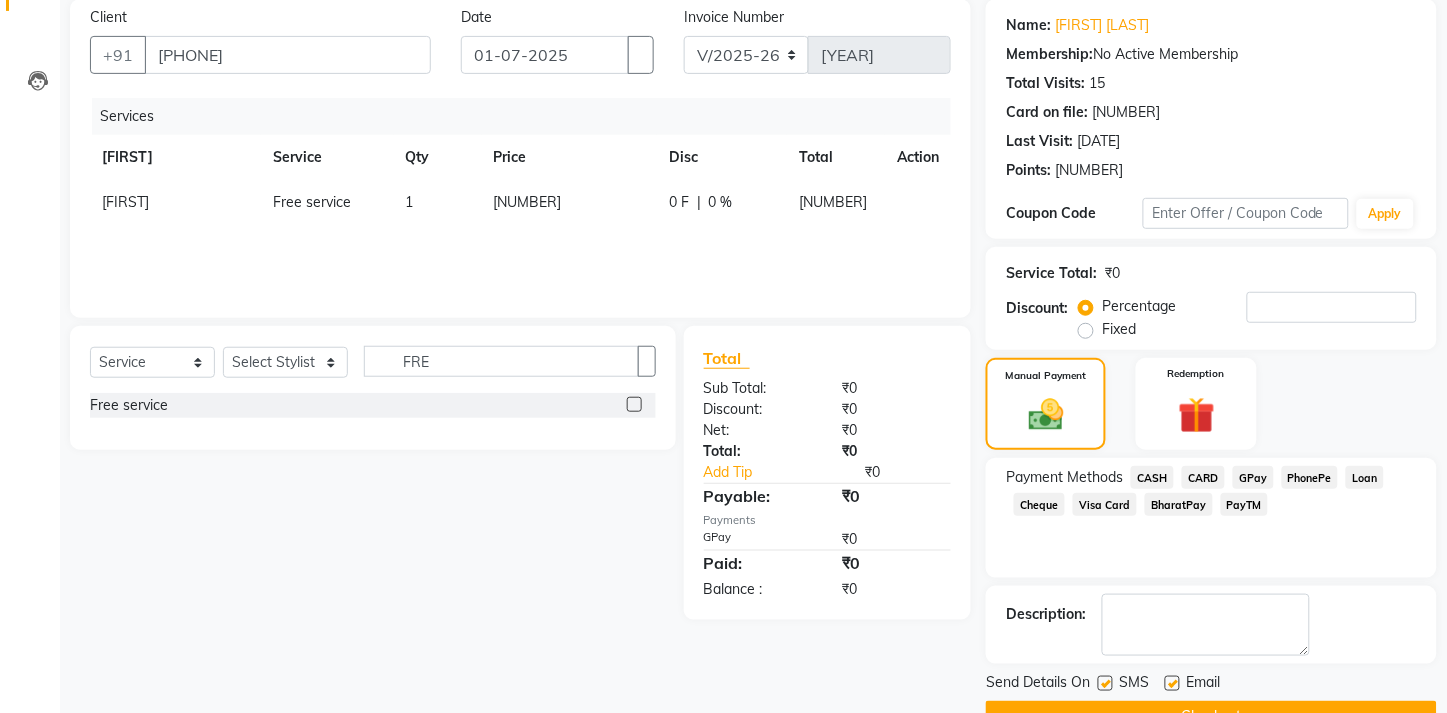 scroll, scrollTop: 207, scrollLeft: 0, axis: vertical 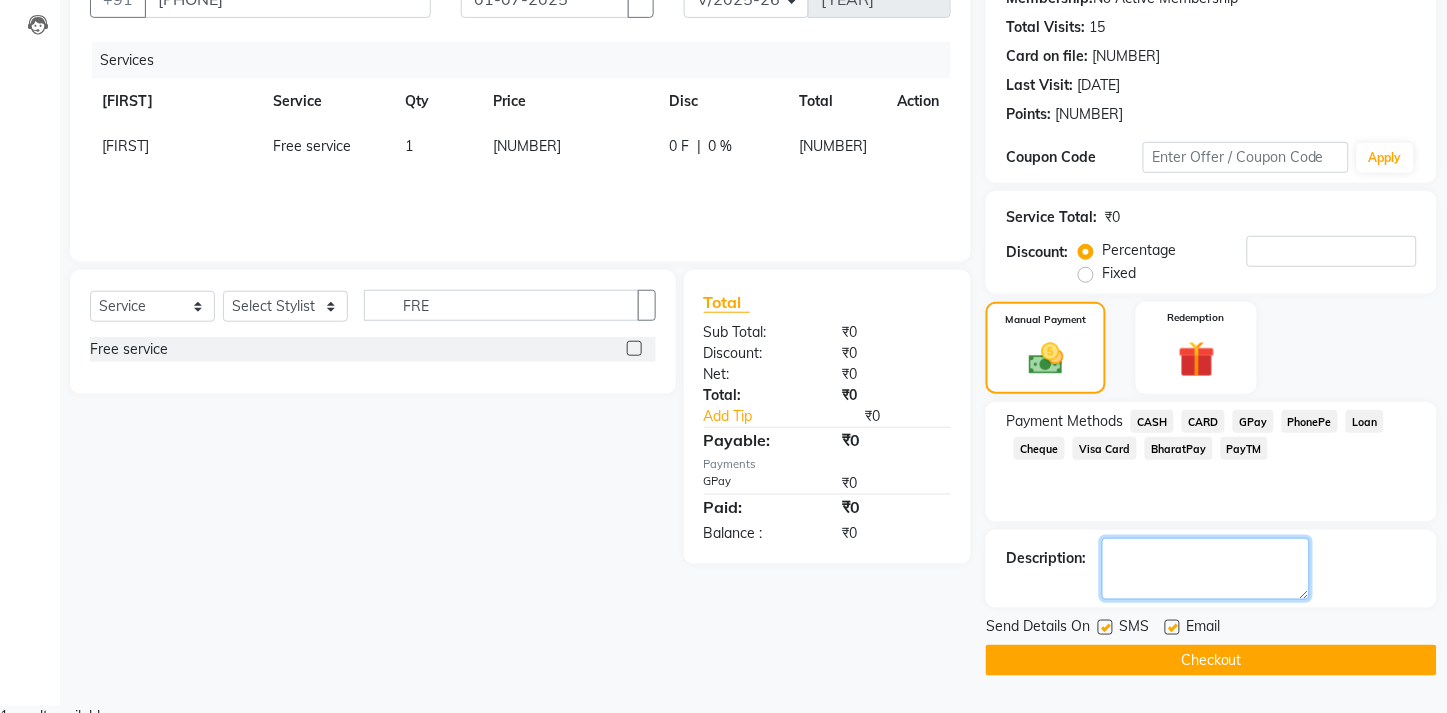 click at bounding box center (1206, 569) 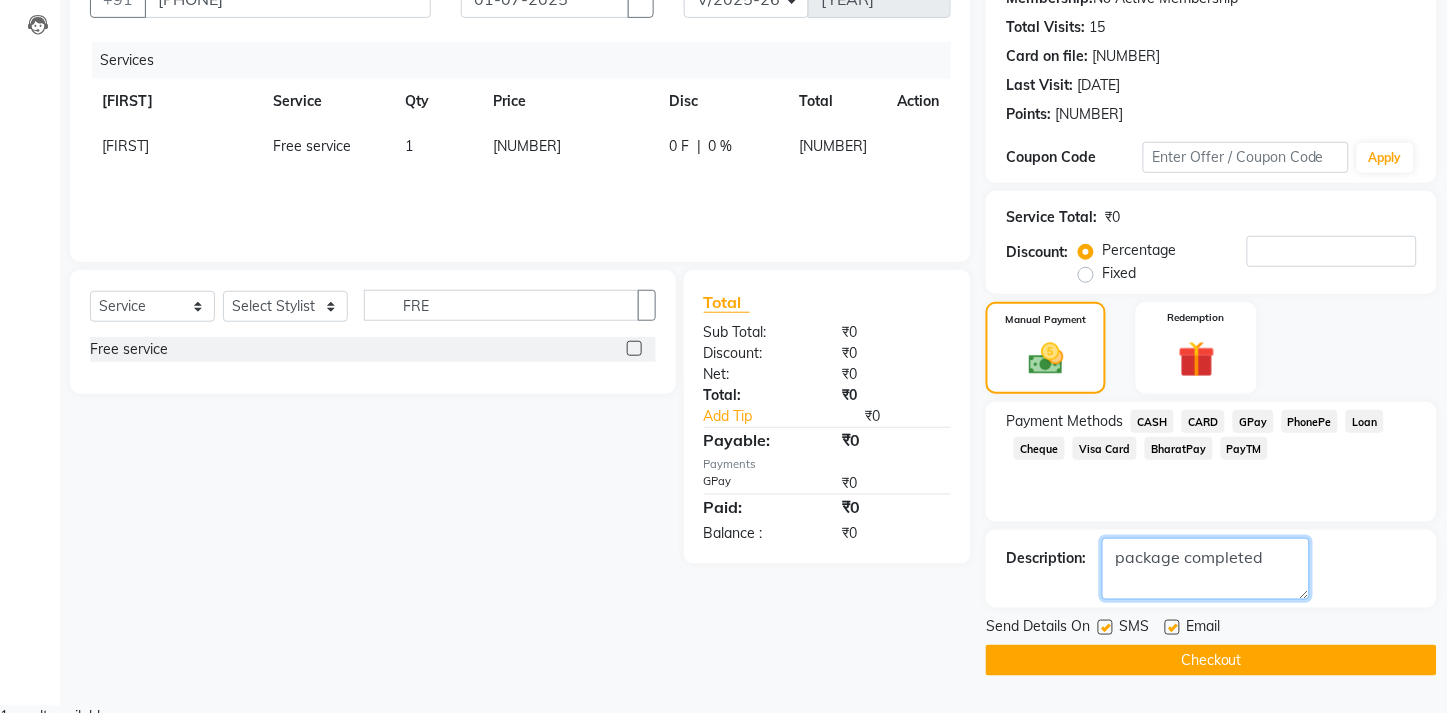 type on "package completed" 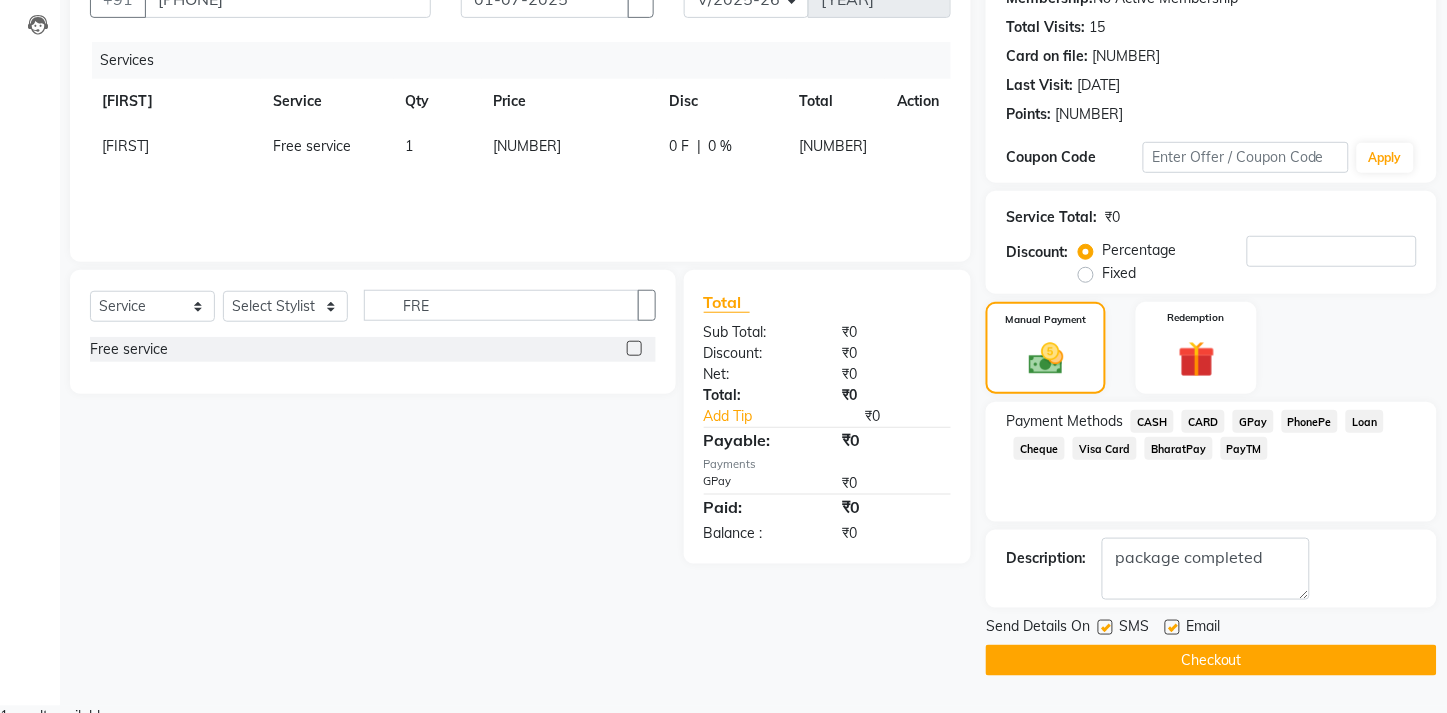 click at bounding box center (1172, 627) 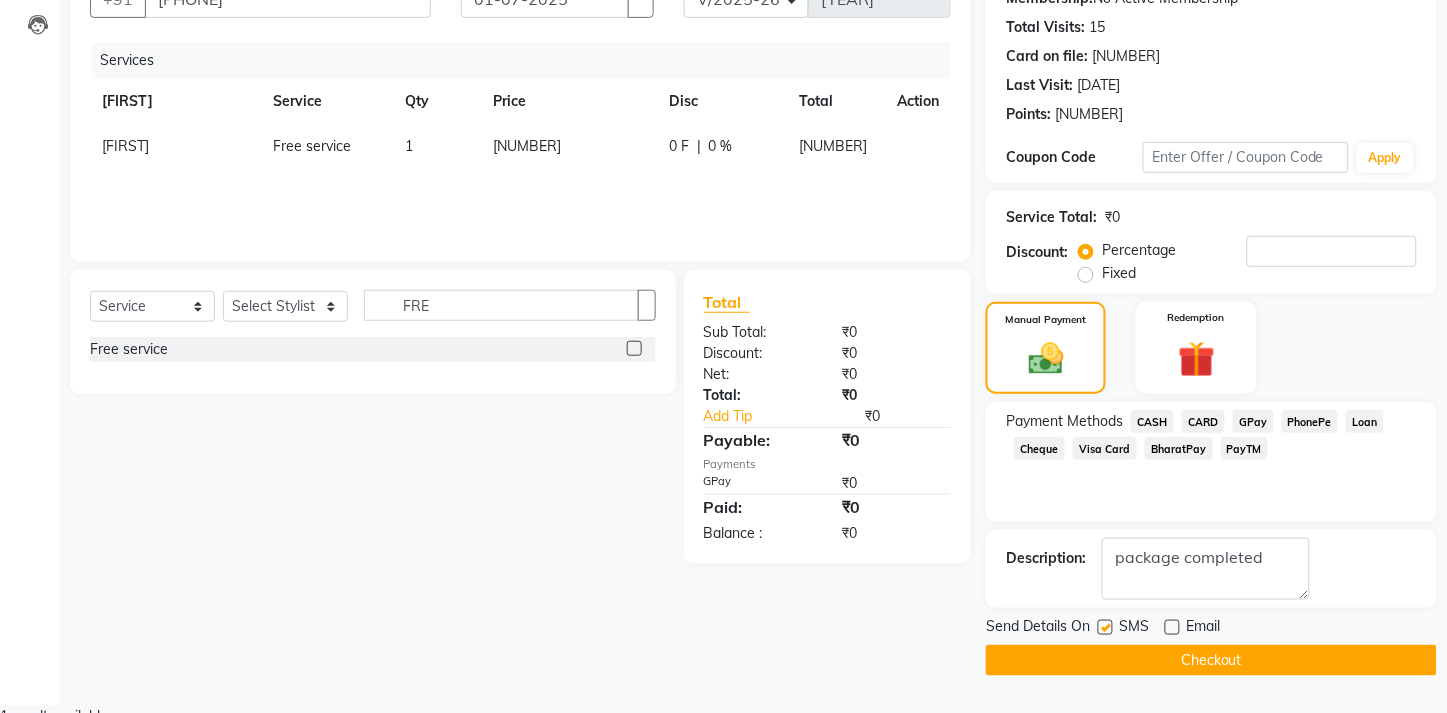 click at bounding box center [1105, 627] 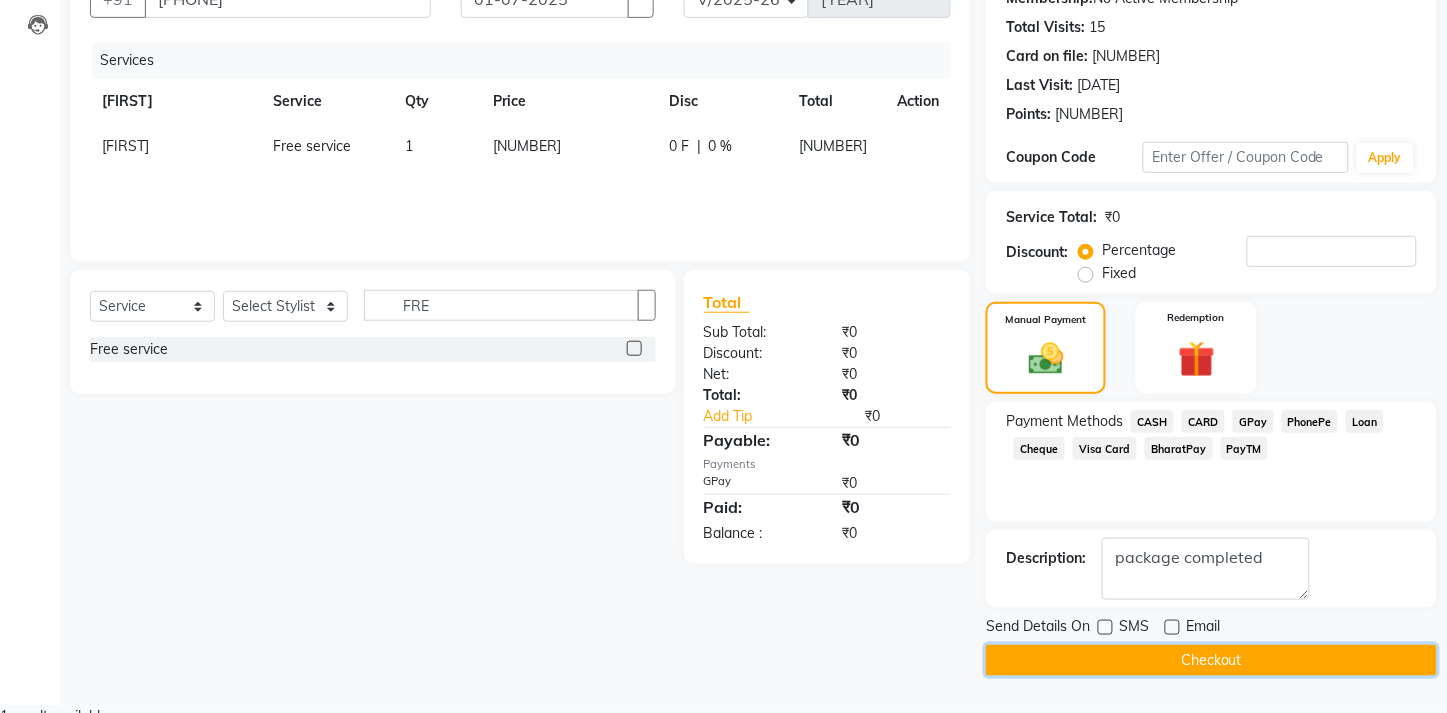 click on "Checkout" at bounding box center (1211, 660) 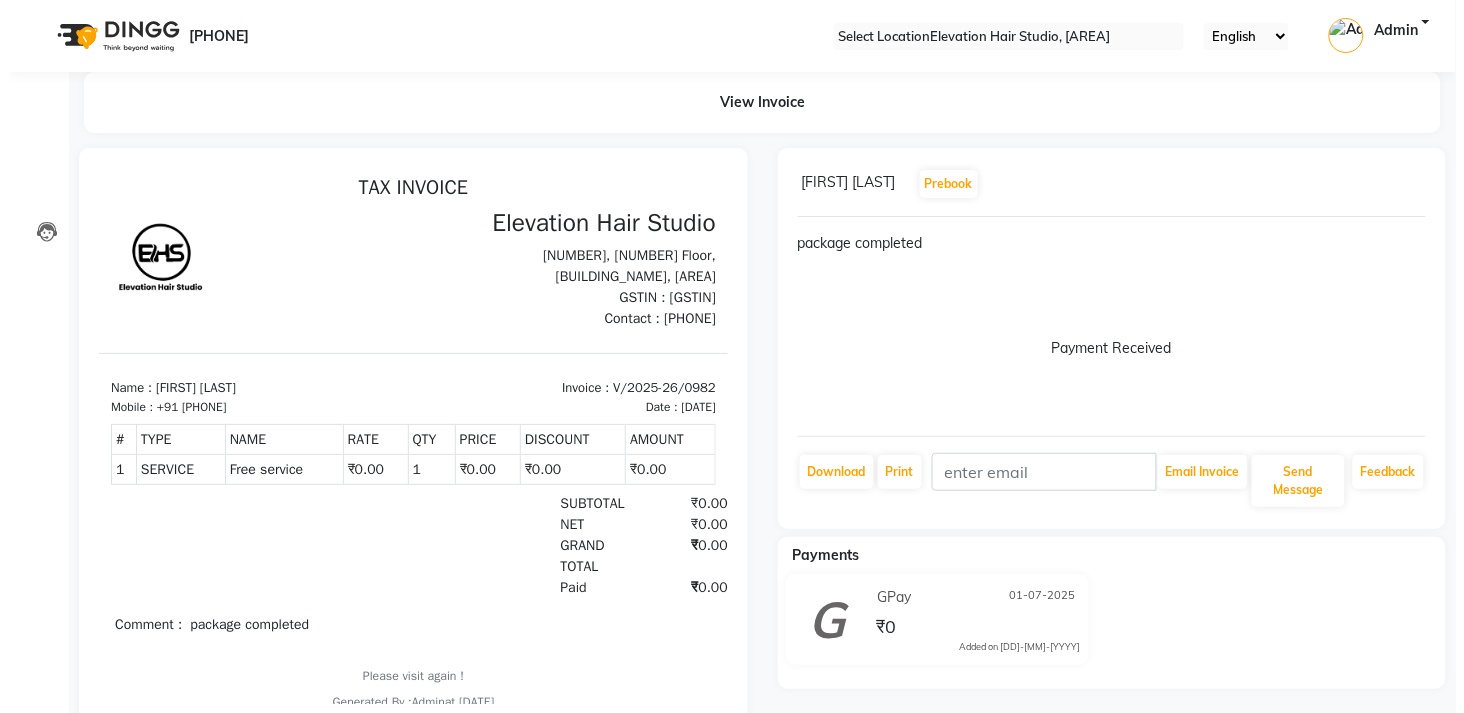 scroll, scrollTop: 0, scrollLeft: 0, axis: both 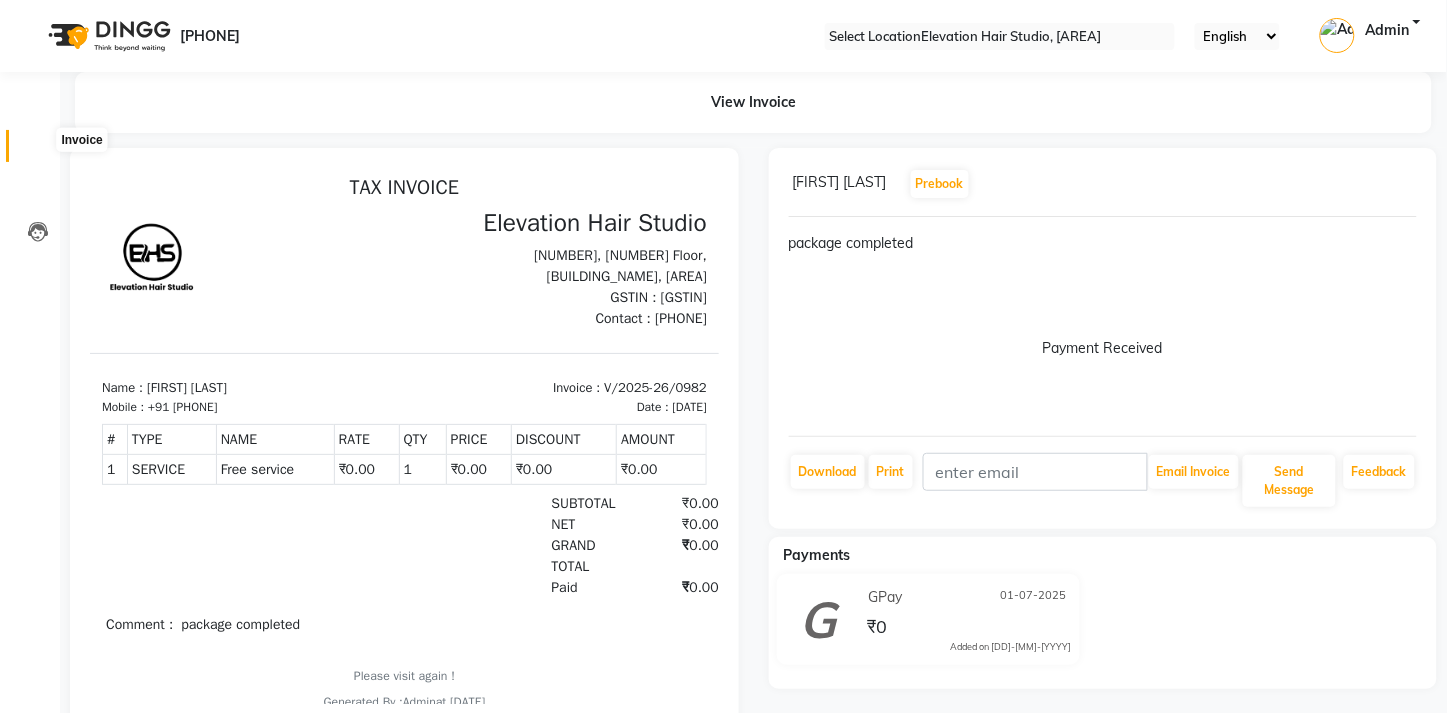 click at bounding box center (37, 151) 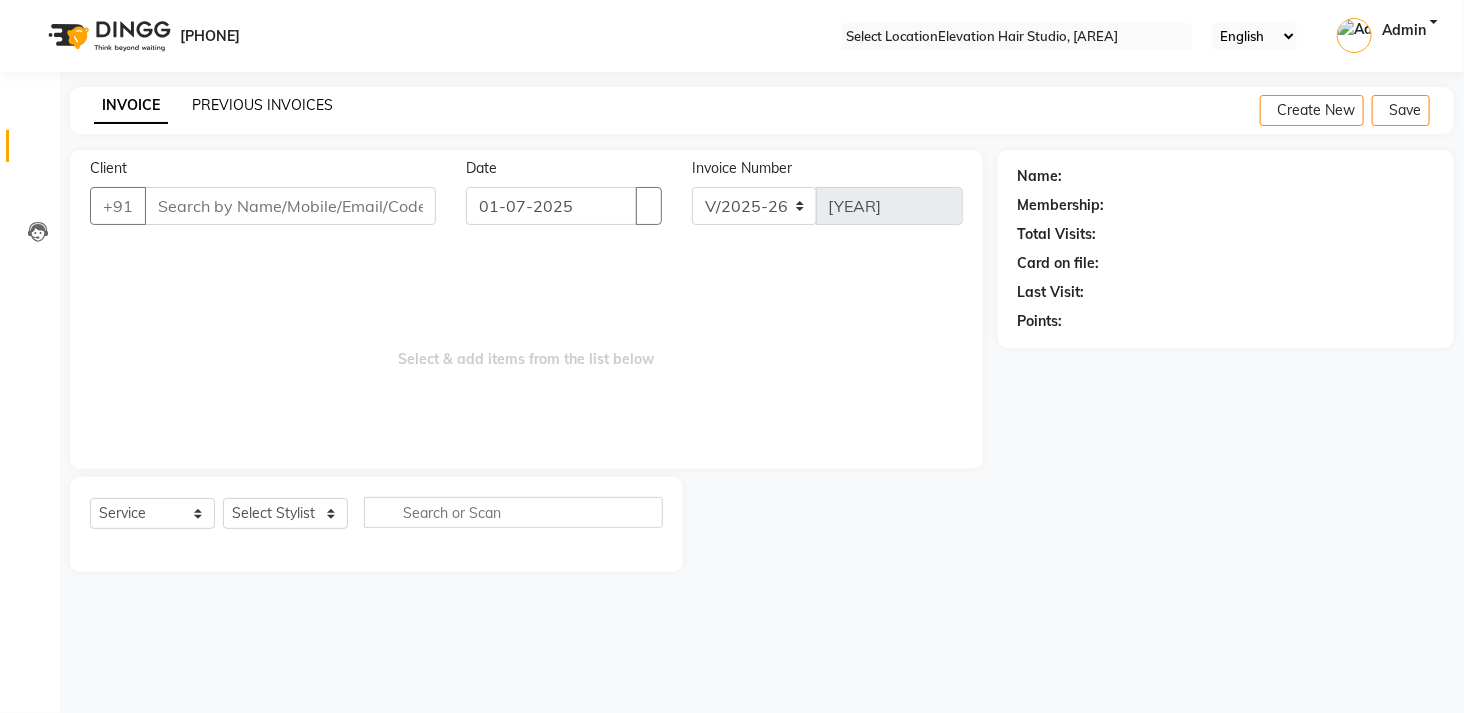 click on "PREVIOUS INVOICES" at bounding box center (262, 105) 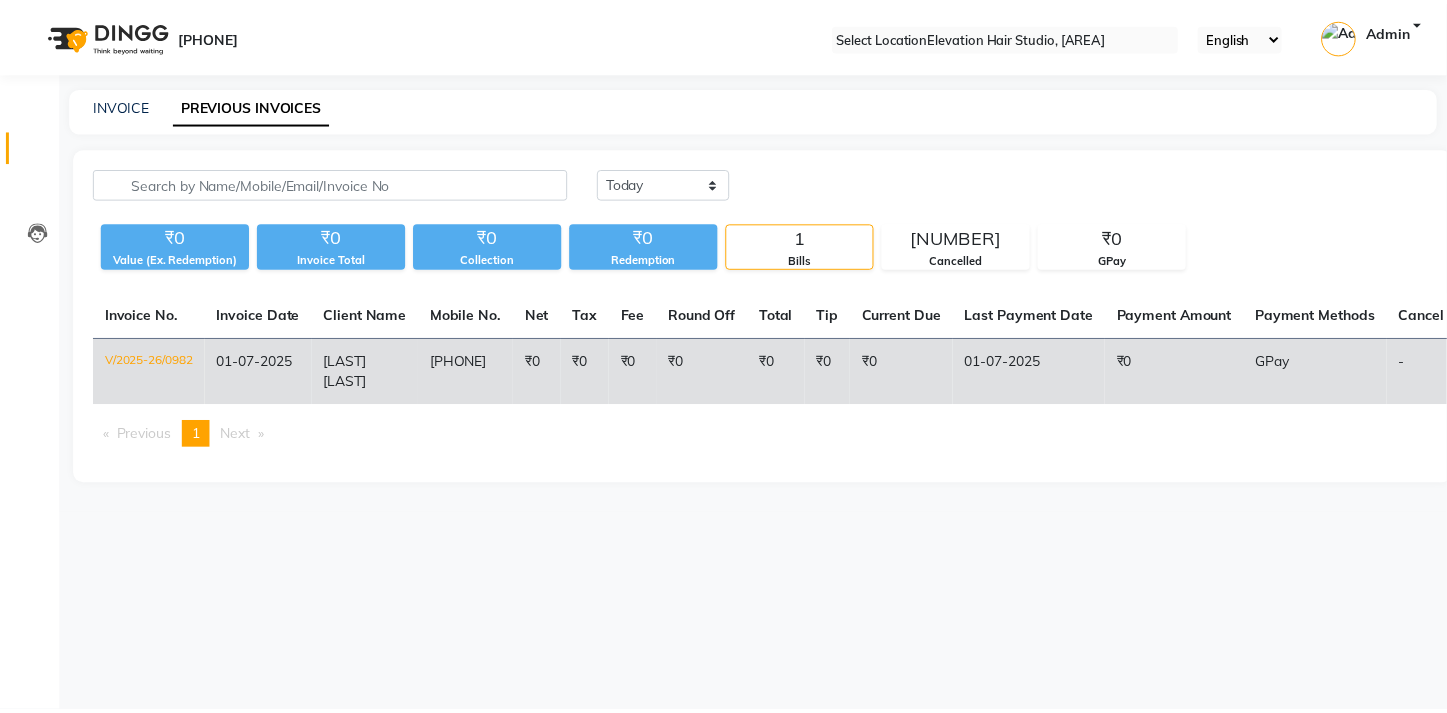 scroll, scrollTop: 0, scrollLeft: 0, axis: both 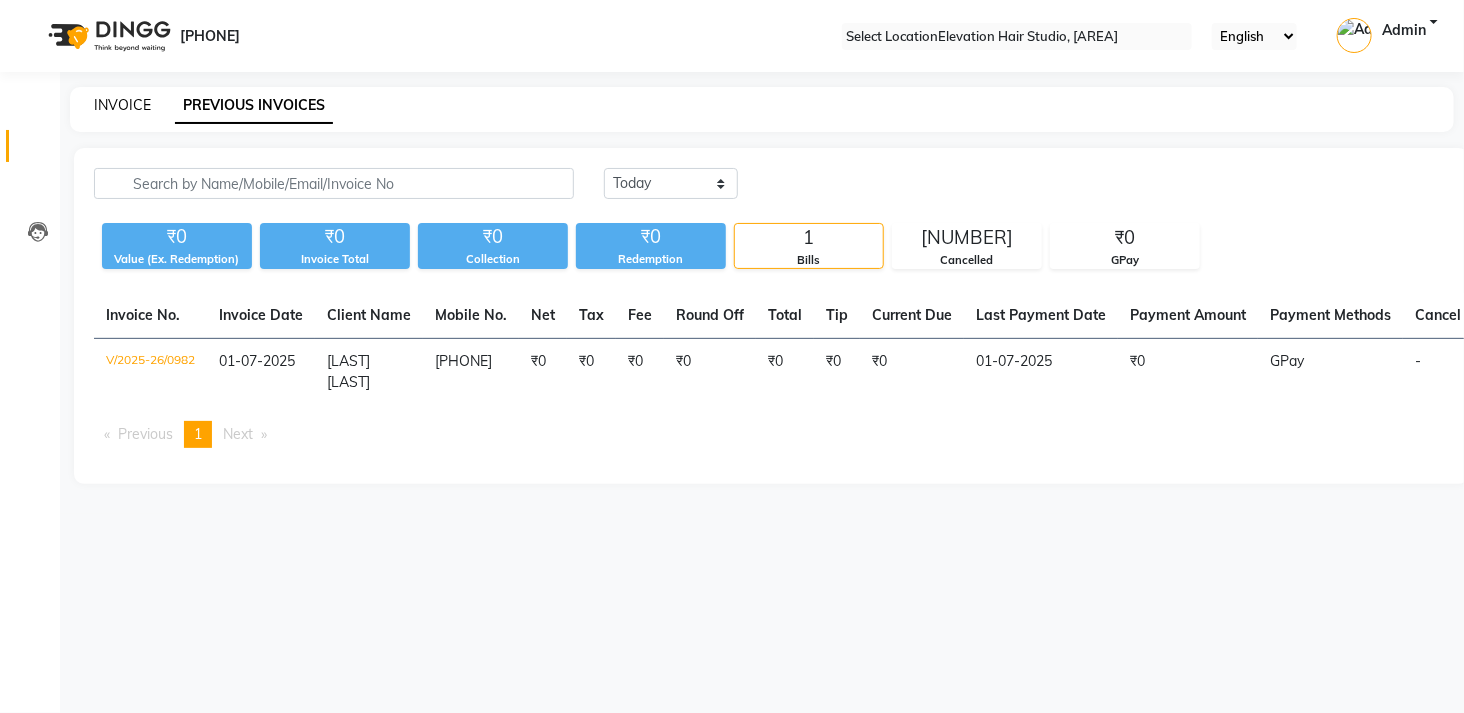 click on "INVOICE" at bounding box center (122, 105) 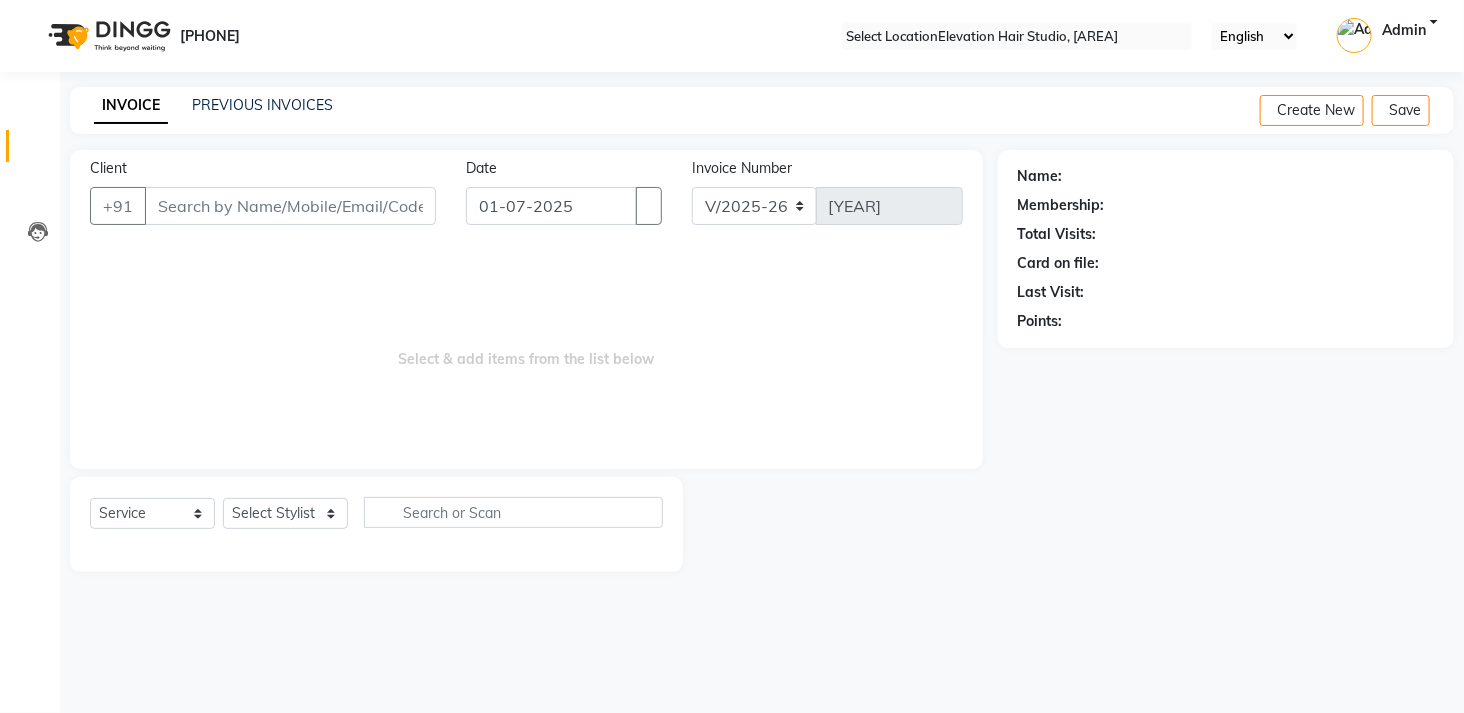click on "Client" at bounding box center [290, 206] 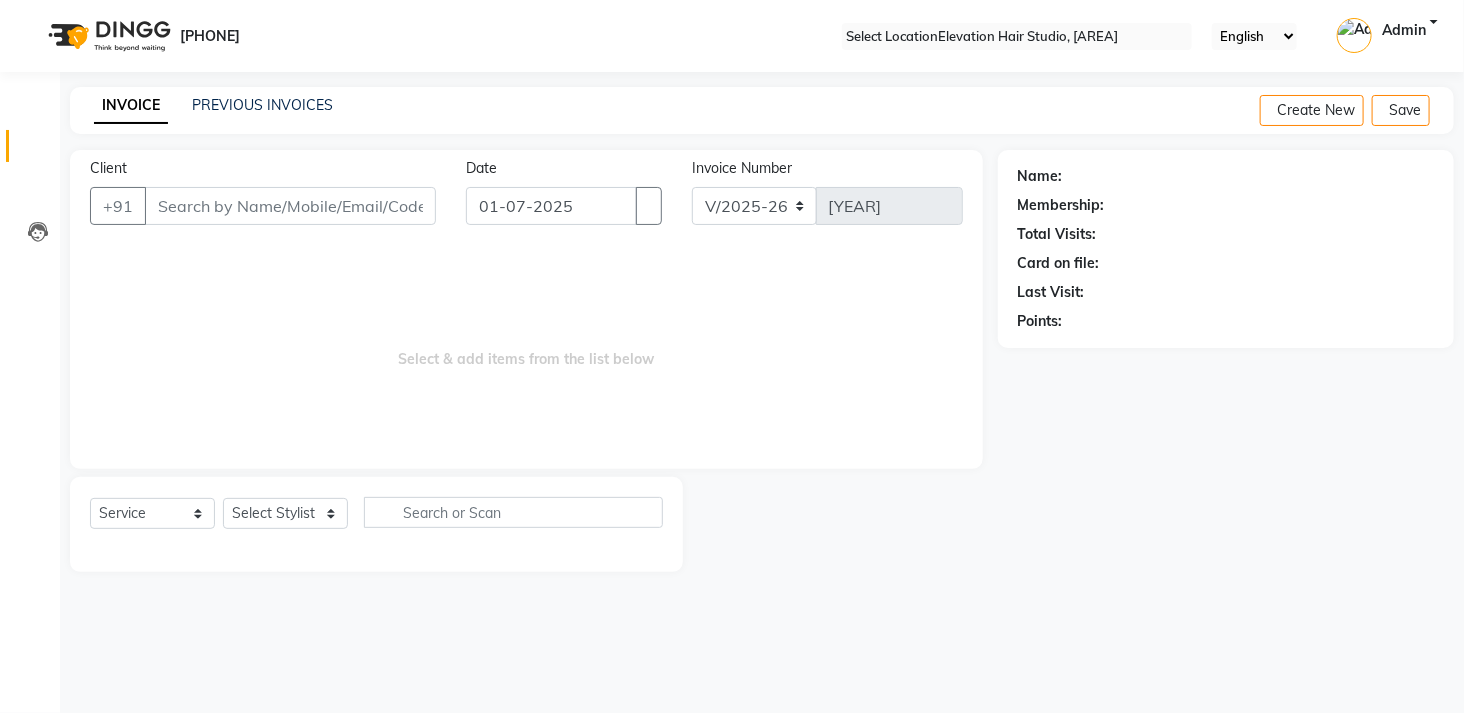 click on "Client +91[PHONE]" at bounding box center (263, 199) 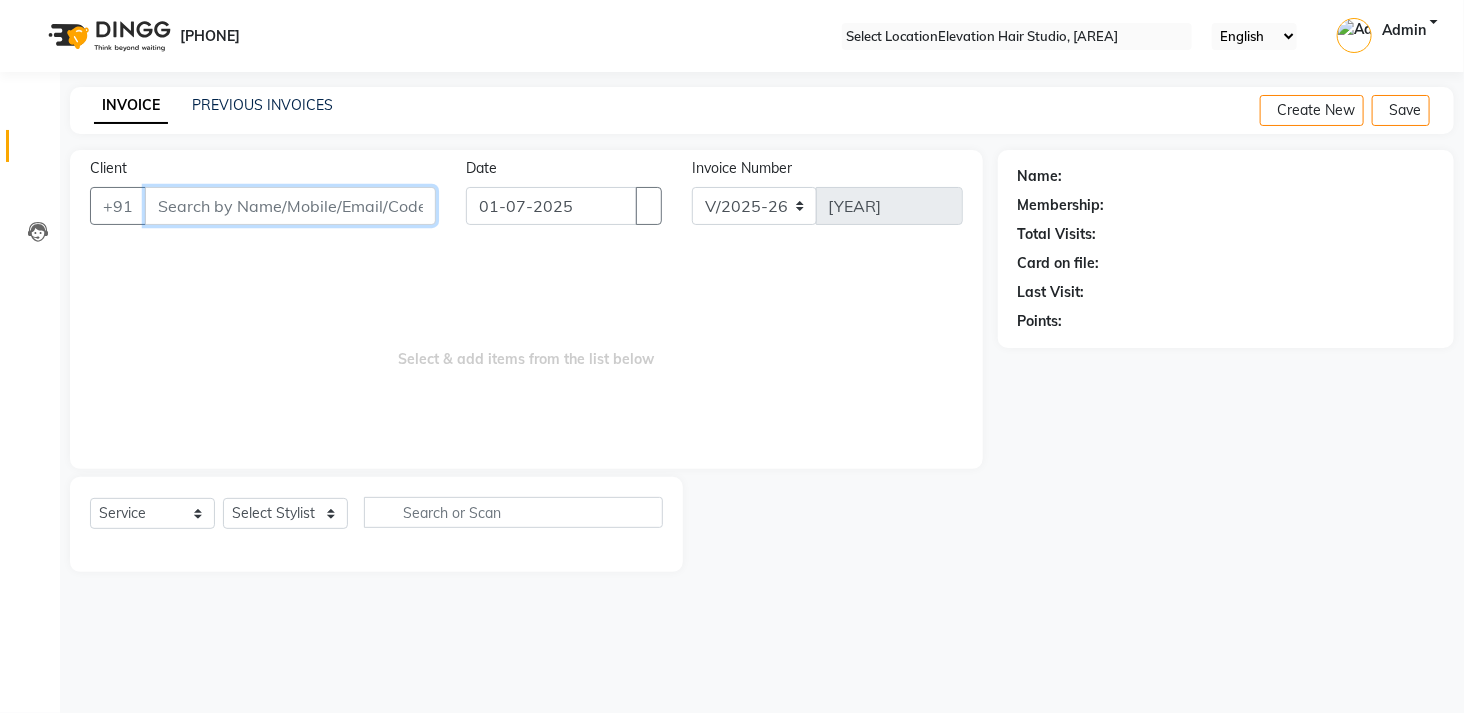 click on "Client" at bounding box center (290, 206) 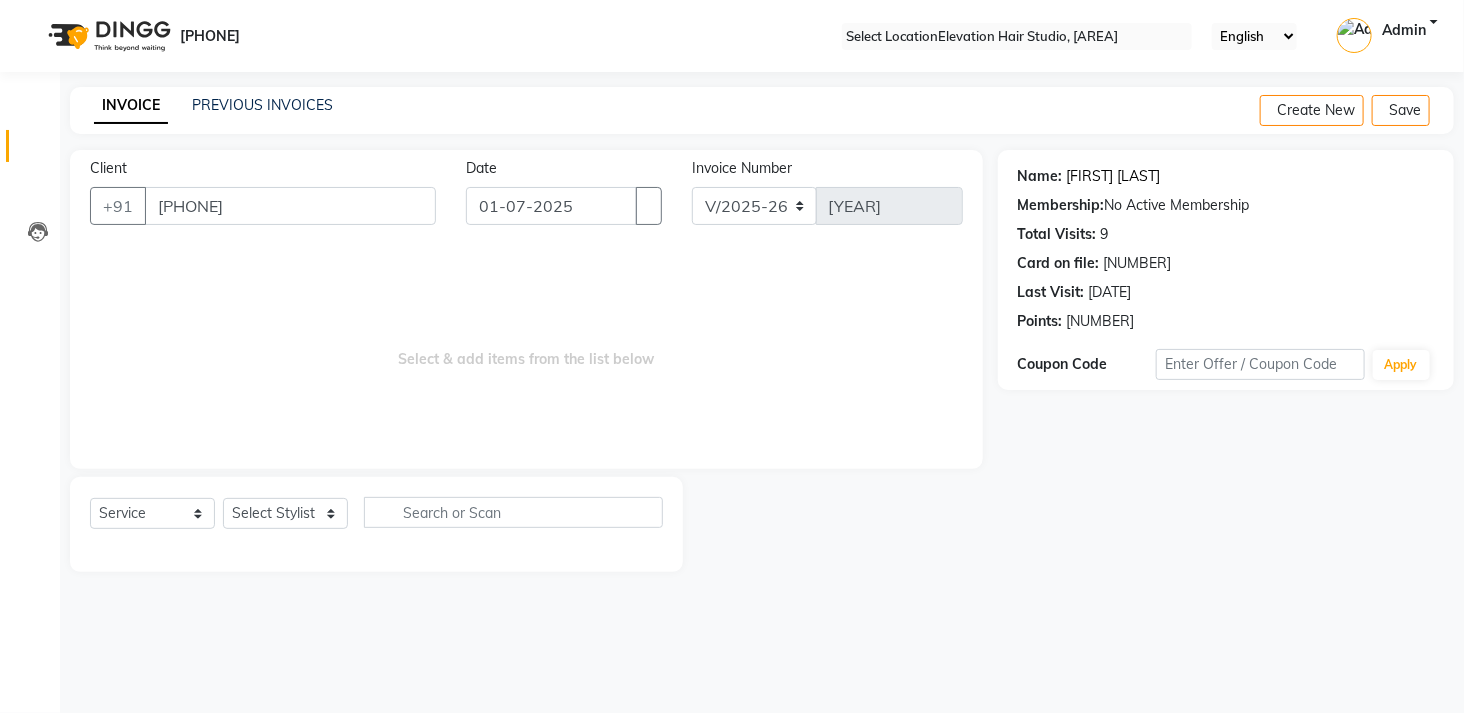 click on "[FIRST] [LAST]" at bounding box center [1114, 176] 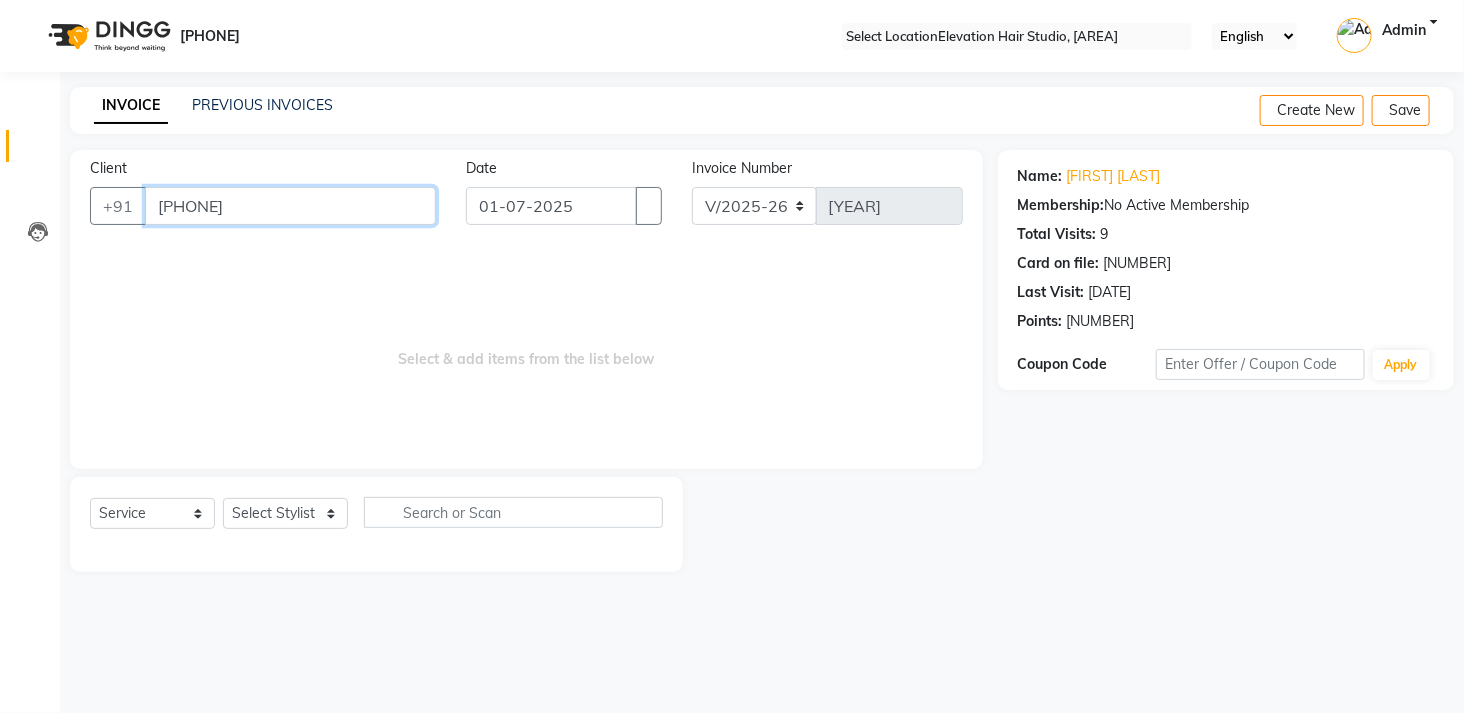 click on "[PHONE]" at bounding box center (290, 206) 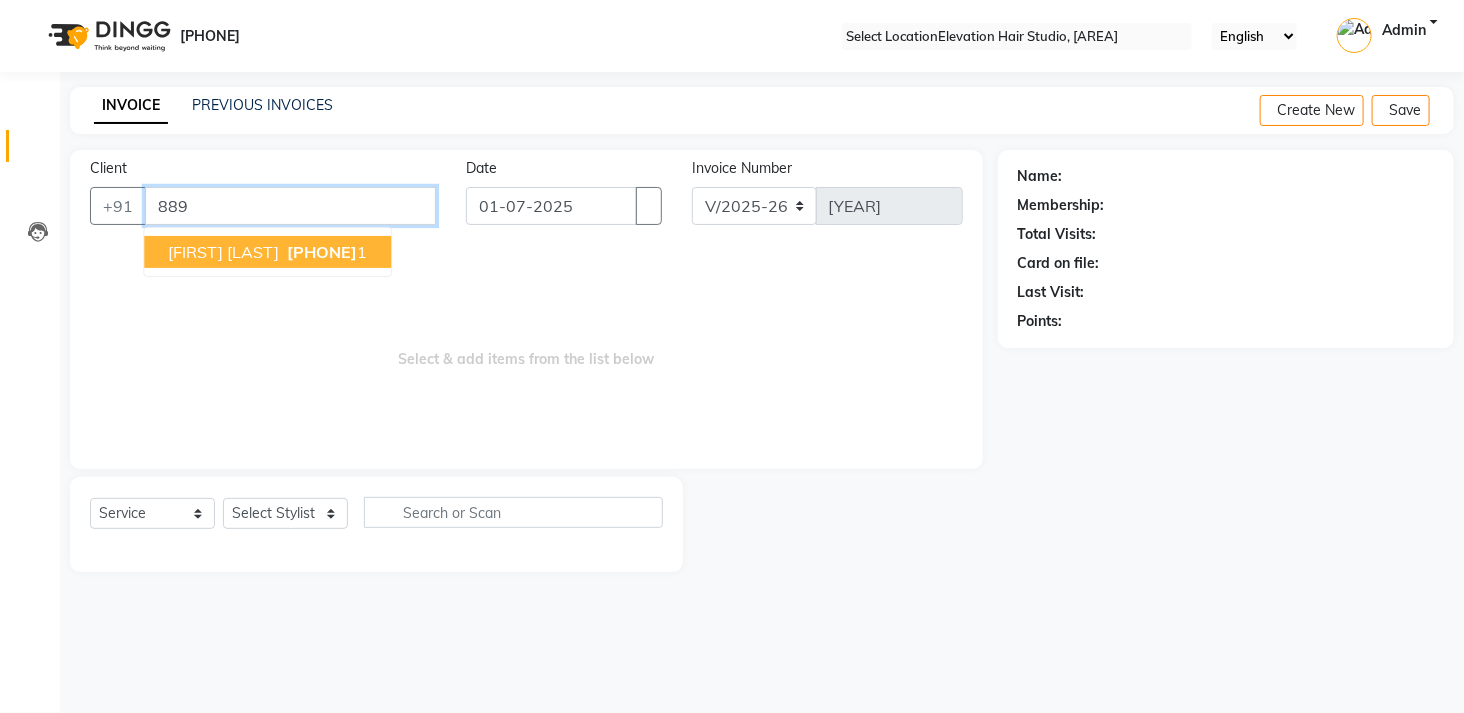 type on "88" 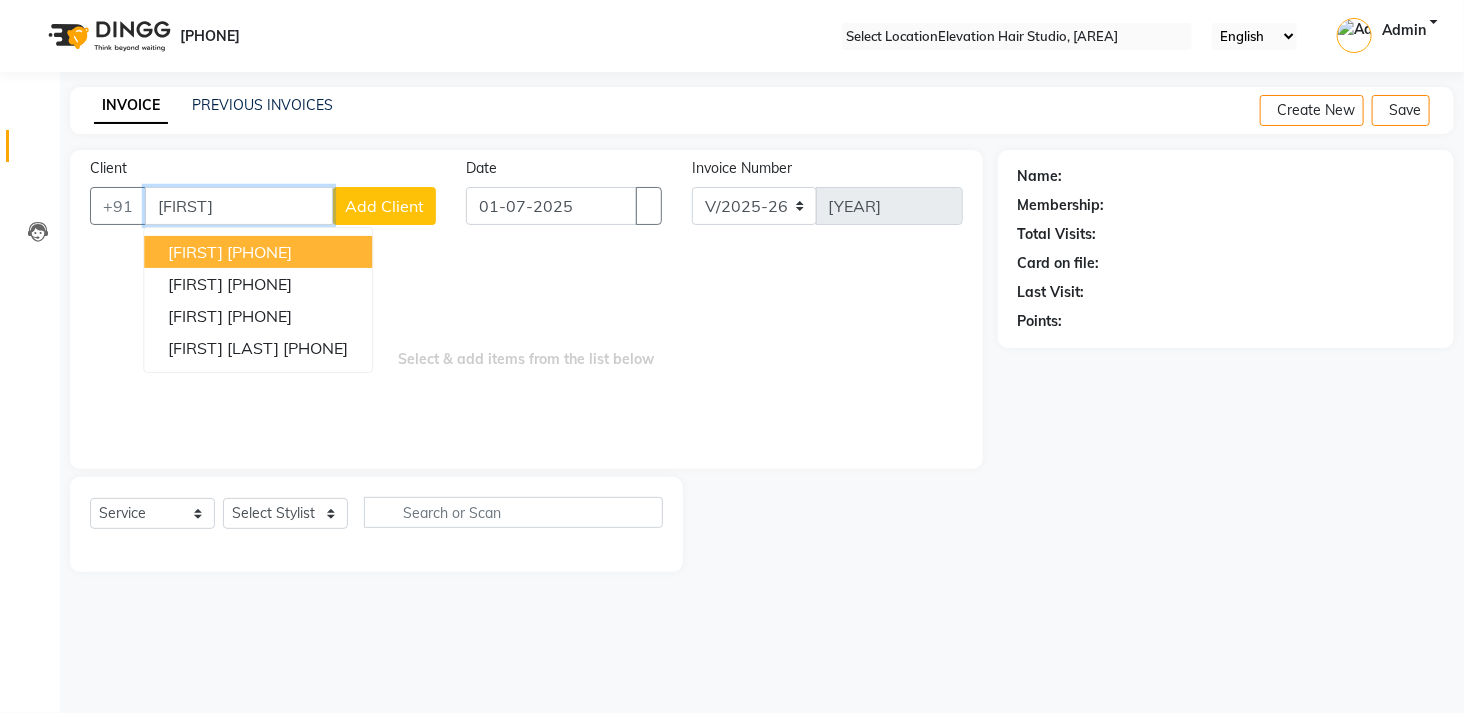 click on "[PHONE]" at bounding box center [259, 252] 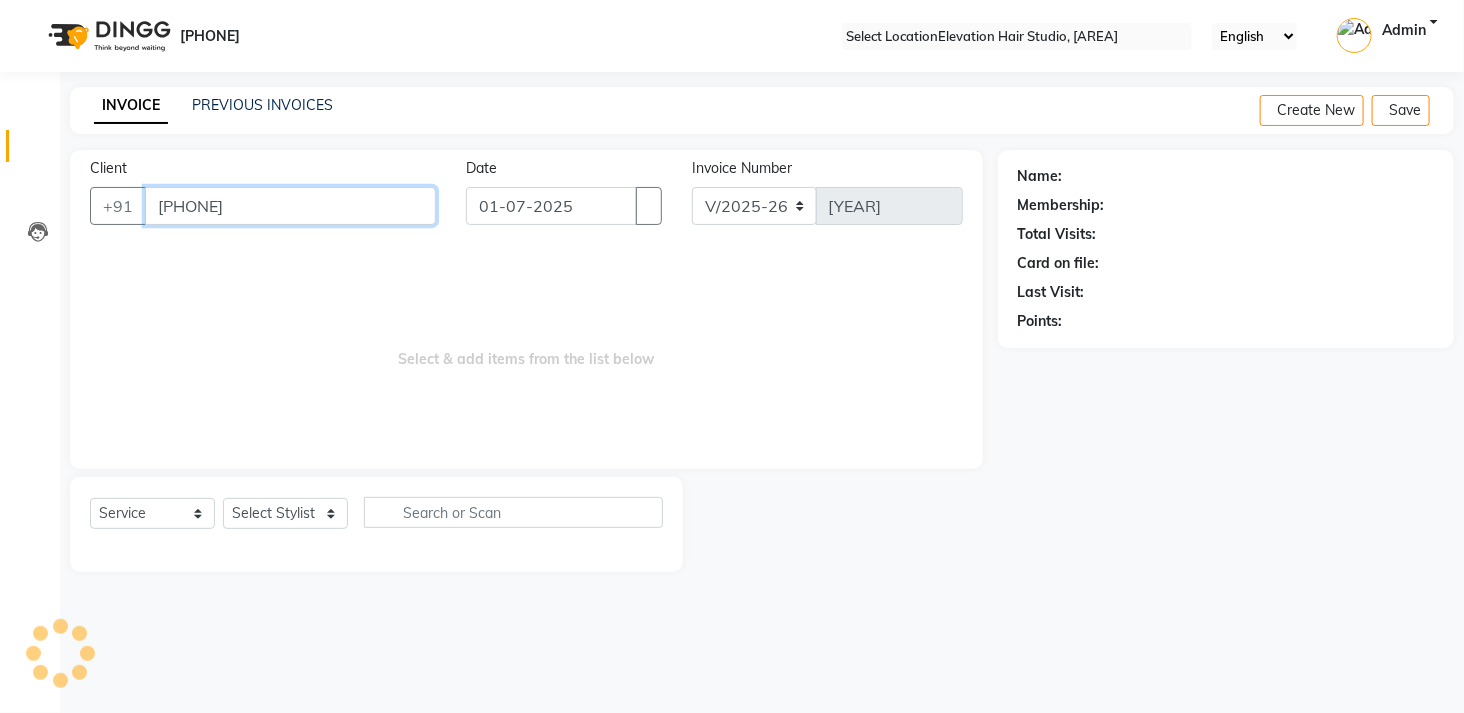 type on "[PHONE]" 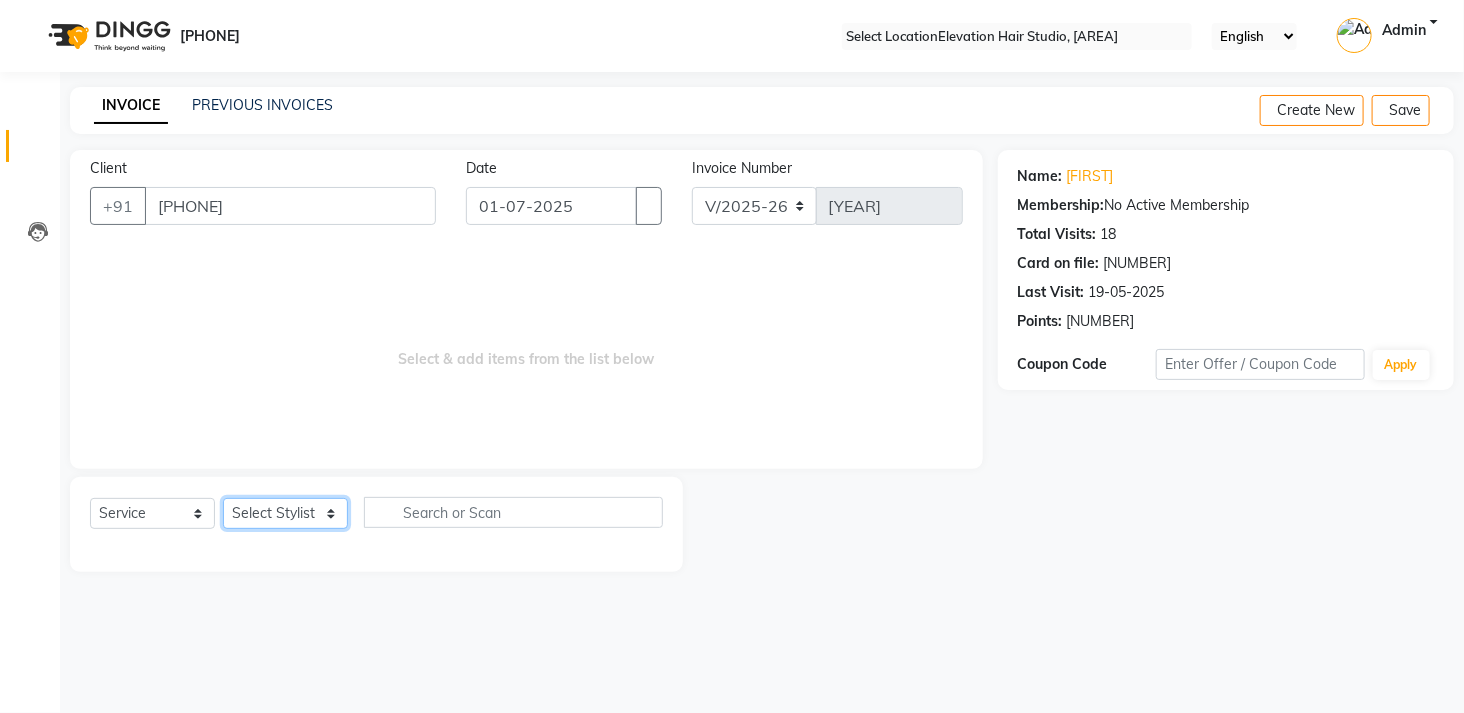 click on "Select Stylist Admin (EHS Thane) [FIRST] [LAST] [FIRST] [LAST] [FIRST] [LAST] [FIRST] [LAST] [FIRST] [LAST] [FIRST] [LAST] [FIRST] [LAST] [FIRST] [LAST] [FIRST] [LAST]" at bounding box center [285, 513] 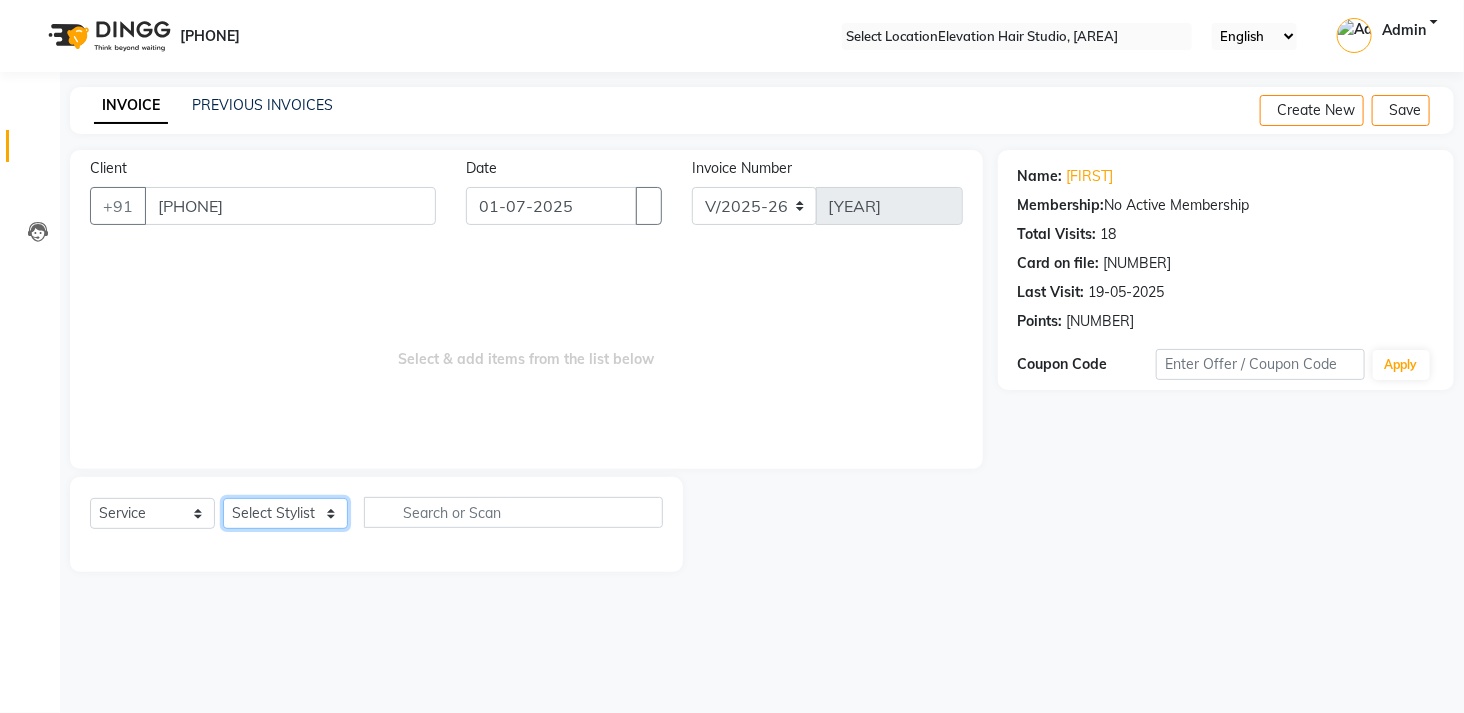 select on "[POSTAL_CODE]" 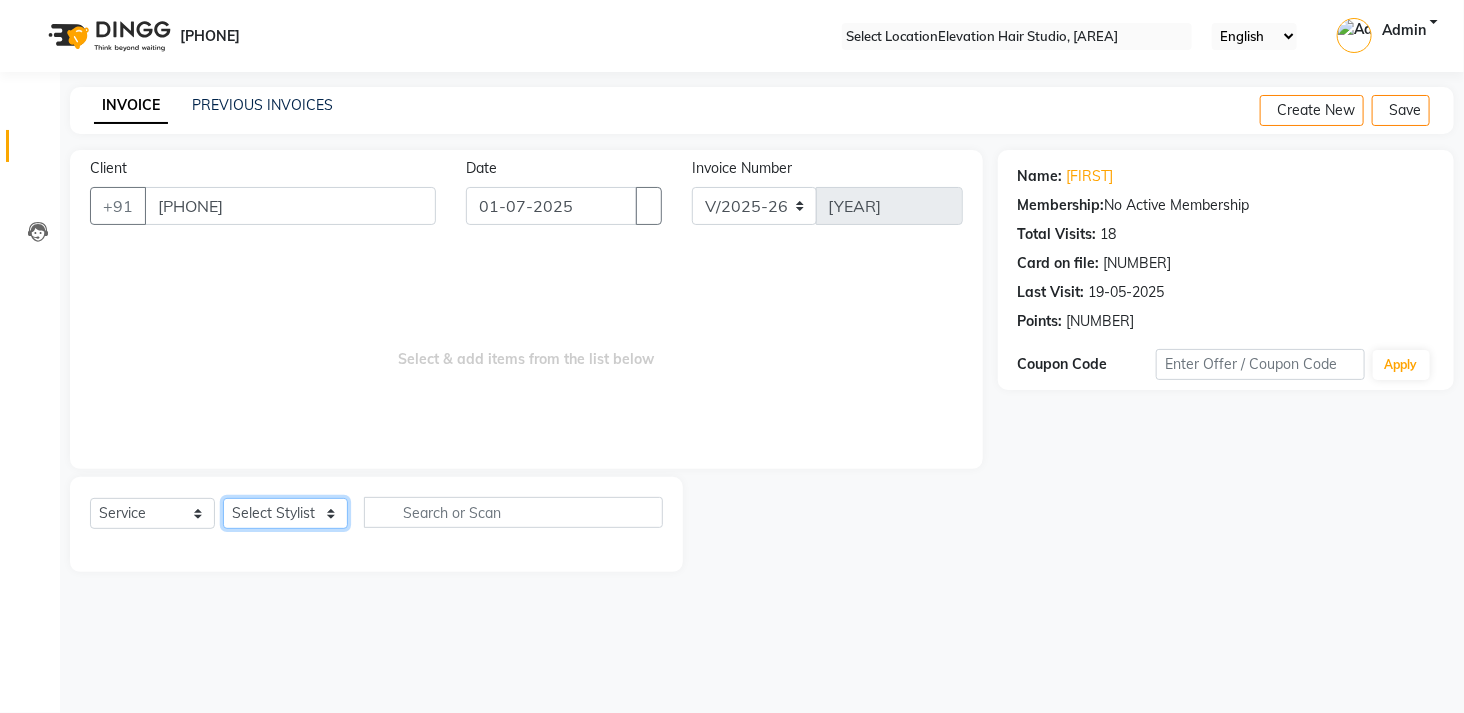 click on "Select Stylist Admin (EHS Thane) [FIRST] [LAST] [FIRST] [LAST] [FIRST] [LAST] [FIRST] [LAST] [FIRST] [LAST] [FIRST] [LAST] [FIRST] [LAST] [FIRST] [LAST] [FIRST] [LAST]" at bounding box center [285, 513] 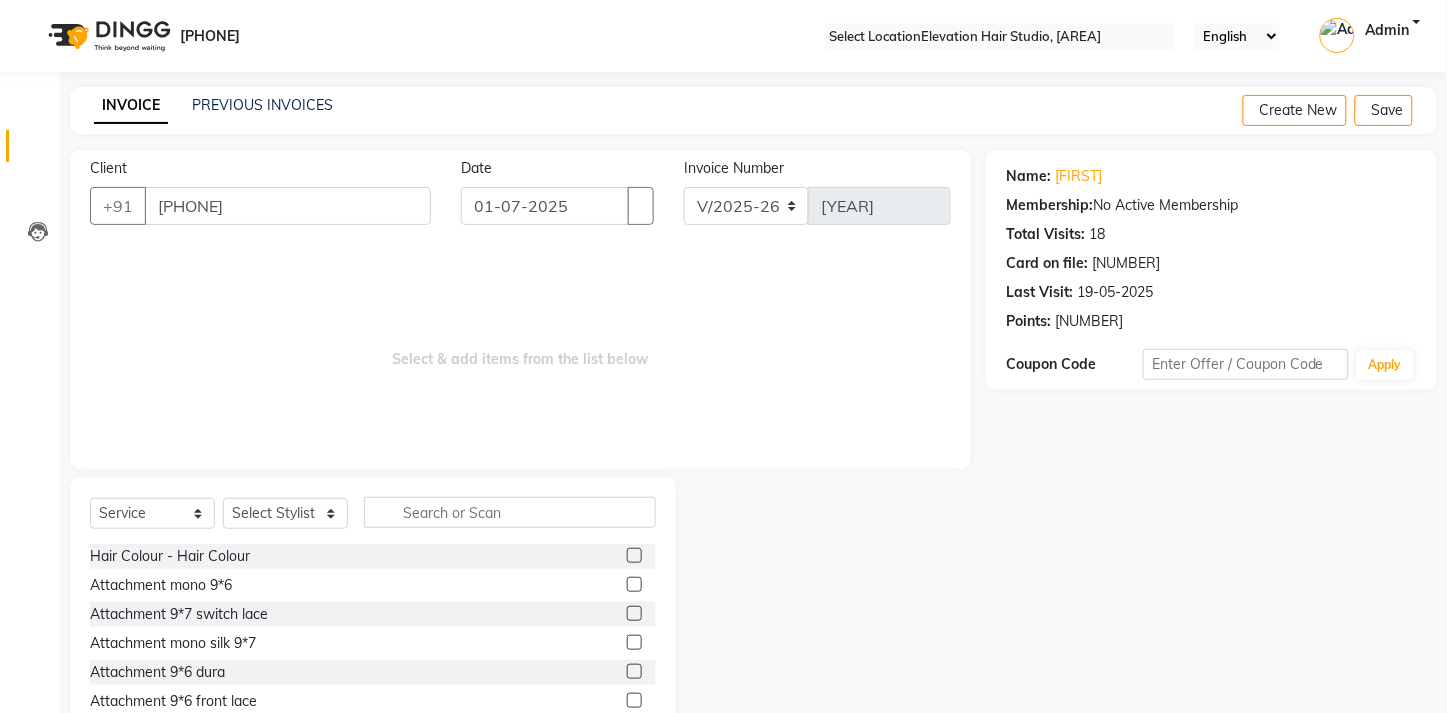 click at bounding box center [634, 555] 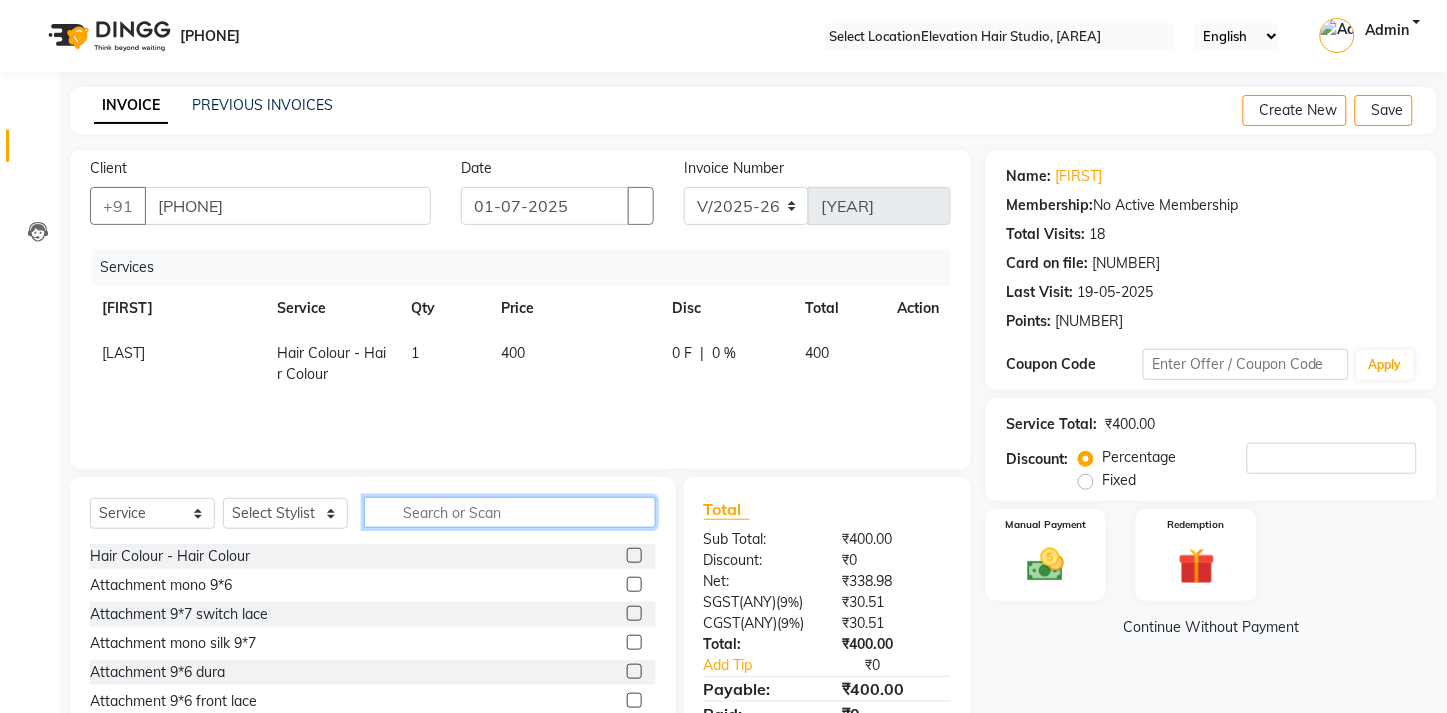 click at bounding box center [510, 512] 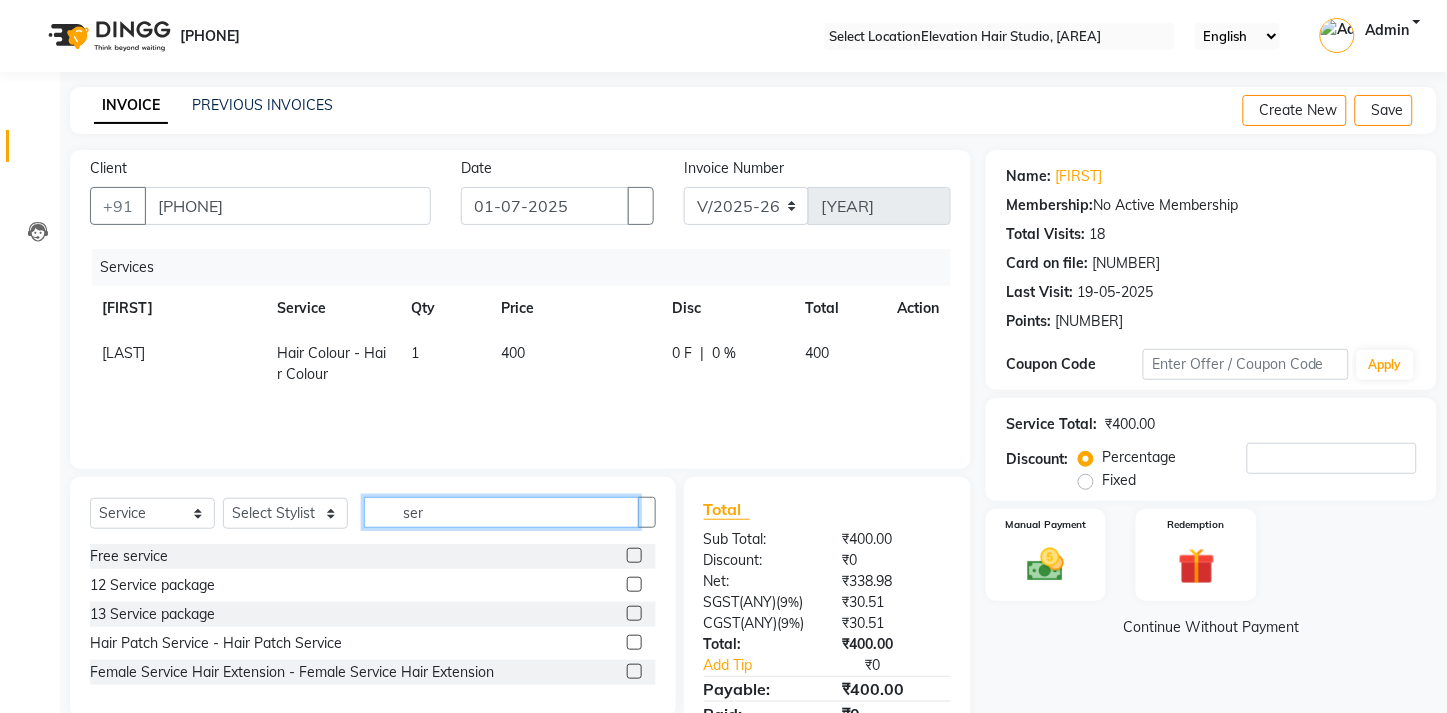 type on "ser" 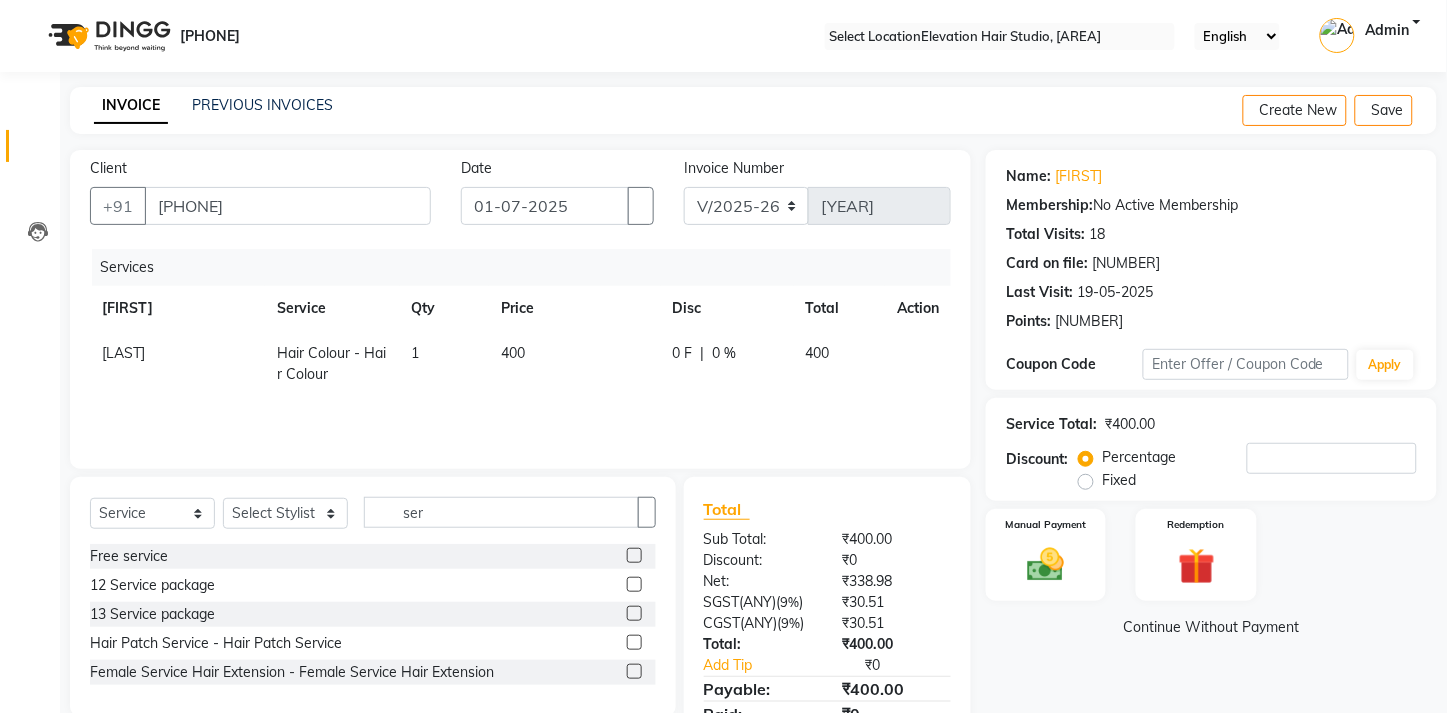 click at bounding box center [641, 556] 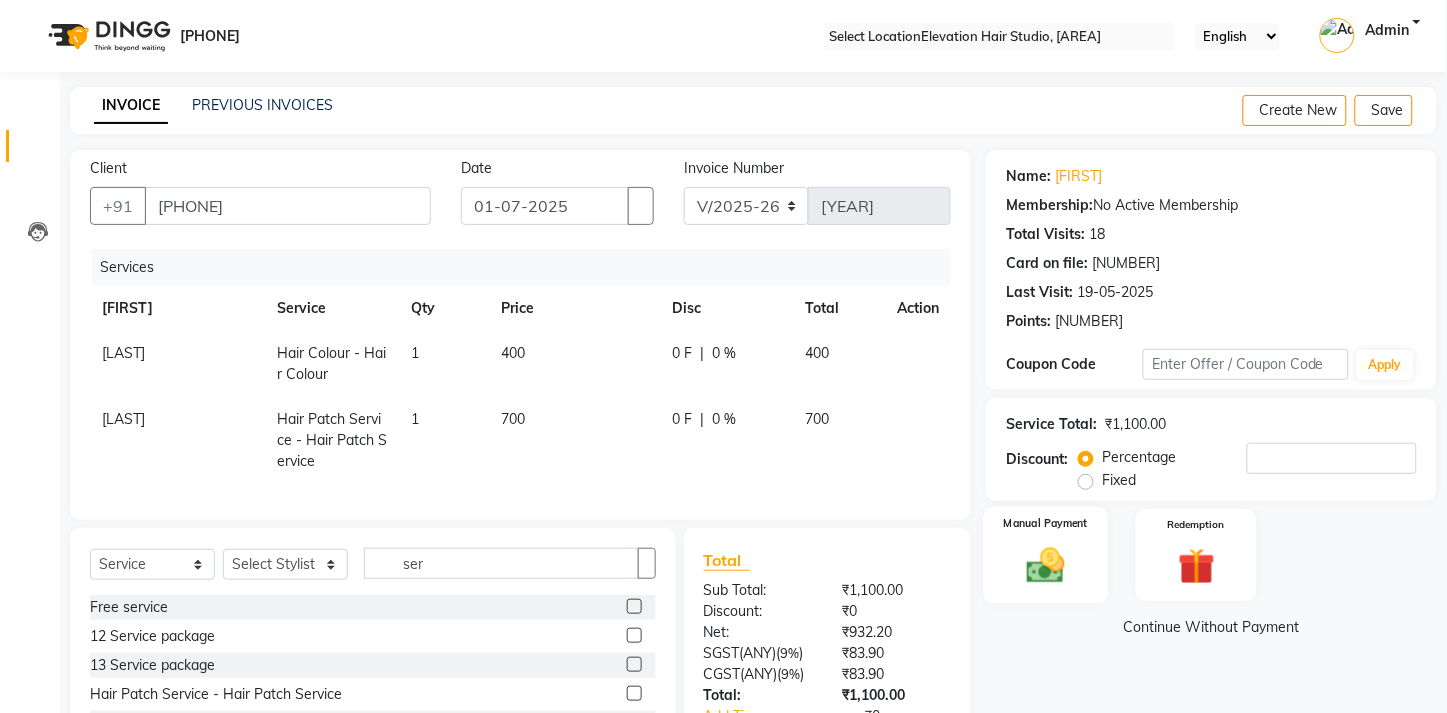 click on "Manual Payment" at bounding box center [1046, 555] 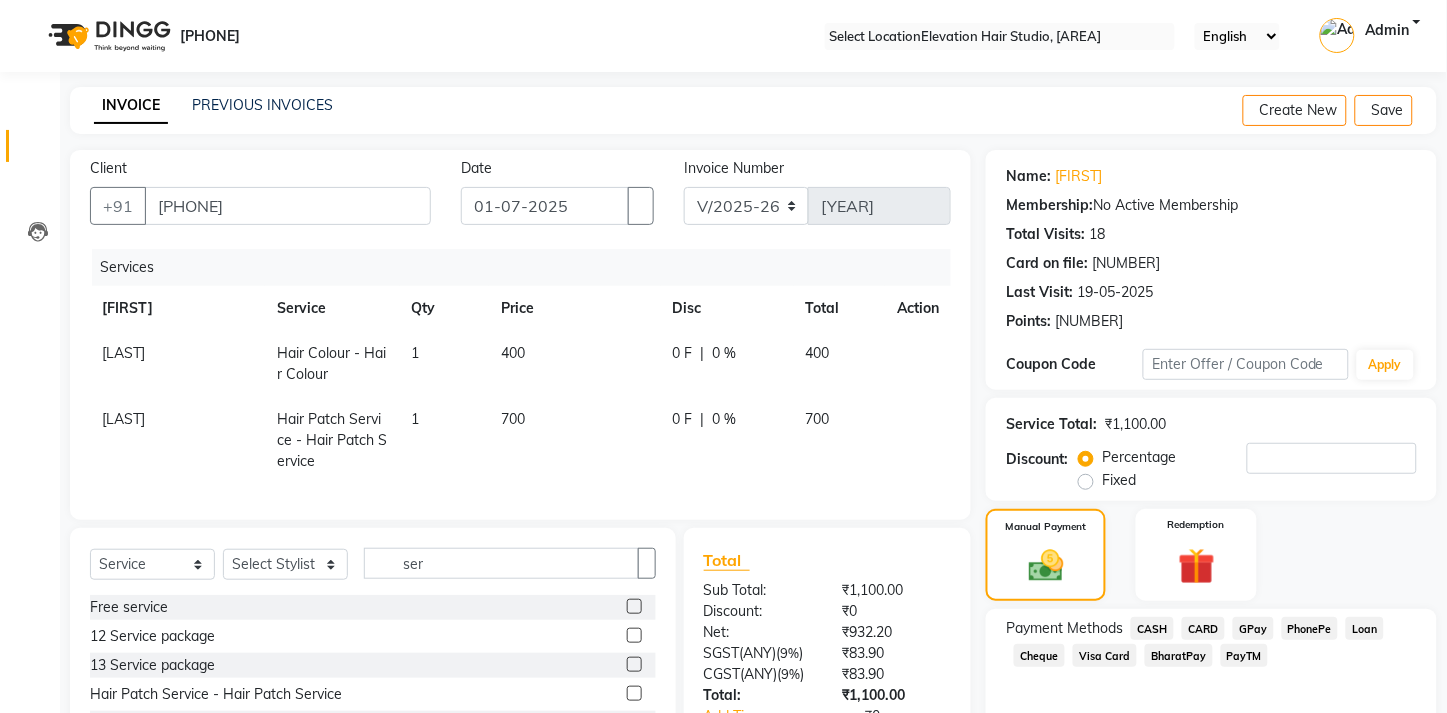 click on "GPay" at bounding box center (1152, 628) 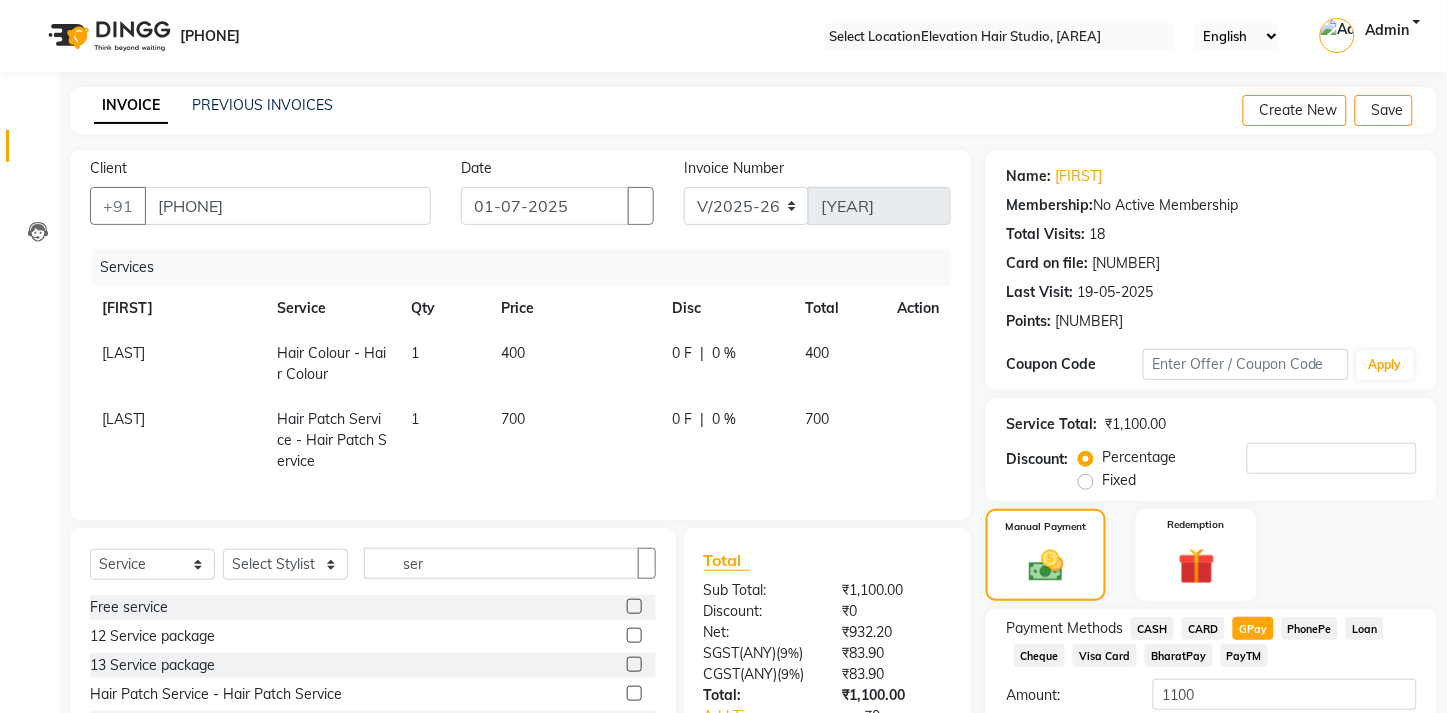scroll, scrollTop: 154, scrollLeft: 0, axis: vertical 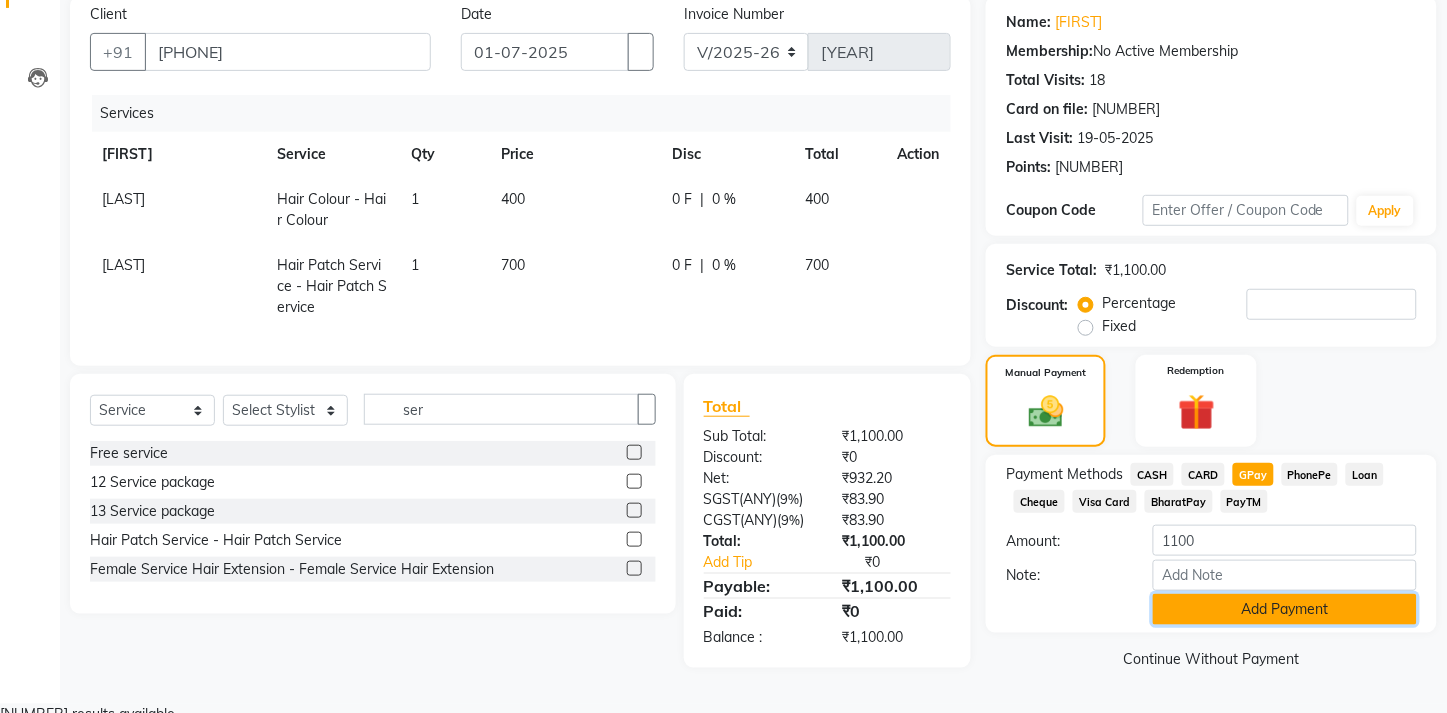 click on "Add Payment" at bounding box center (1285, 609) 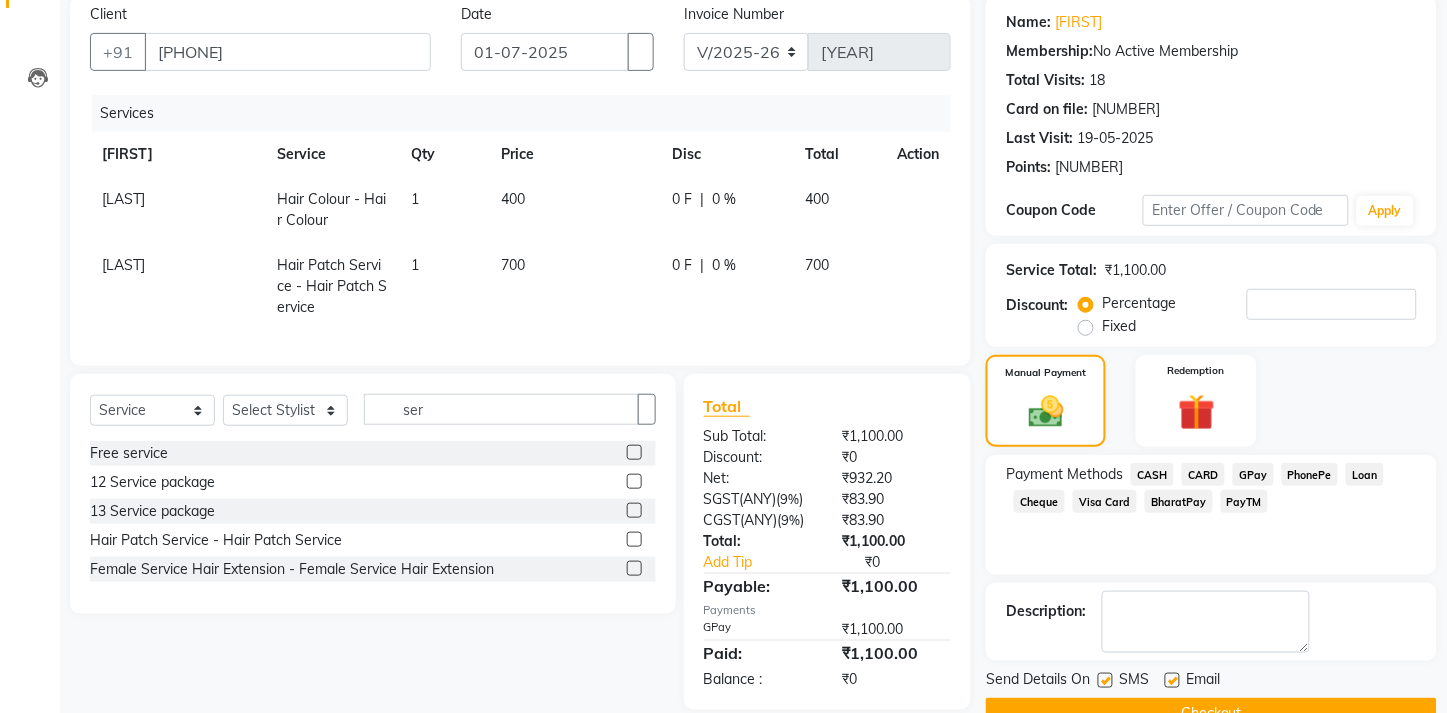 scroll, scrollTop: 207, scrollLeft: 0, axis: vertical 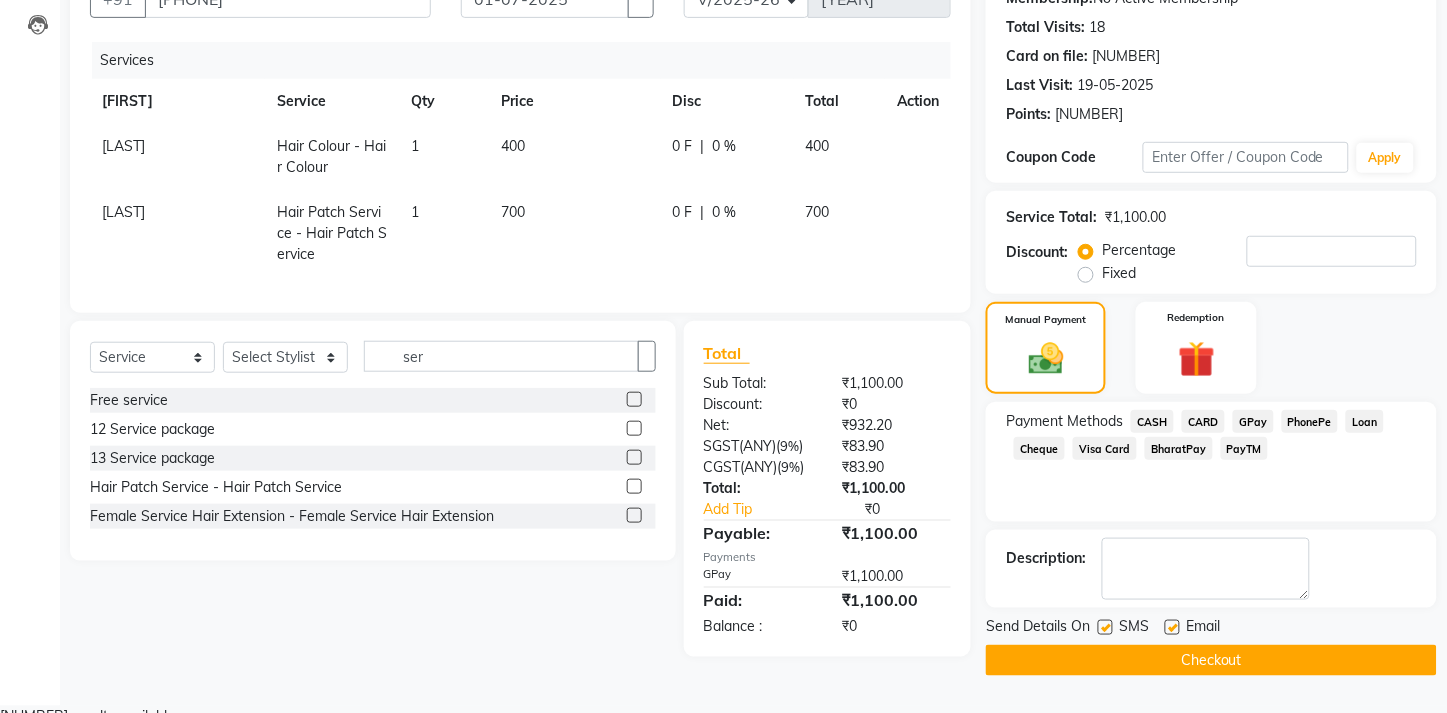 click at bounding box center [1172, 627] 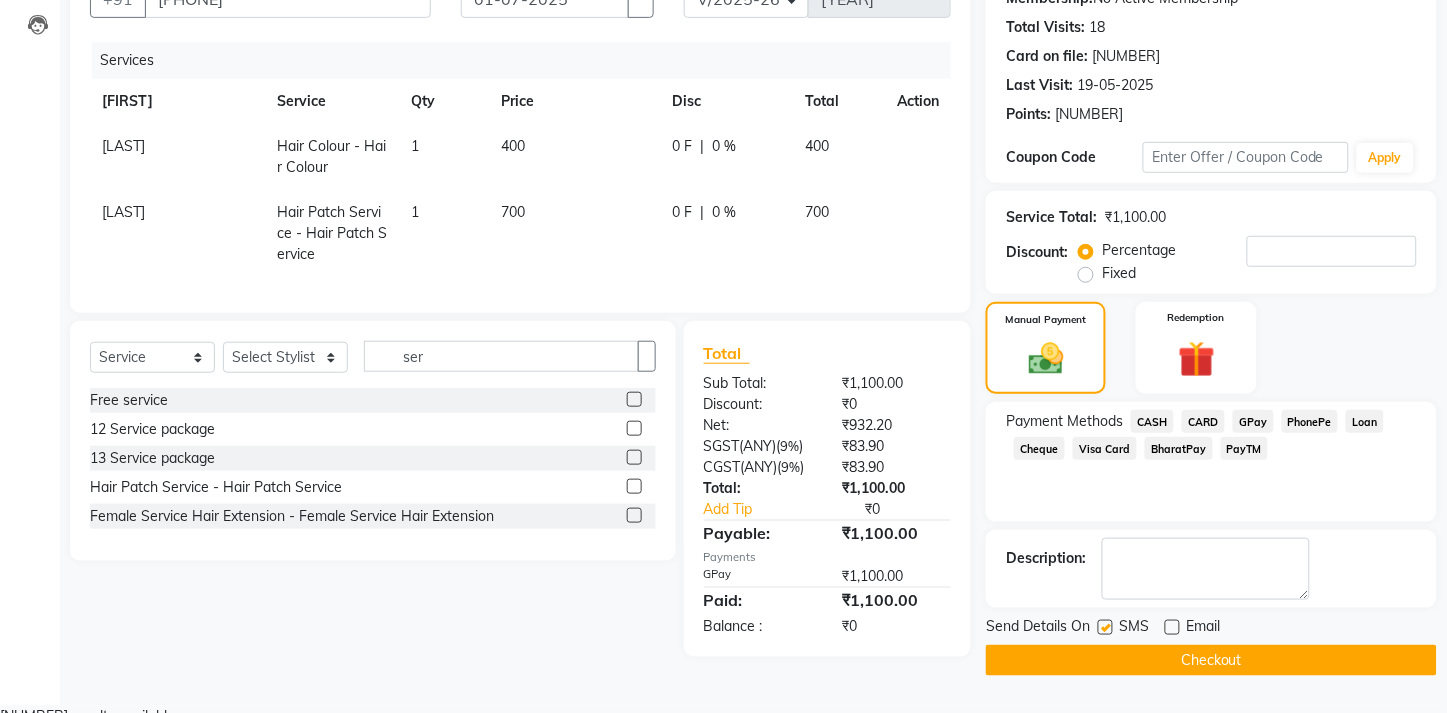 click at bounding box center (1105, 627) 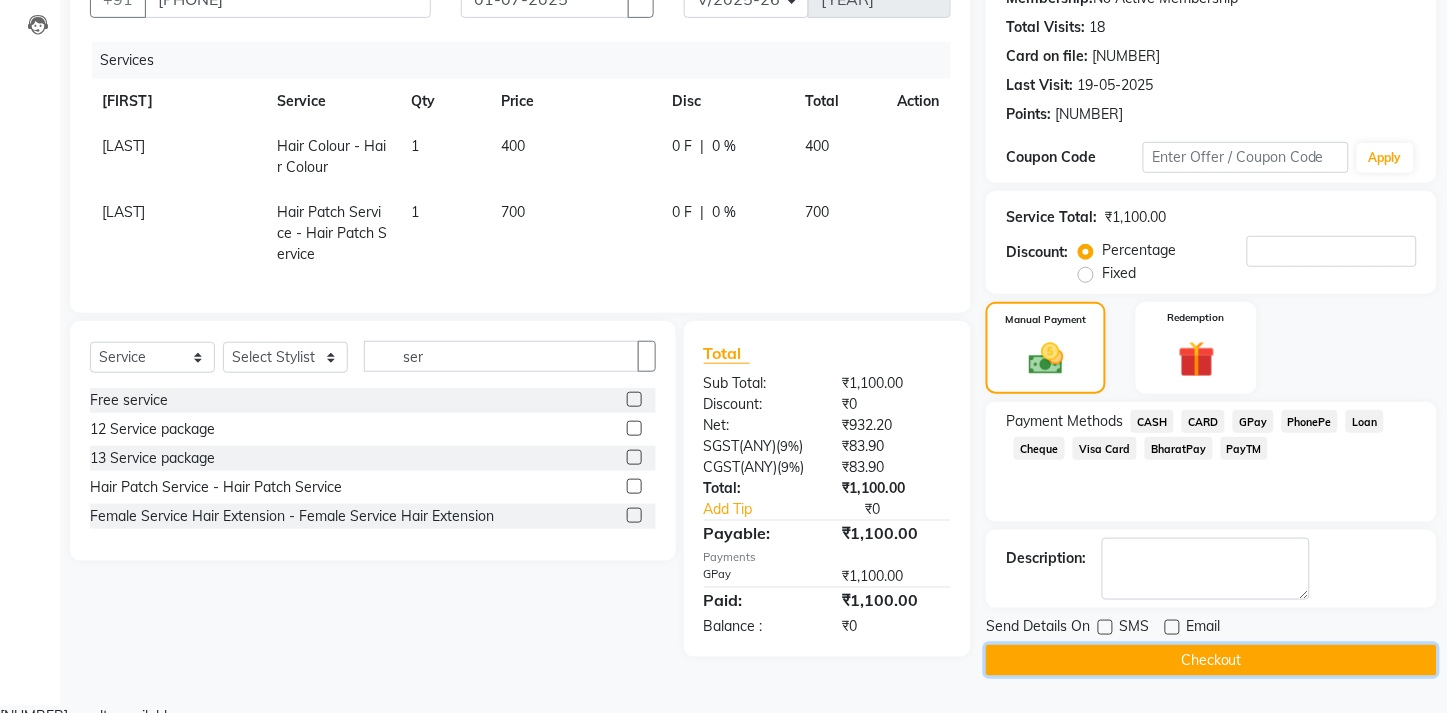 click on "Checkout" at bounding box center [1211, 660] 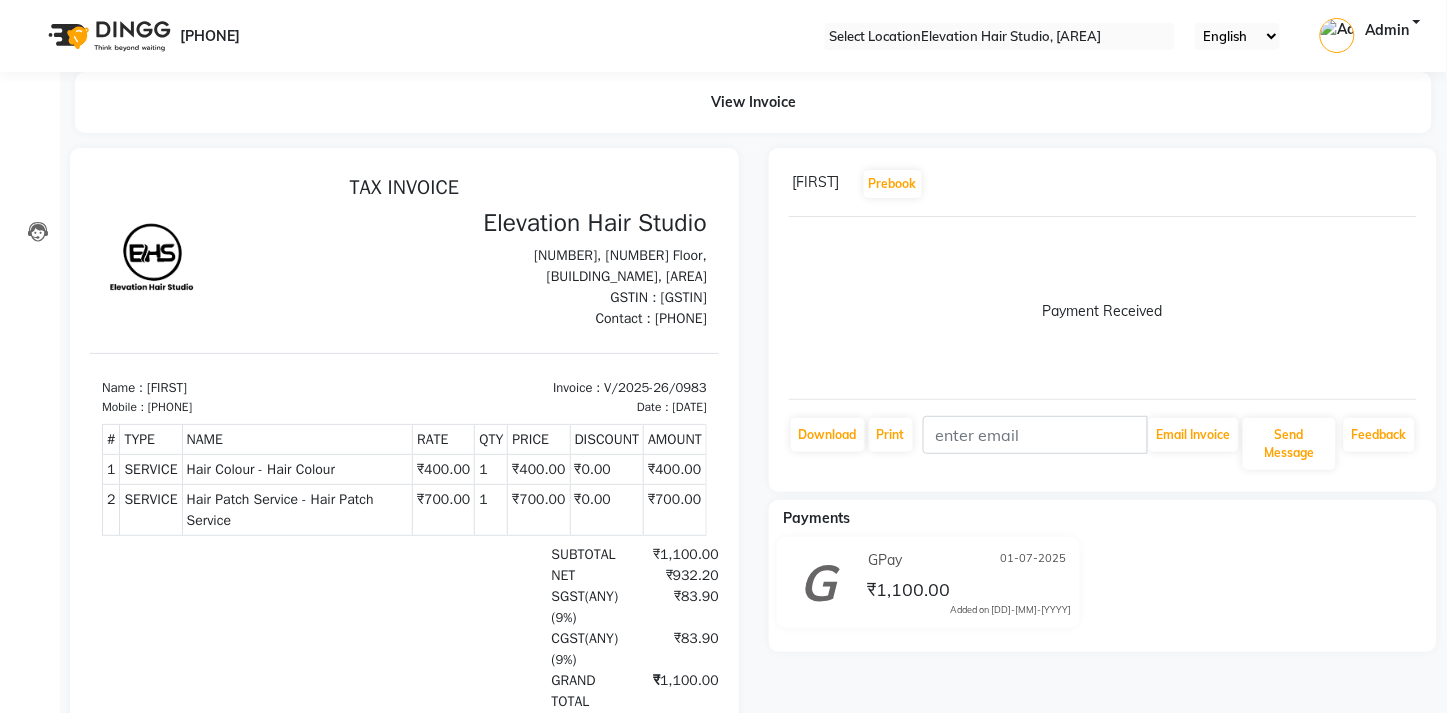 scroll, scrollTop: 0, scrollLeft: 0, axis: both 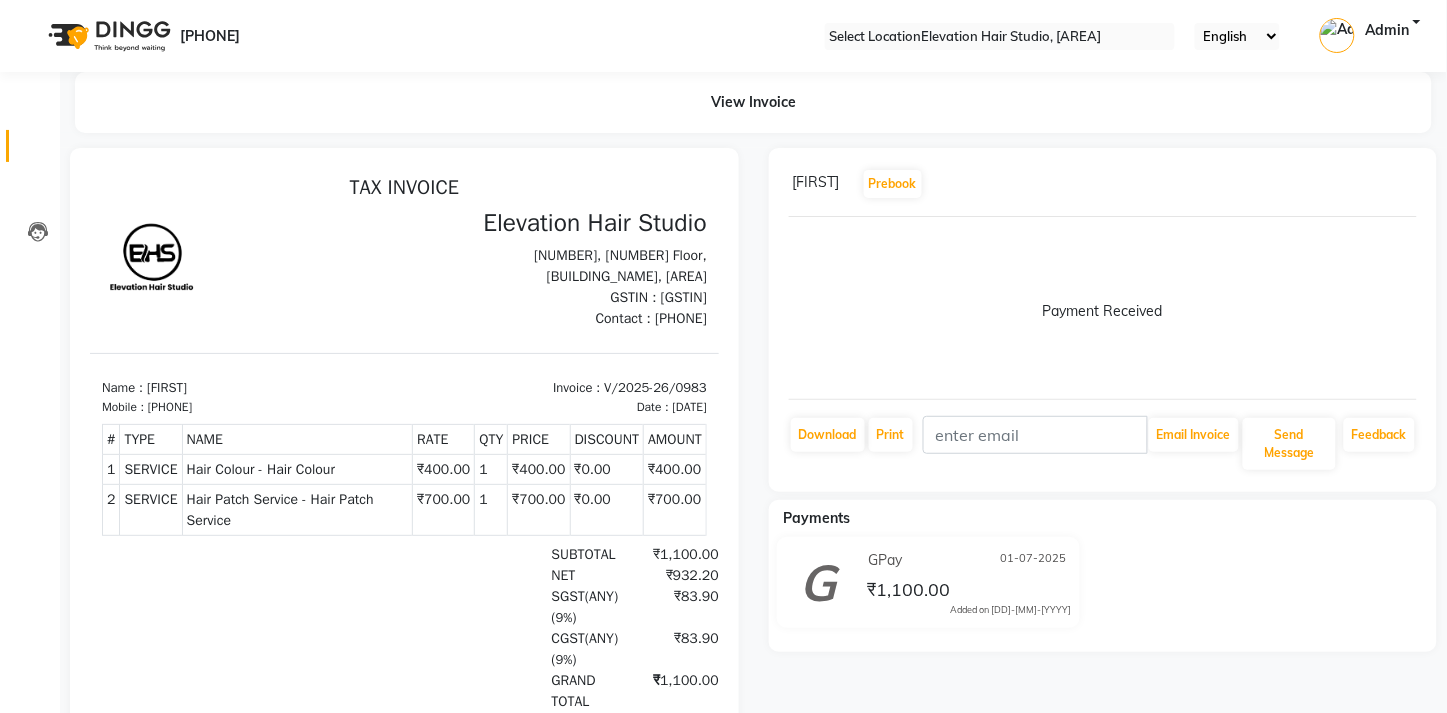 click on "Invoice" at bounding box center [30, 146] 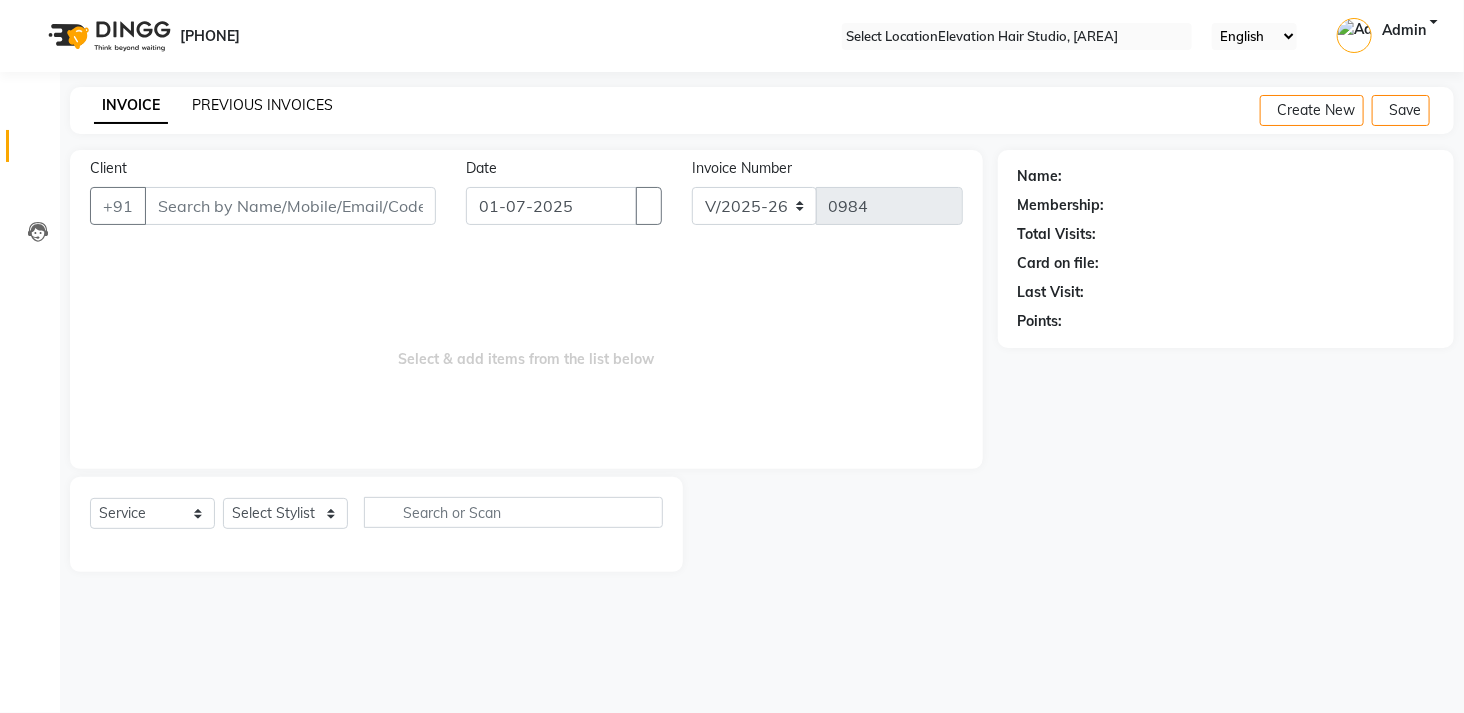 click on "PREVIOUS INVOICES" at bounding box center [262, 105] 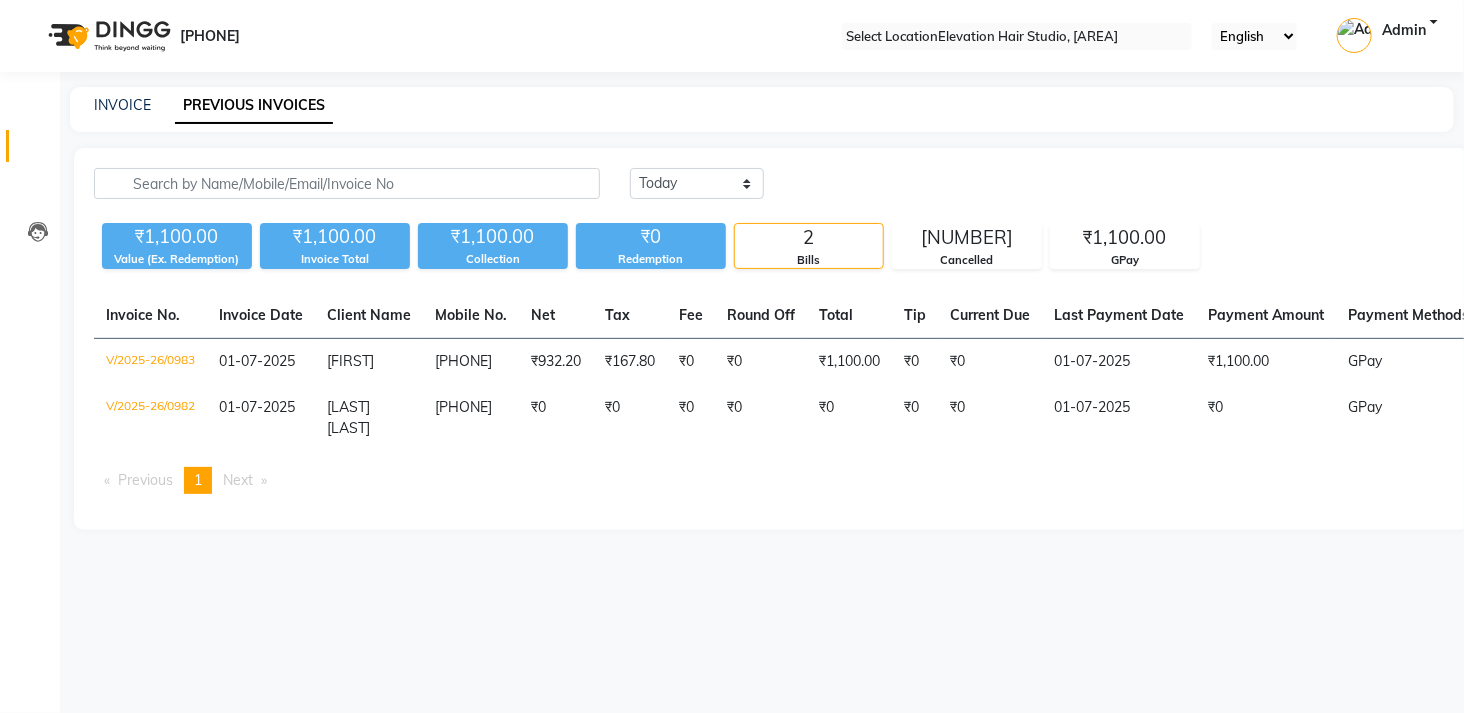 click on "Today Yesterday Custom Range Export" at bounding box center [1151, 191] 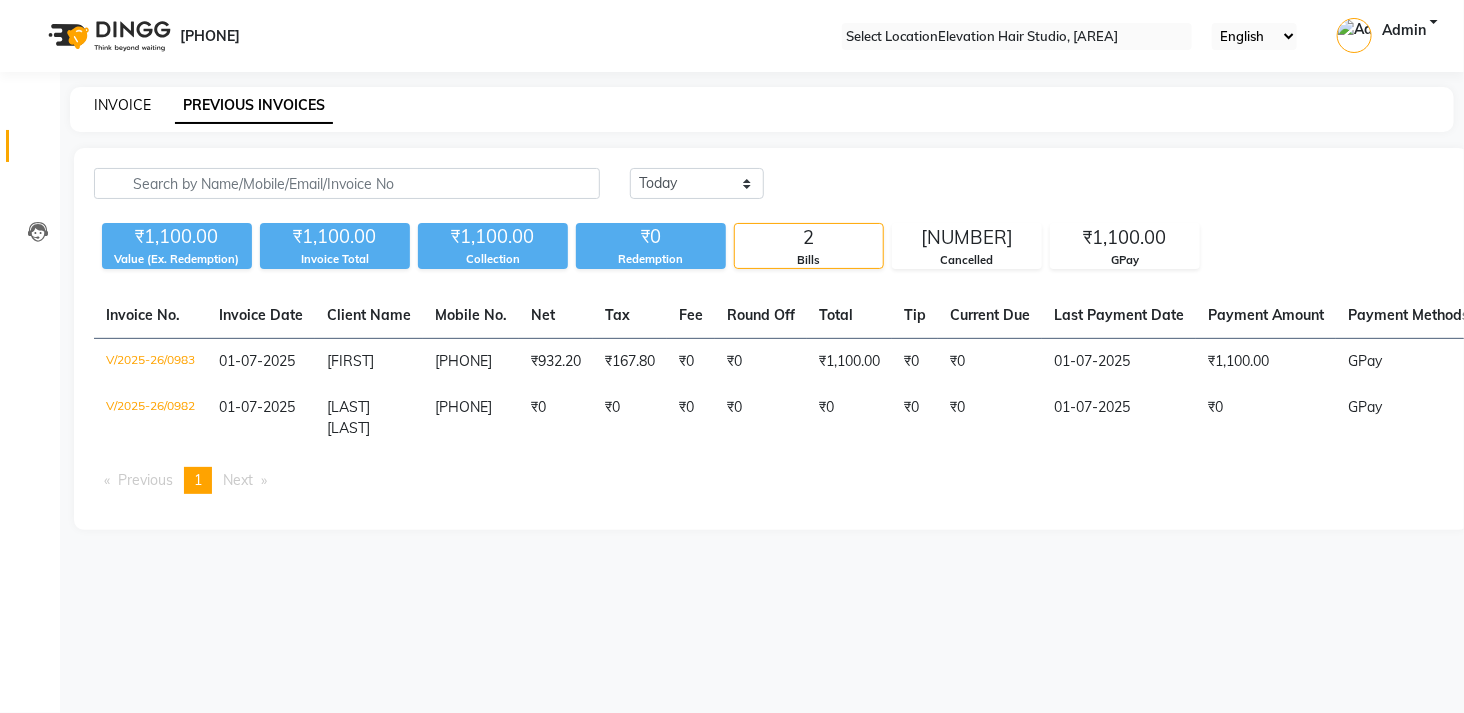 click on "INVOICE" at bounding box center [122, 105] 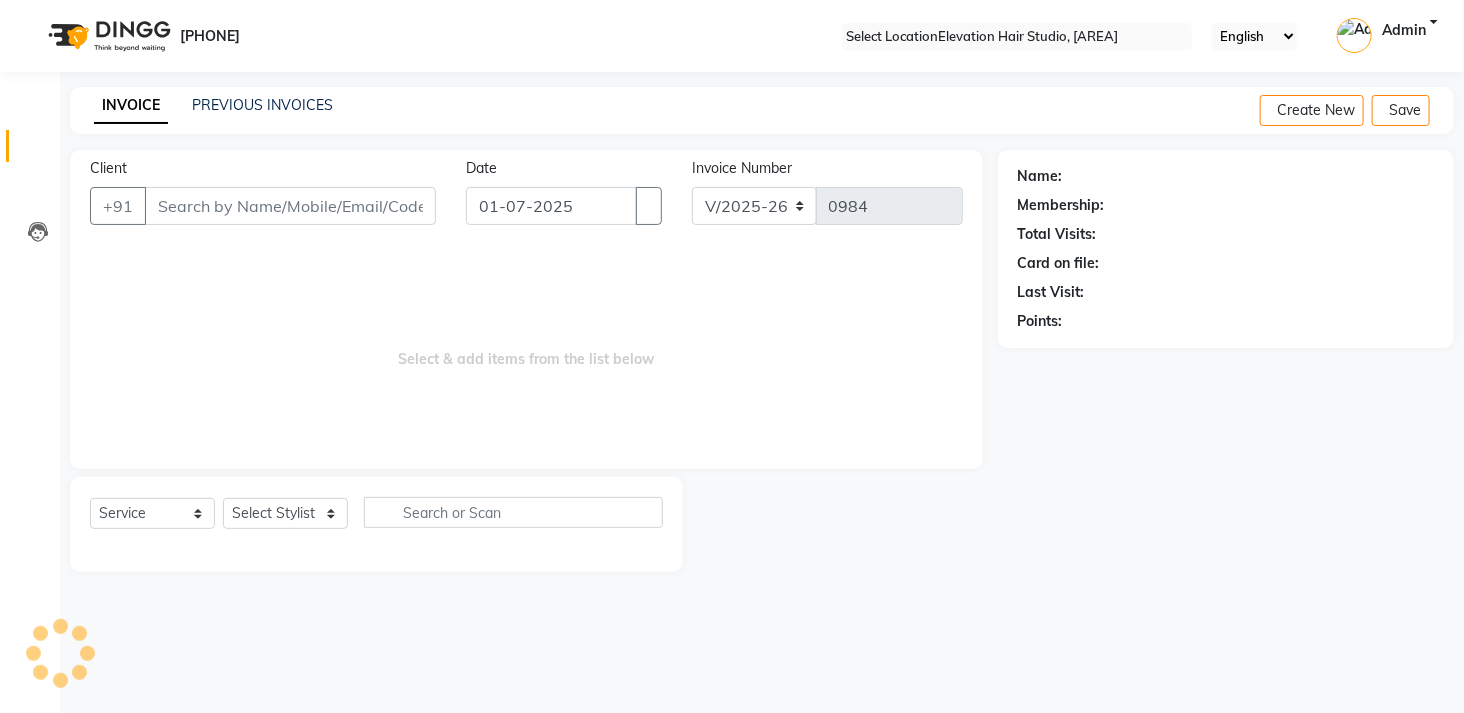 click on "Client" at bounding box center [290, 206] 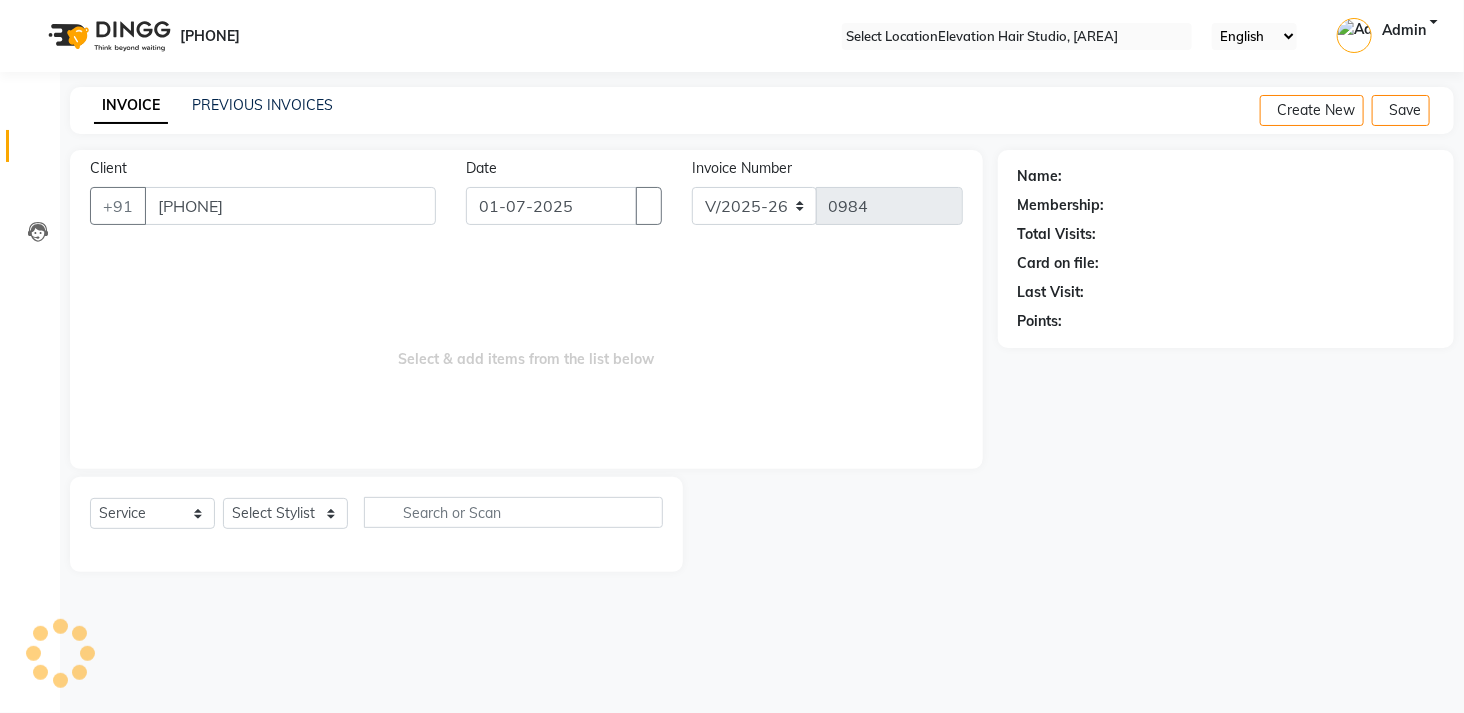 type on "[PHONE]" 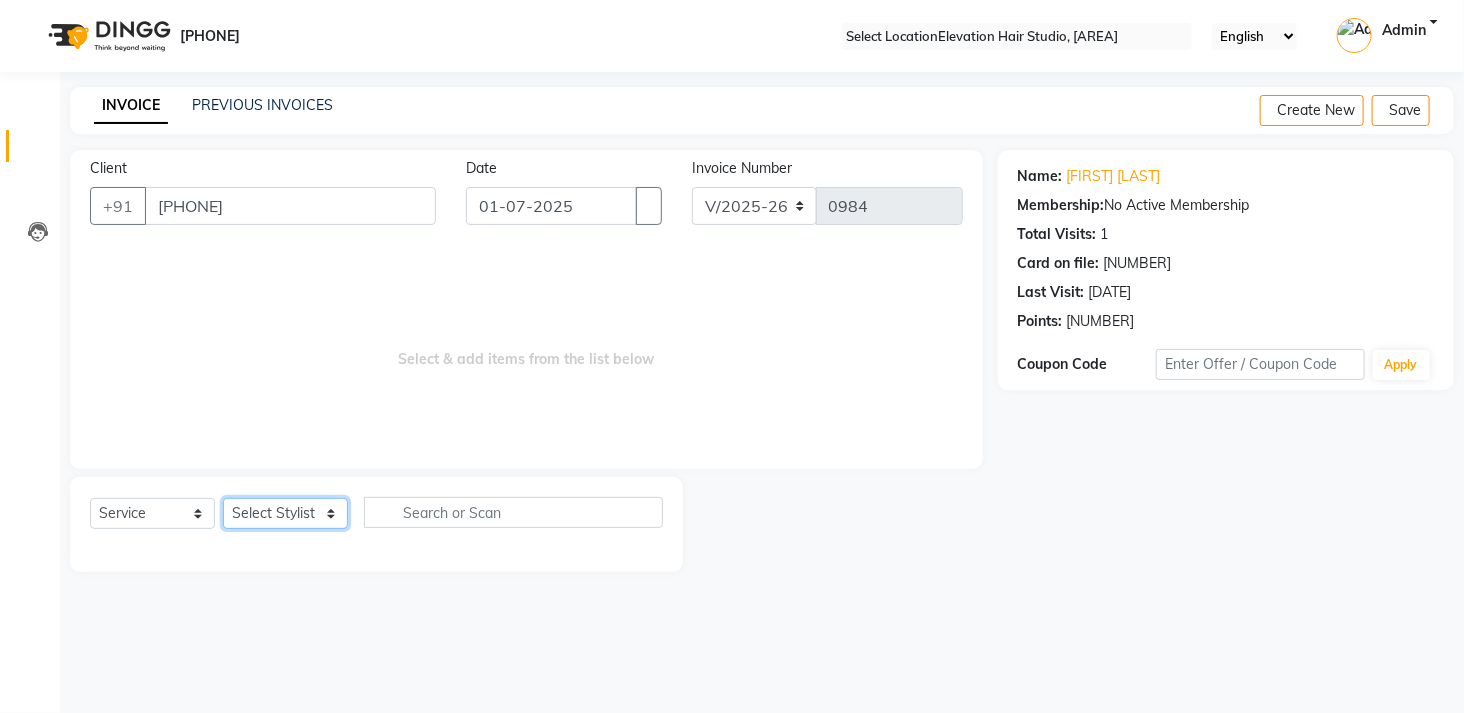 click on "Select Stylist Admin (EHS Thane) [FIRST] [LAST] [FIRST] [LAST] [FIRST] [LAST] [FIRST] [LAST] [FIRST] [LAST] [FIRST] [LAST] [FIRST] [LAST] [FIRST] [LAST] [FIRST] [LAST]" at bounding box center [285, 513] 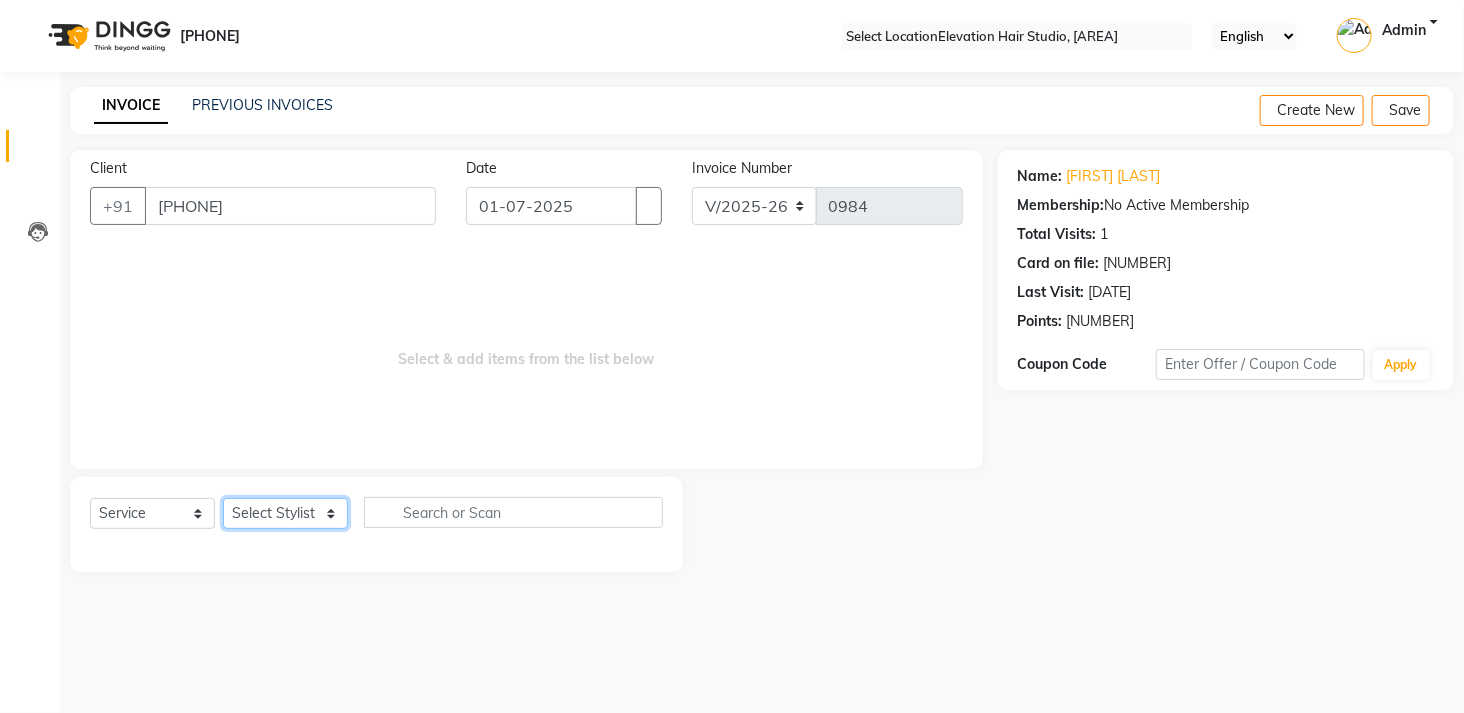 select on "[NUMBER]" 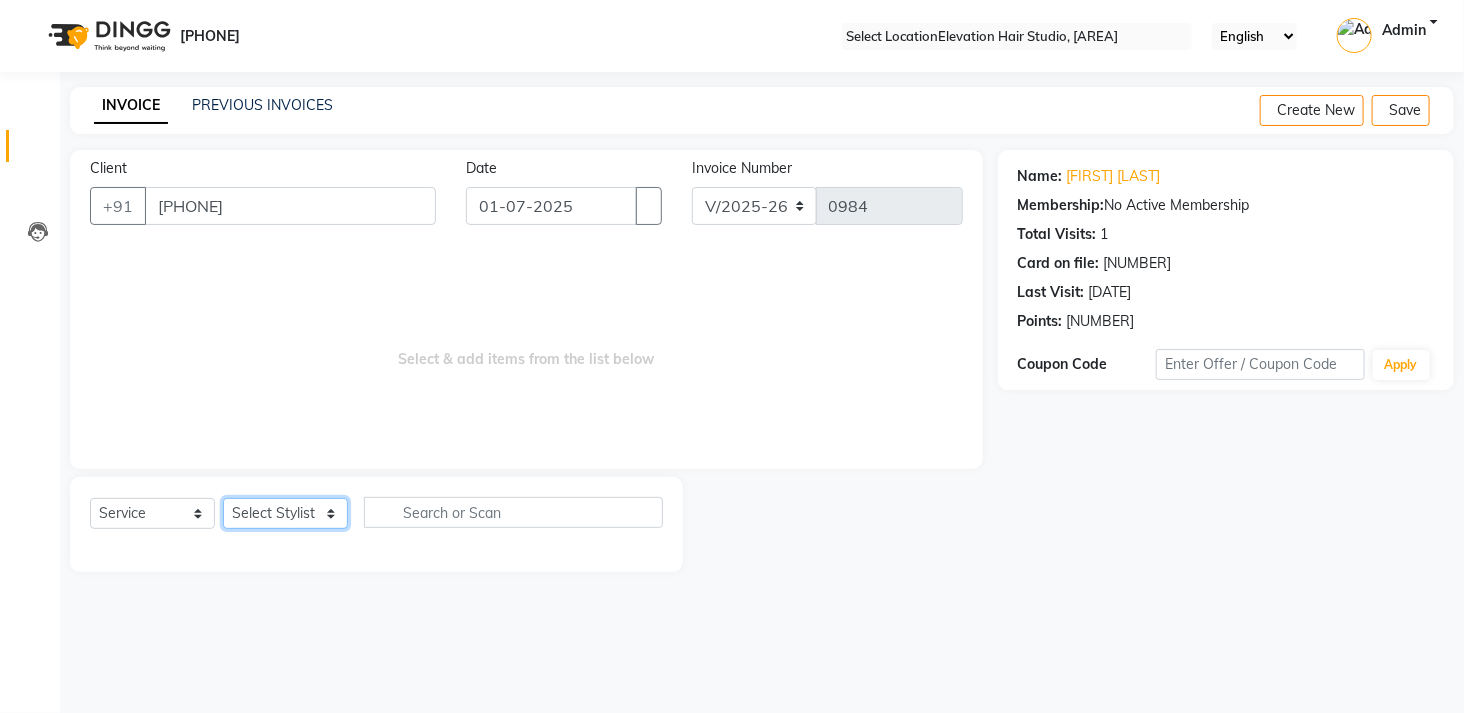 click on "Select Stylist Admin (EHS Thane) [FIRST] [LAST] [FIRST] [LAST] [FIRST] [LAST] [FIRST] [LAST] [FIRST] [LAST] [FIRST] [LAST] [FIRST] [LAST] [FIRST] [LAST] [FIRST] [LAST]" at bounding box center [285, 513] 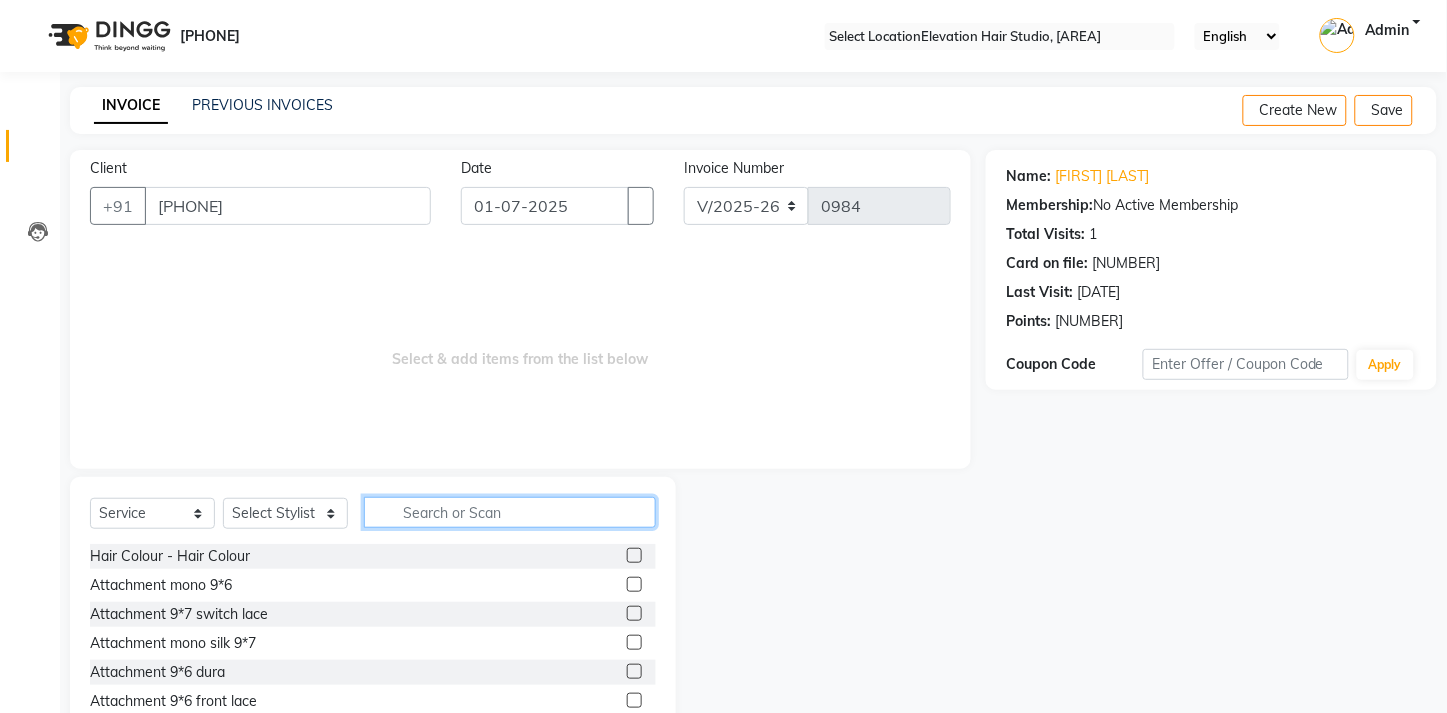 click at bounding box center (510, 512) 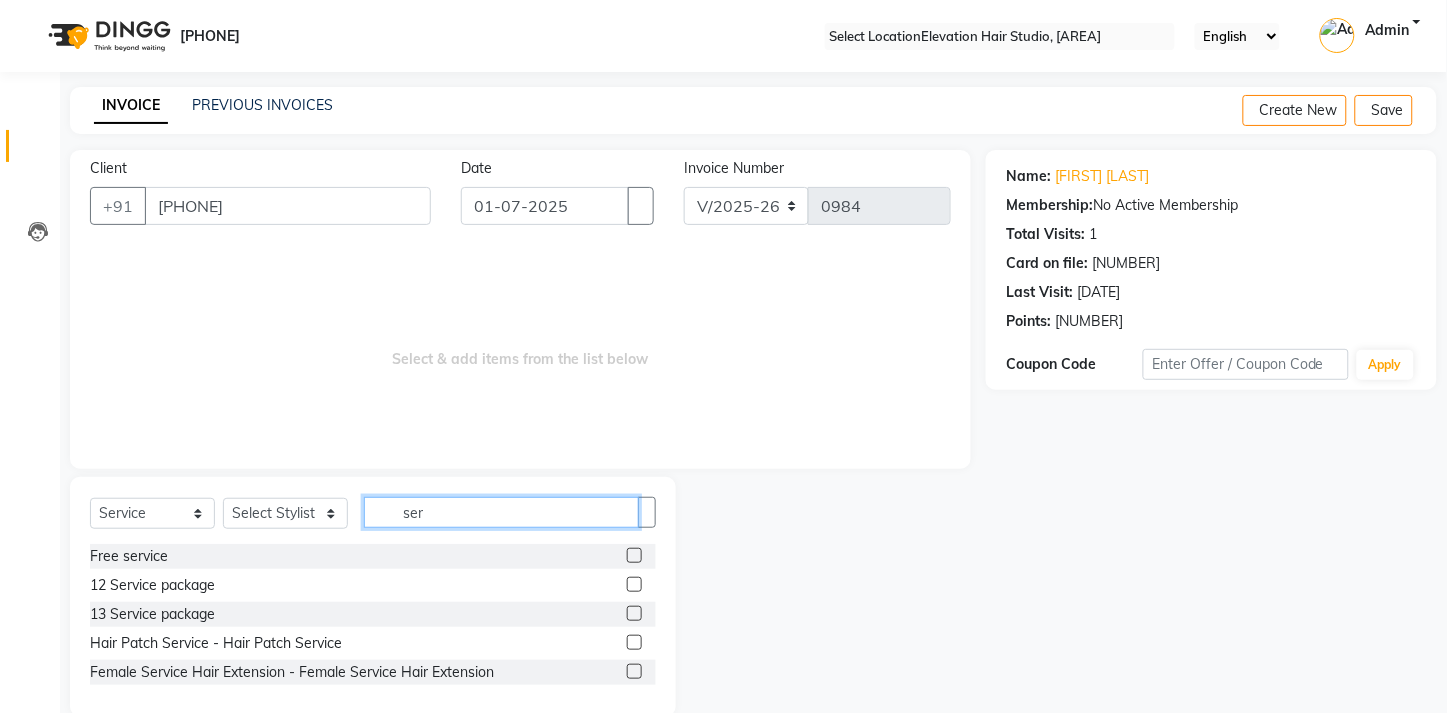 scroll, scrollTop: 33, scrollLeft: 0, axis: vertical 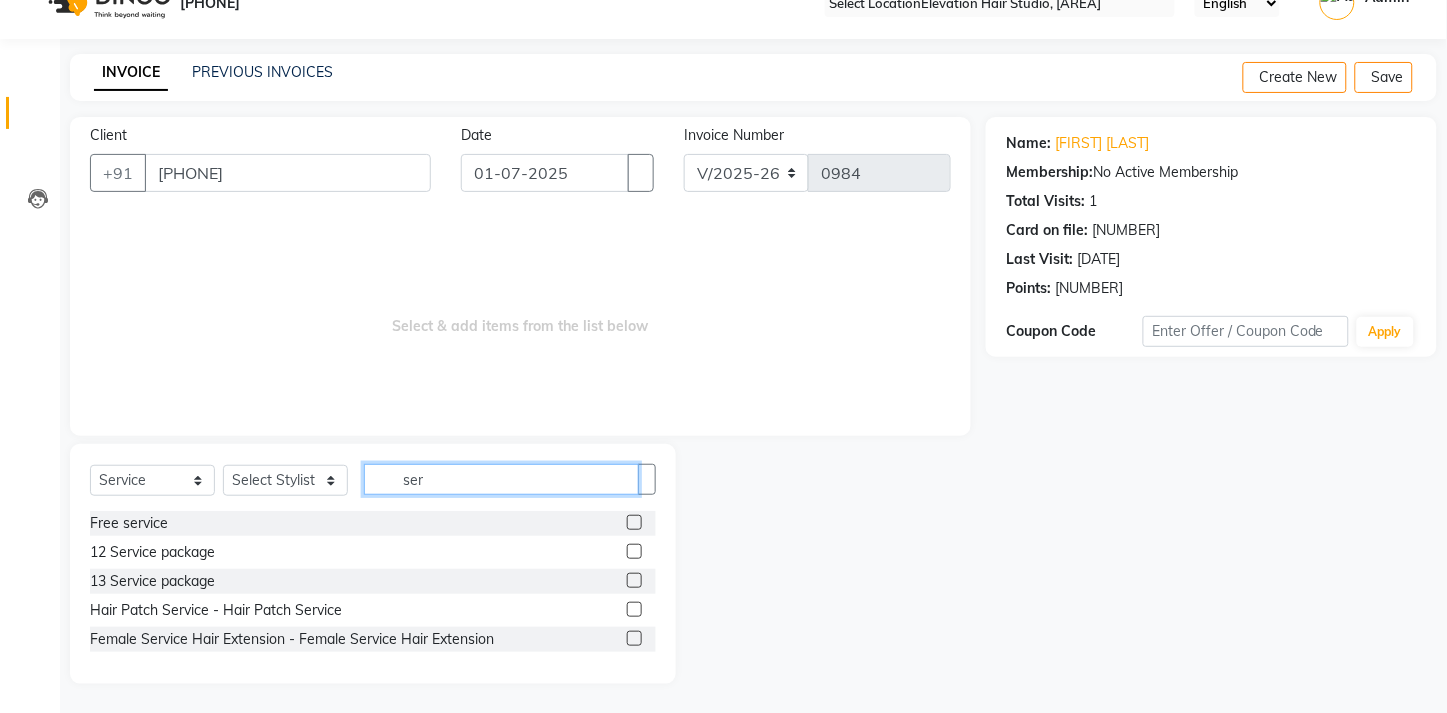type on "ser" 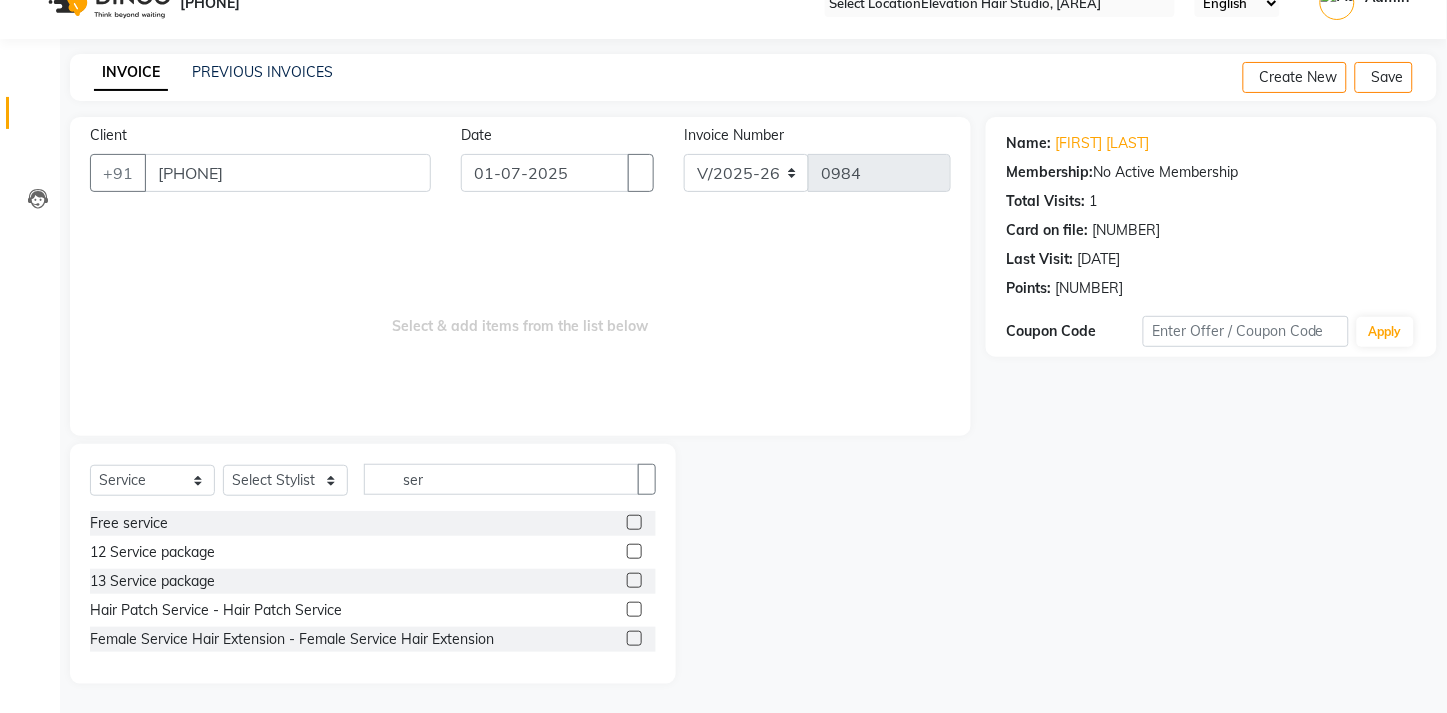 click at bounding box center [641, 523] 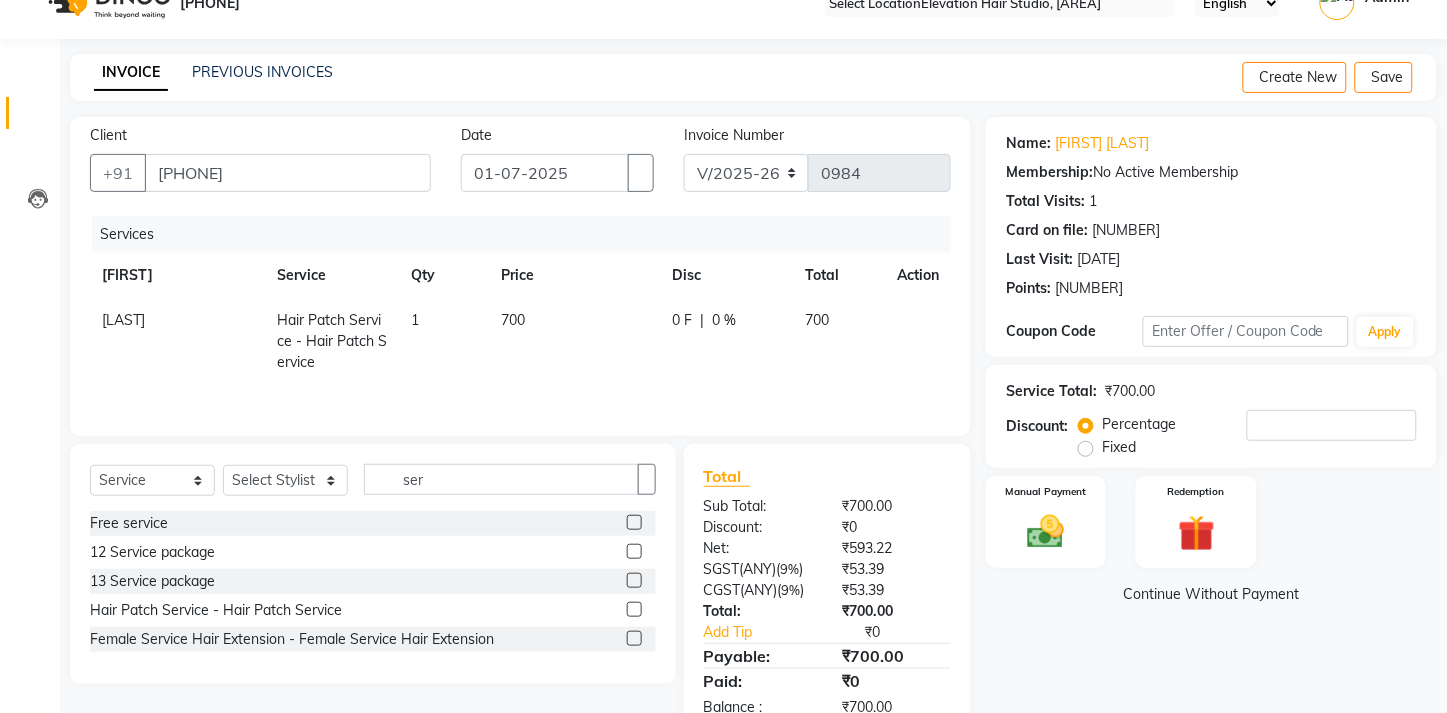click on "700" at bounding box center (574, 341) 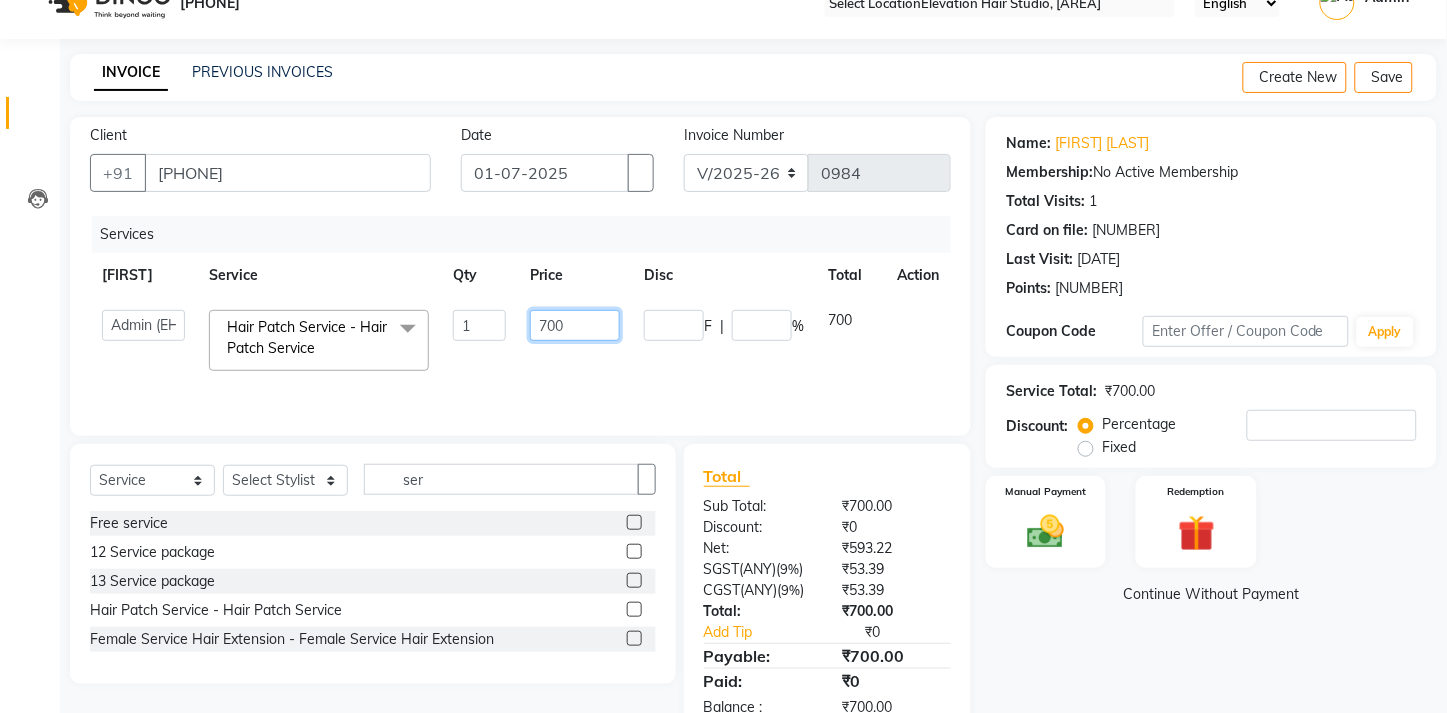 click on "700" at bounding box center [479, 325] 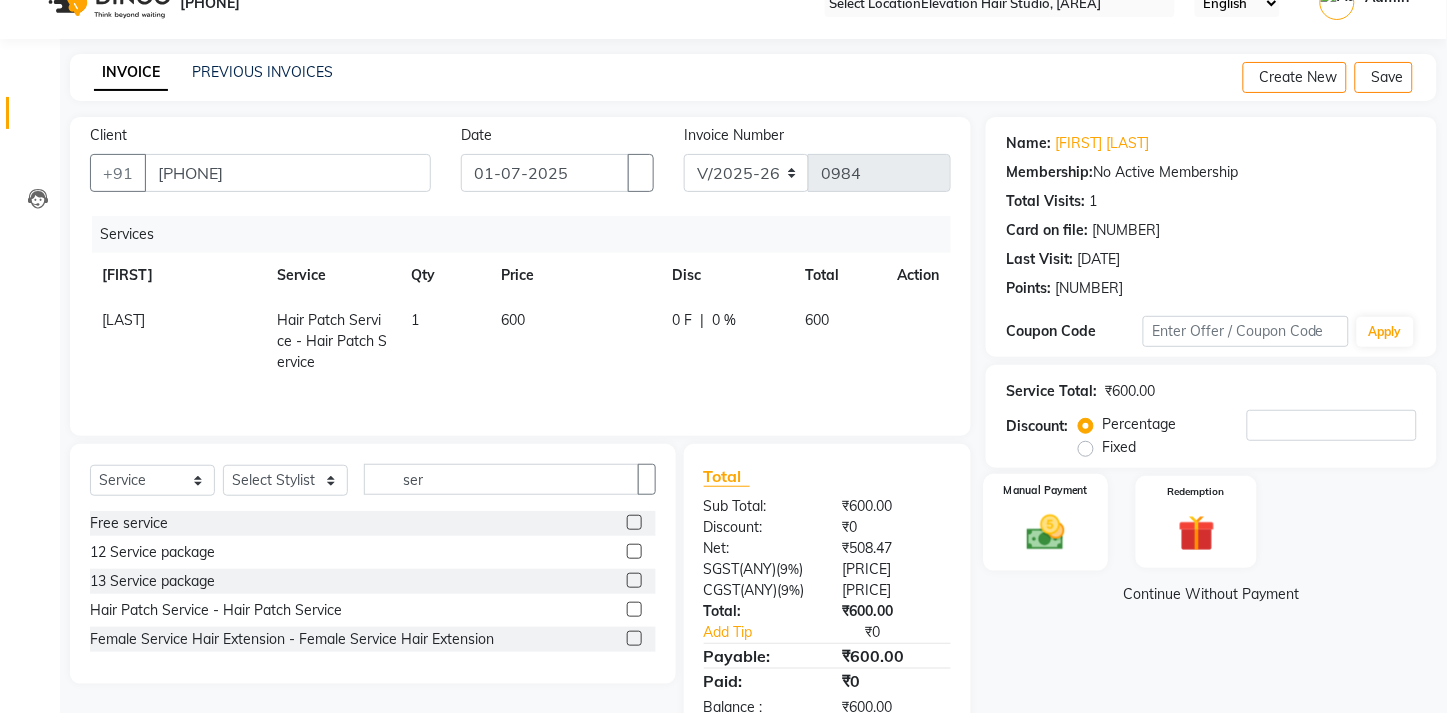 click on "Manual Payment" at bounding box center (1046, 522) 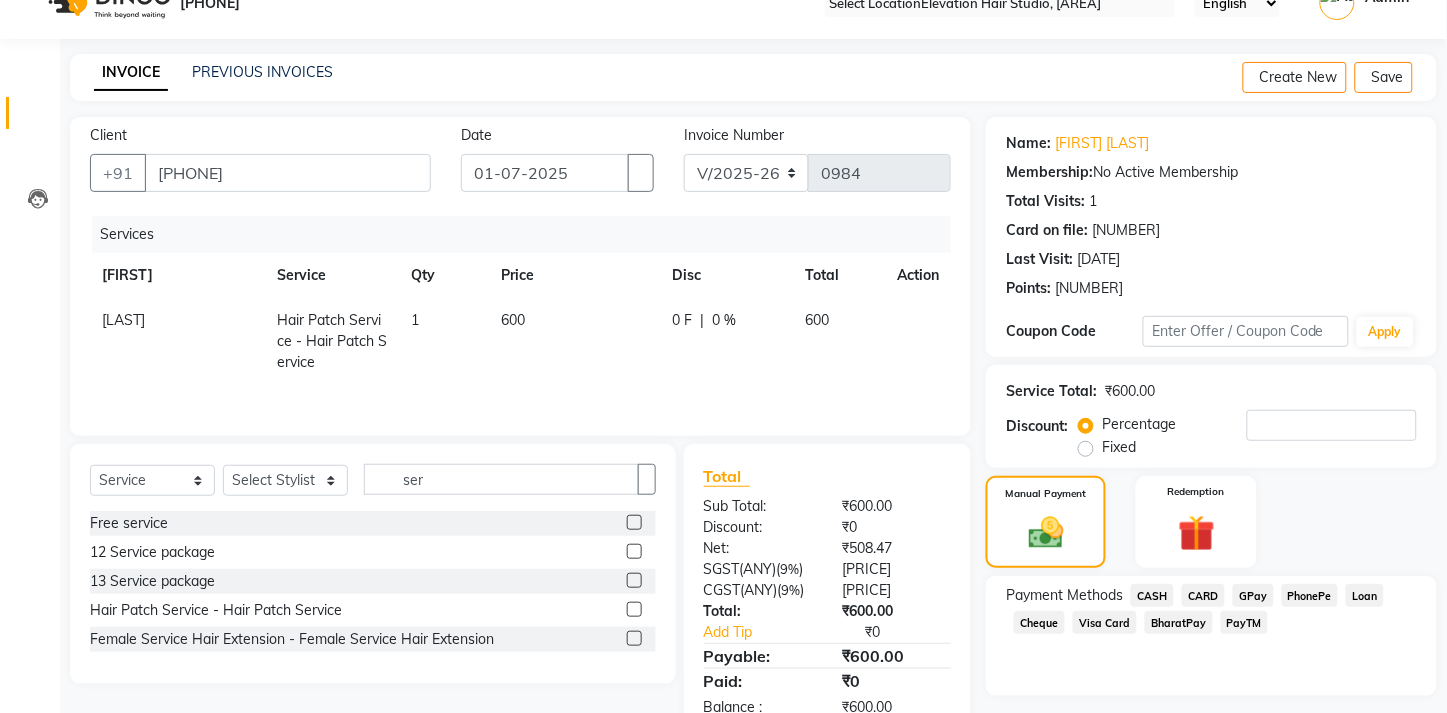 click on "GPay" at bounding box center (1152, 595) 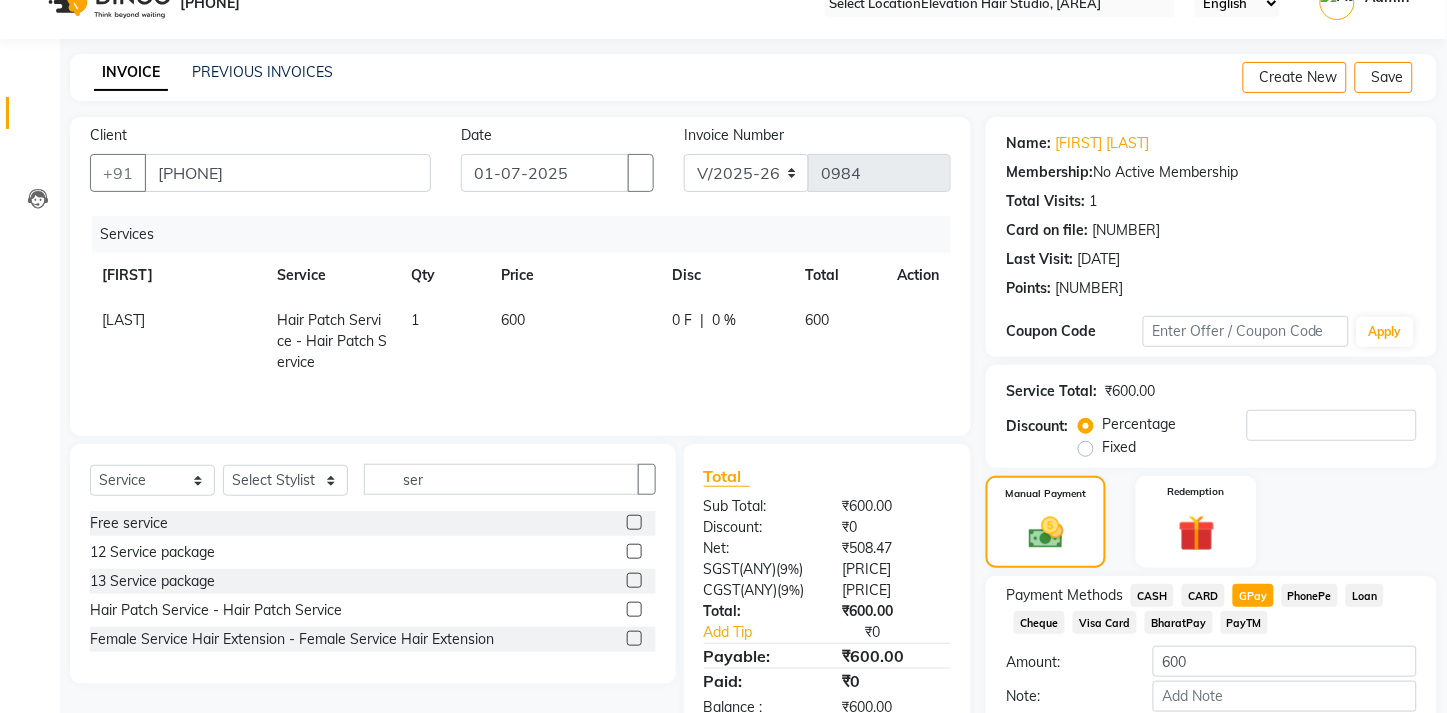 scroll, scrollTop: 151, scrollLeft: 0, axis: vertical 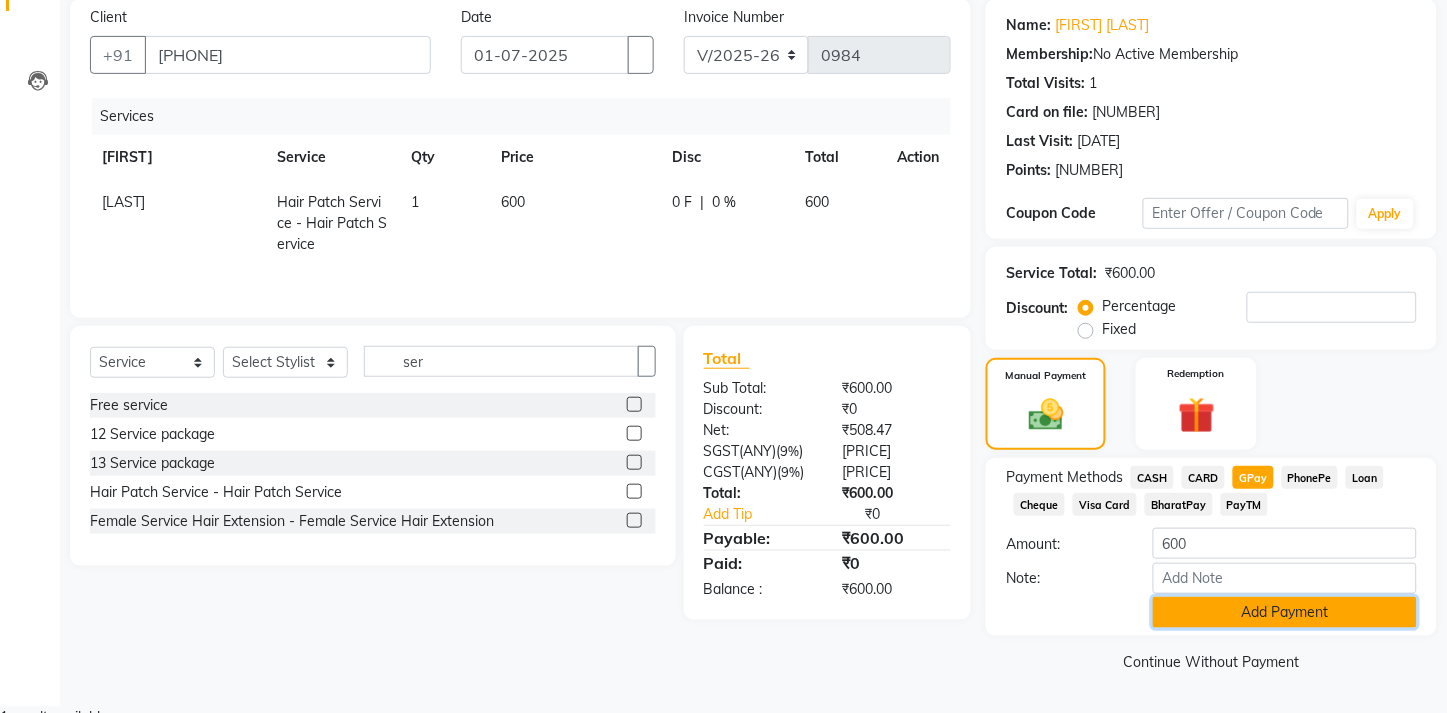 click on "Add Payment" at bounding box center [1285, 612] 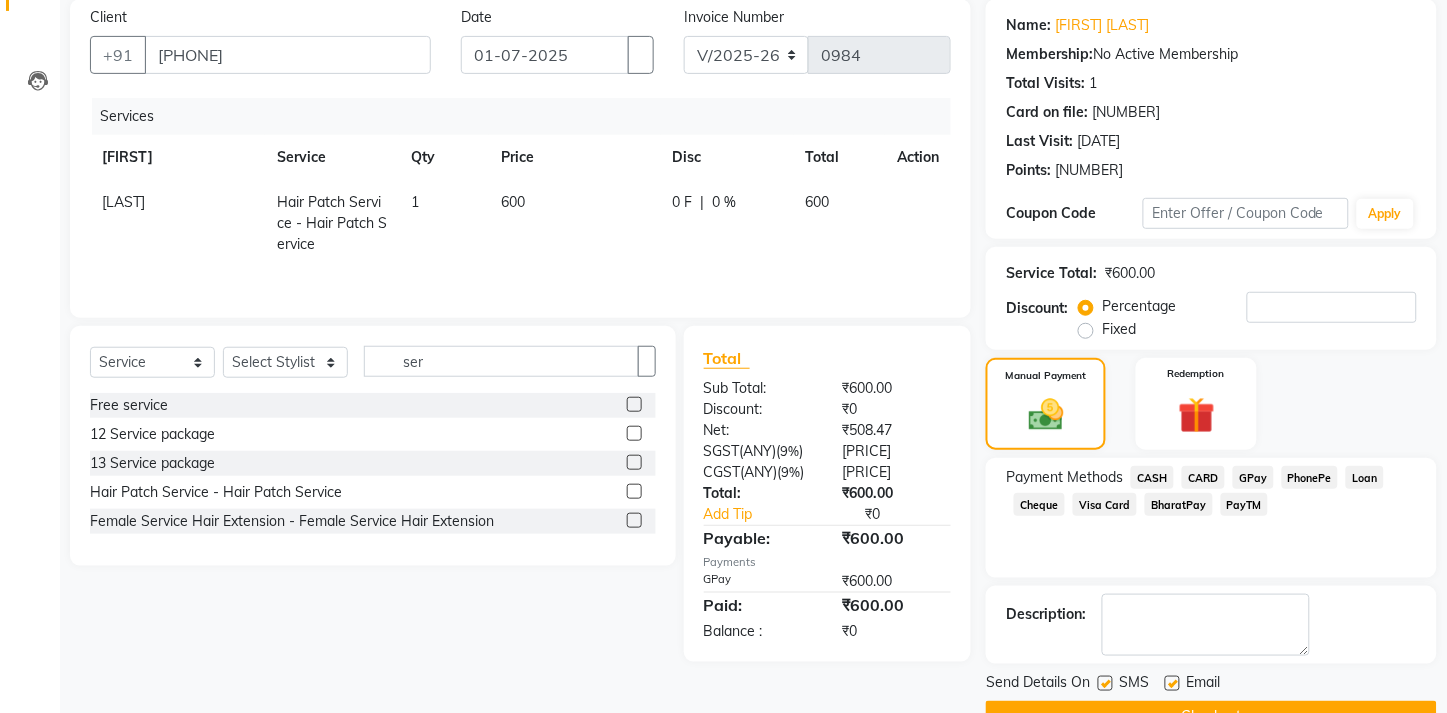 scroll, scrollTop: 207, scrollLeft: 0, axis: vertical 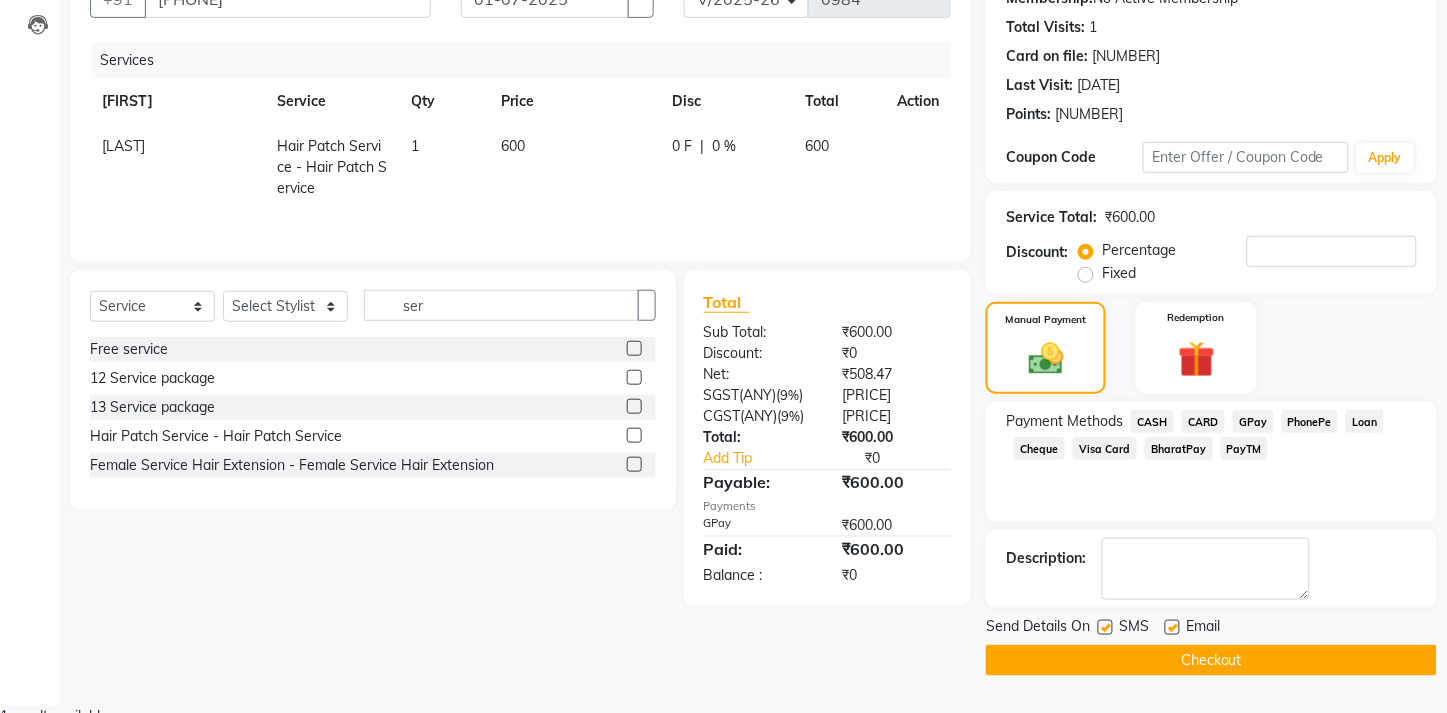 click at bounding box center (1172, 627) 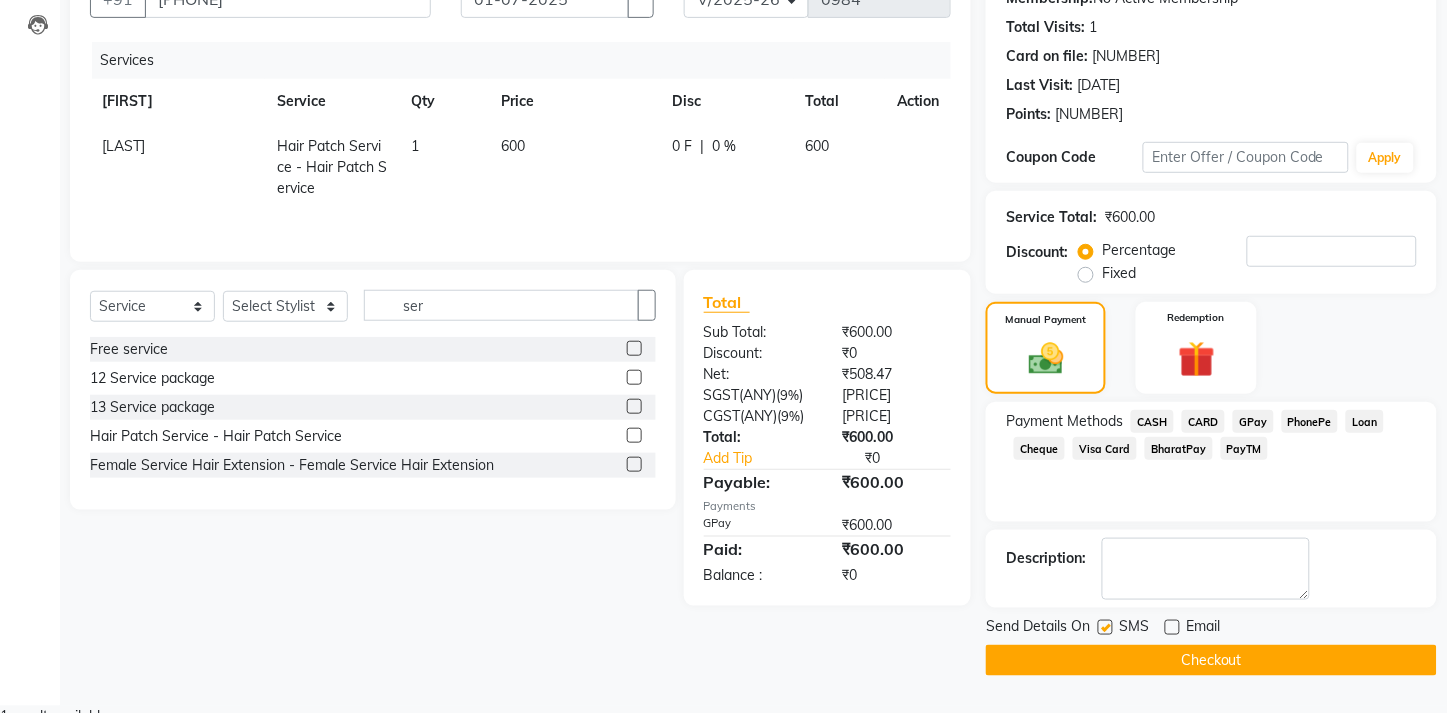 click at bounding box center (1105, 627) 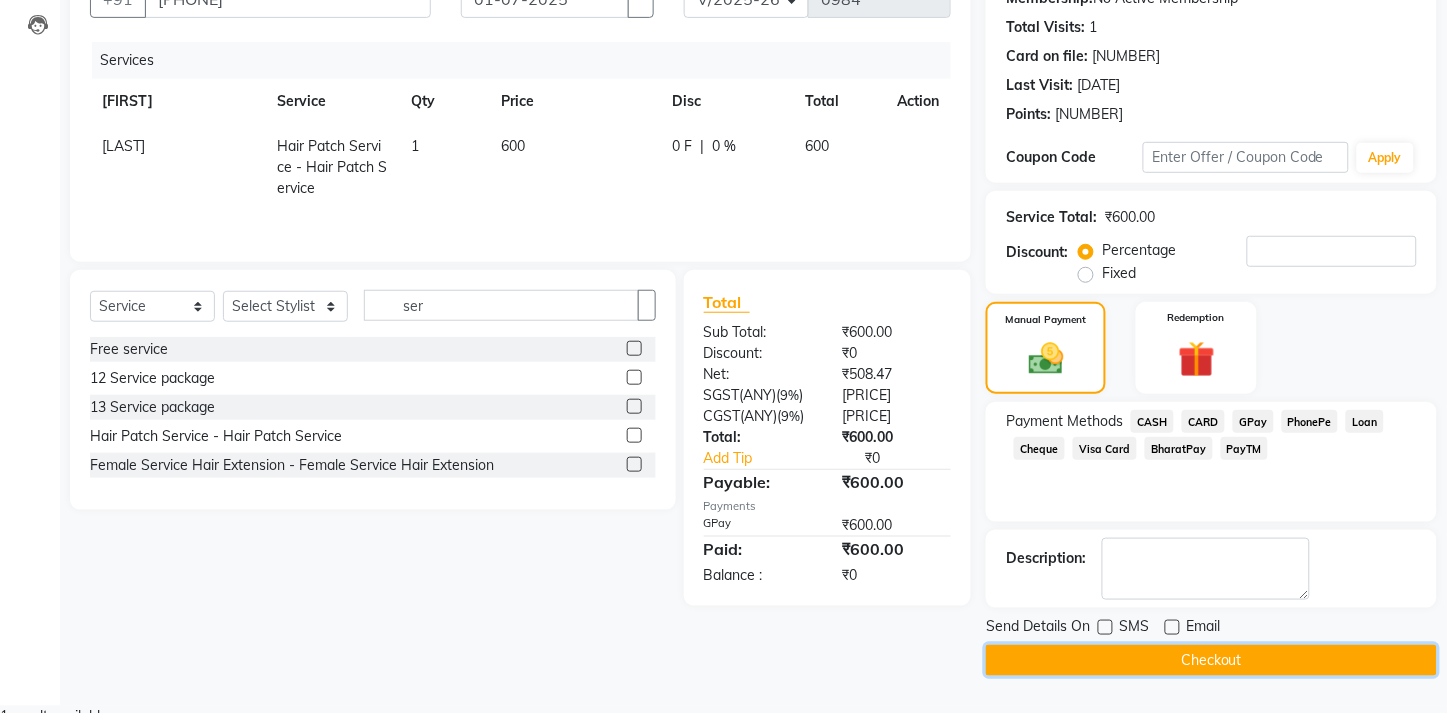 click on "Checkout" at bounding box center (1211, 660) 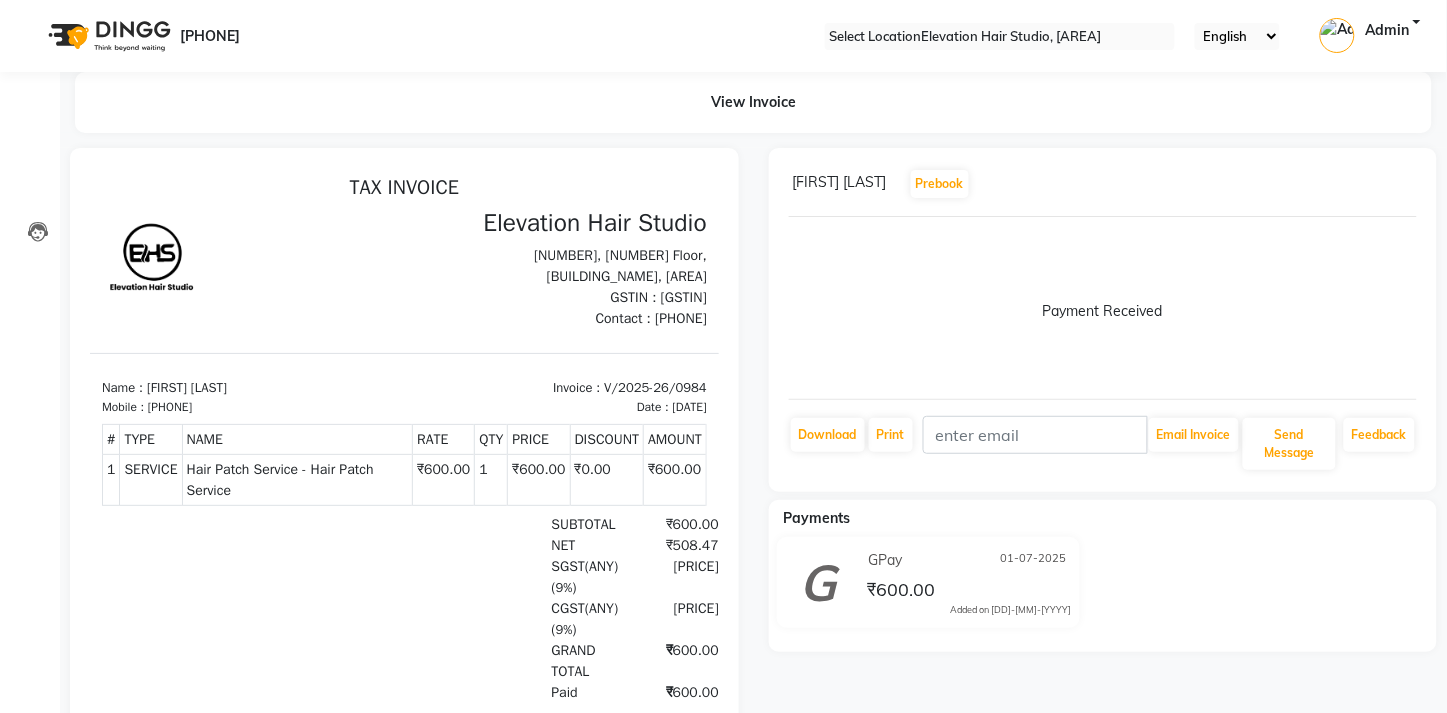 scroll, scrollTop: 0, scrollLeft: 0, axis: both 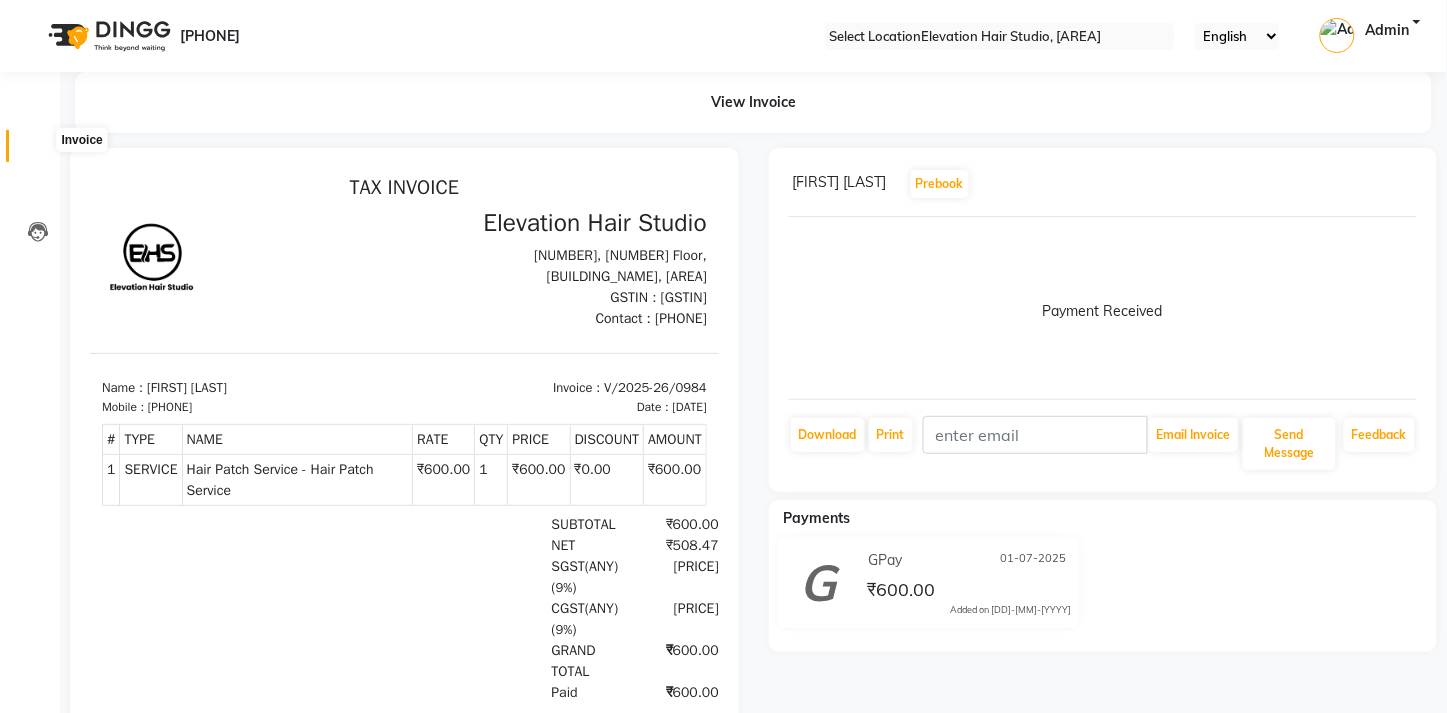 click at bounding box center (38, 151) 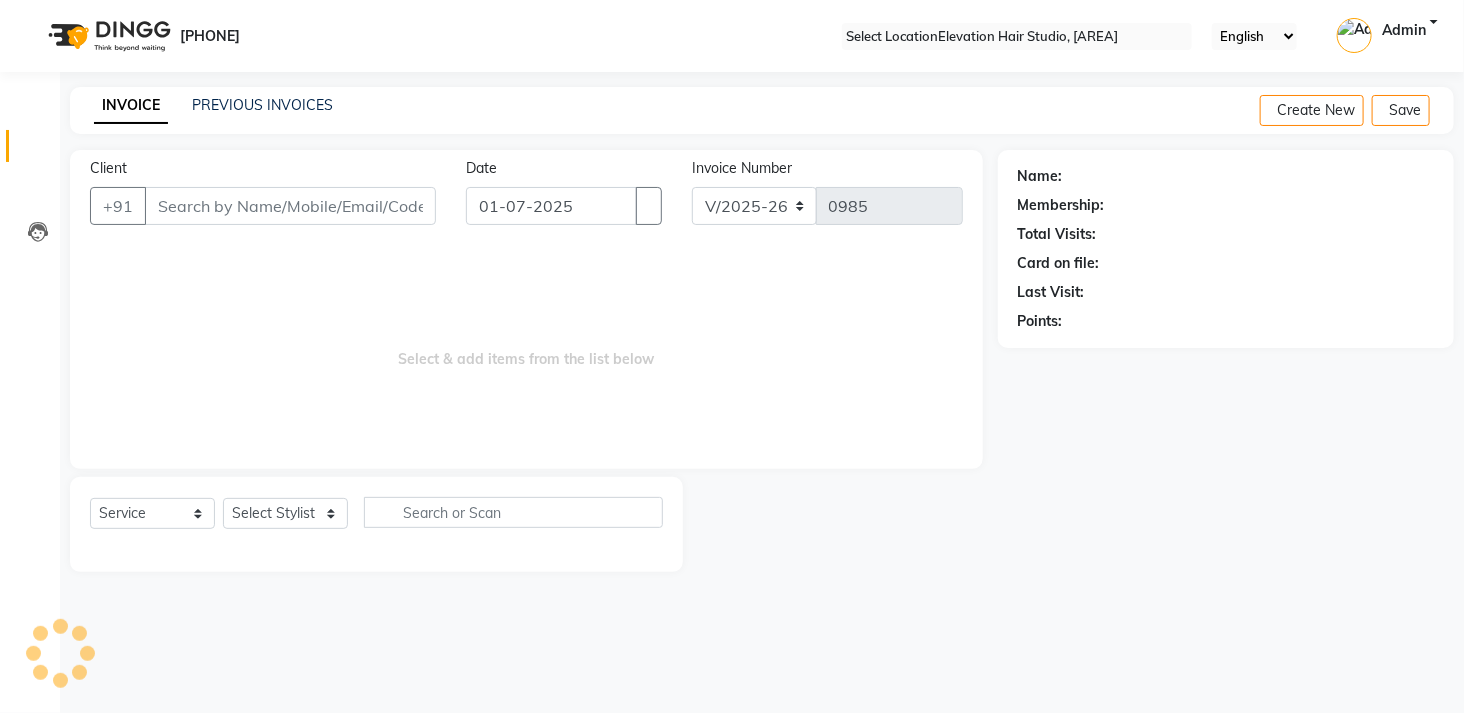 click on "INVOICE PREVIOUS INVOICES Create New   Save" at bounding box center (762, 110) 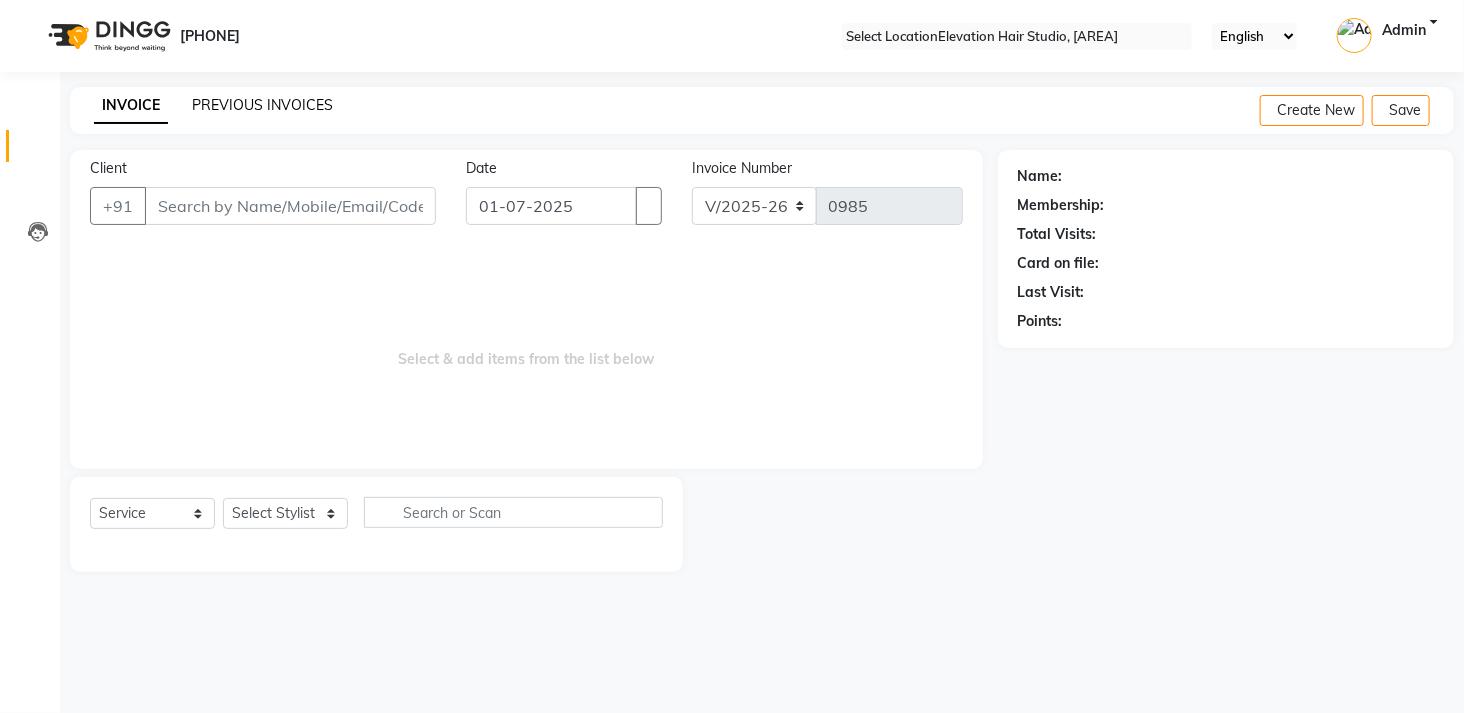 click on "PREVIOUS INVOICES" at bounding box center (262, 105) 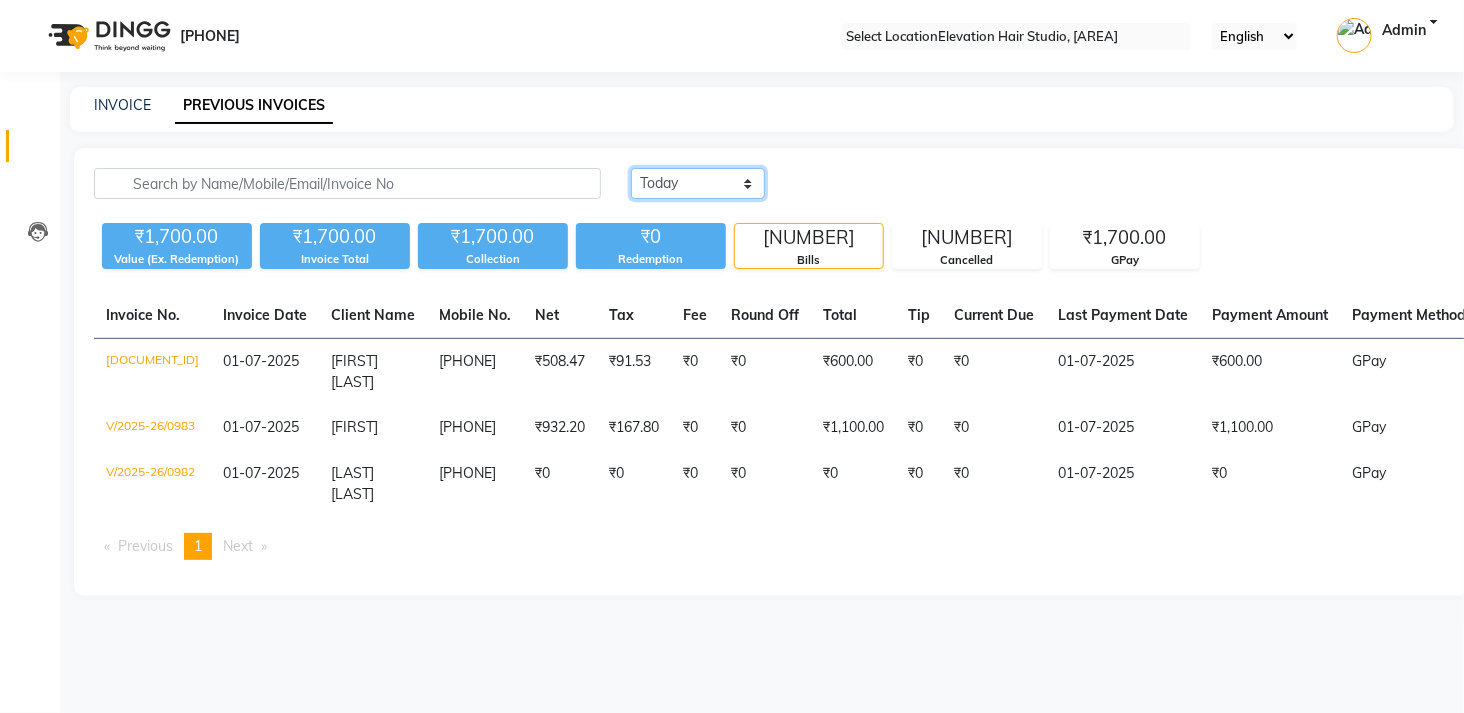 drag, startPoint x: 585, startPoint y: 183, endPoint x: 624, endPoint y: 253, distance: 80.13114 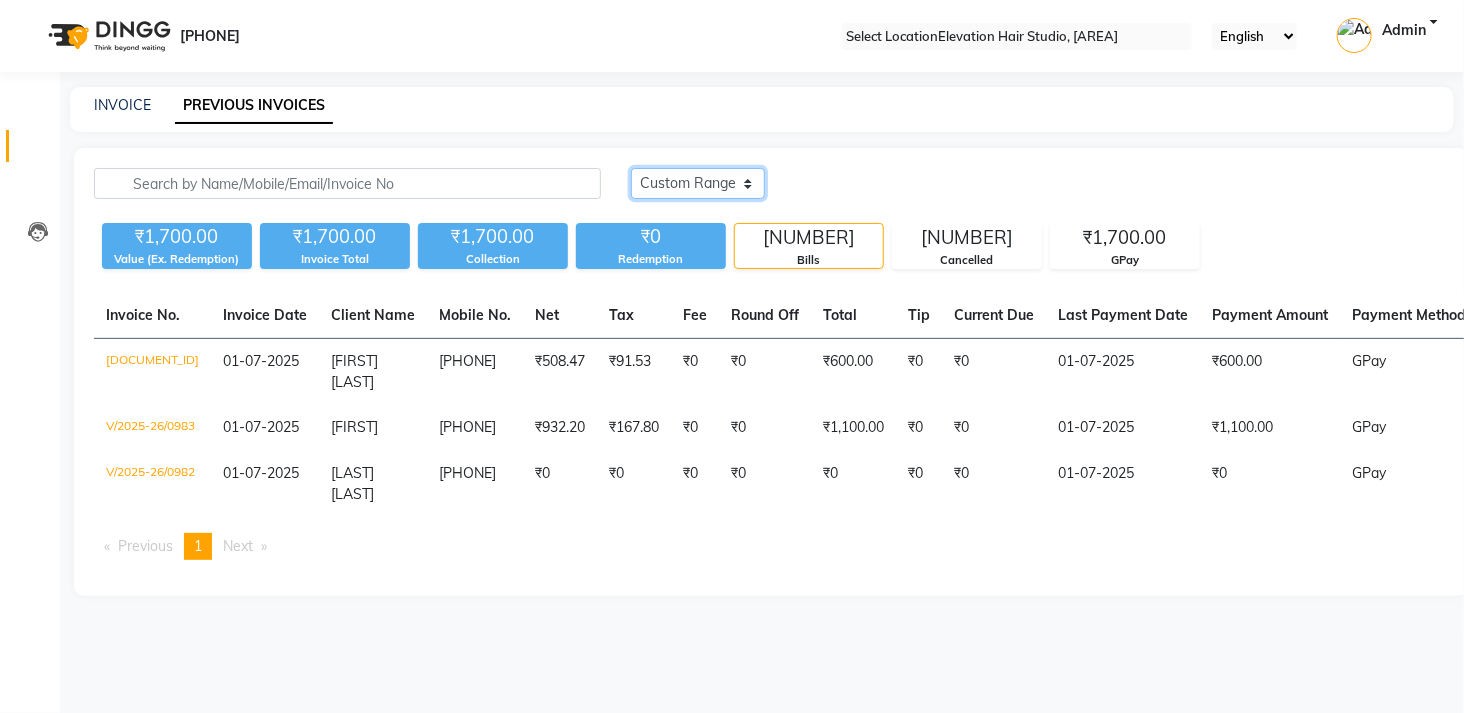 click on "Today Yesterday Custom Range" at bounding box center [698, 183] 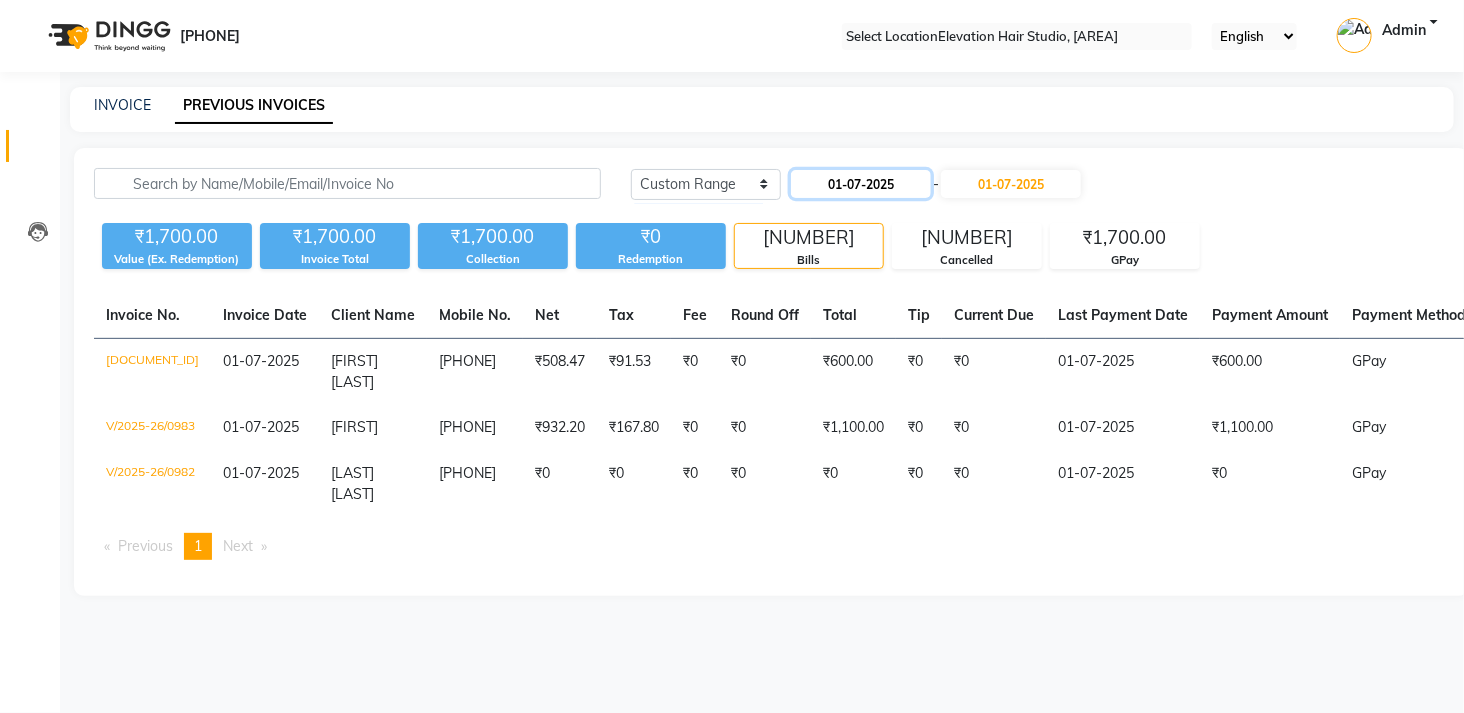 click on "01-07-2025" at bounding box center [861, 184] 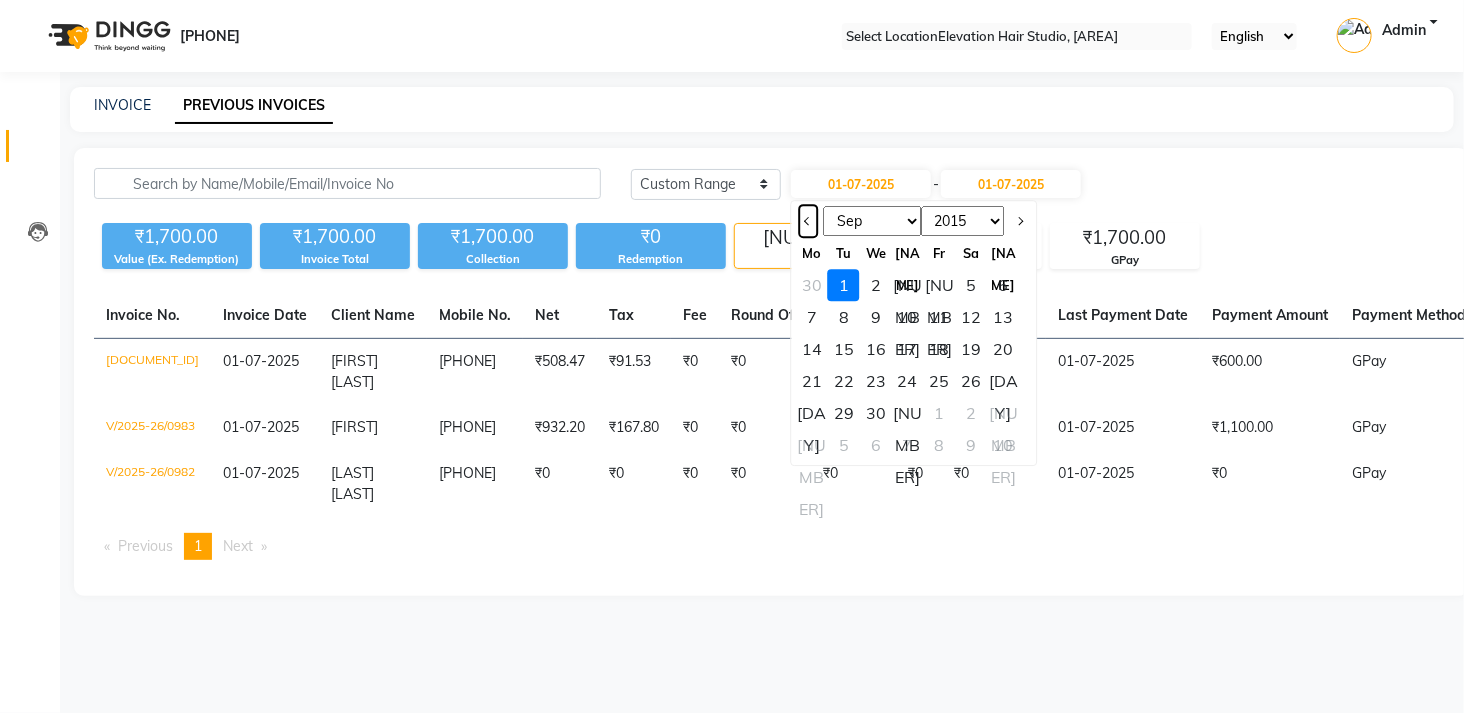 click at bounding box center [808, 221] 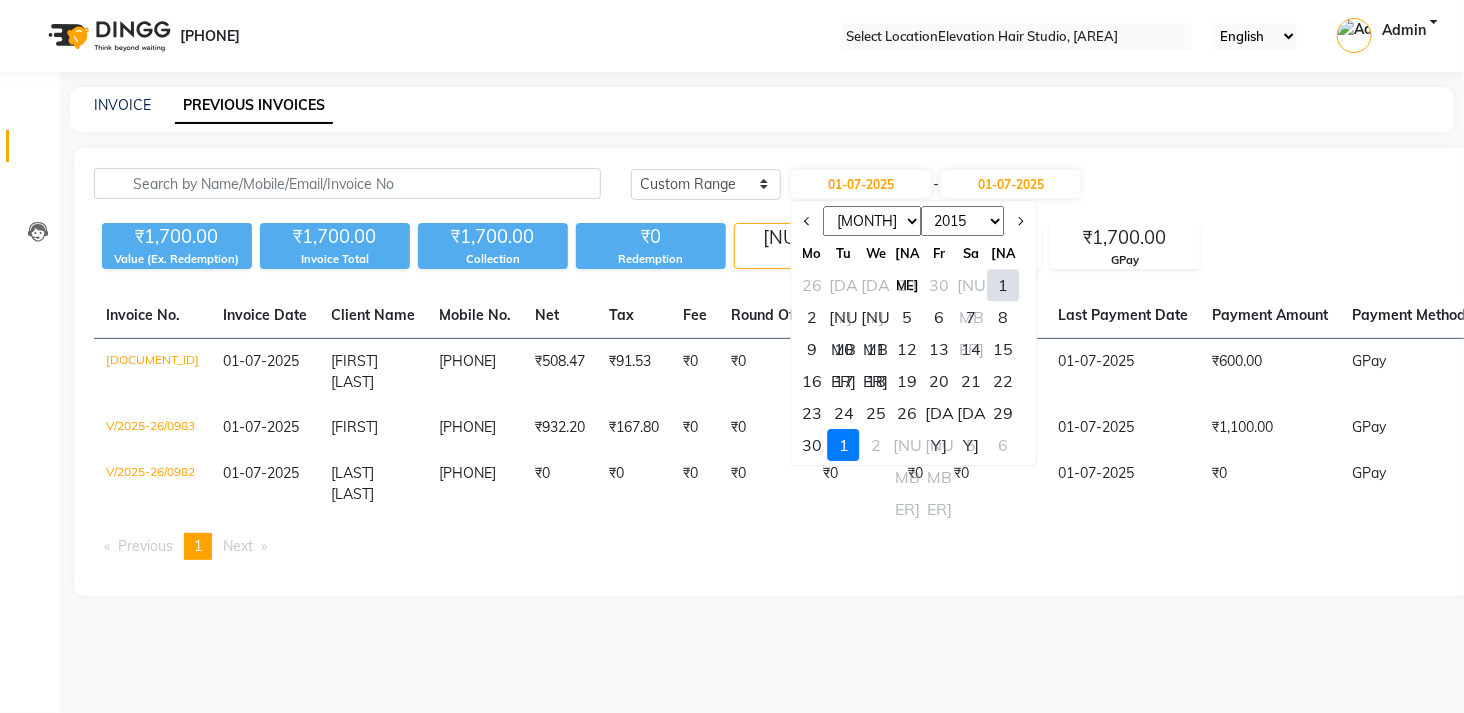 click on "1" at bounding box center [1004, 285] 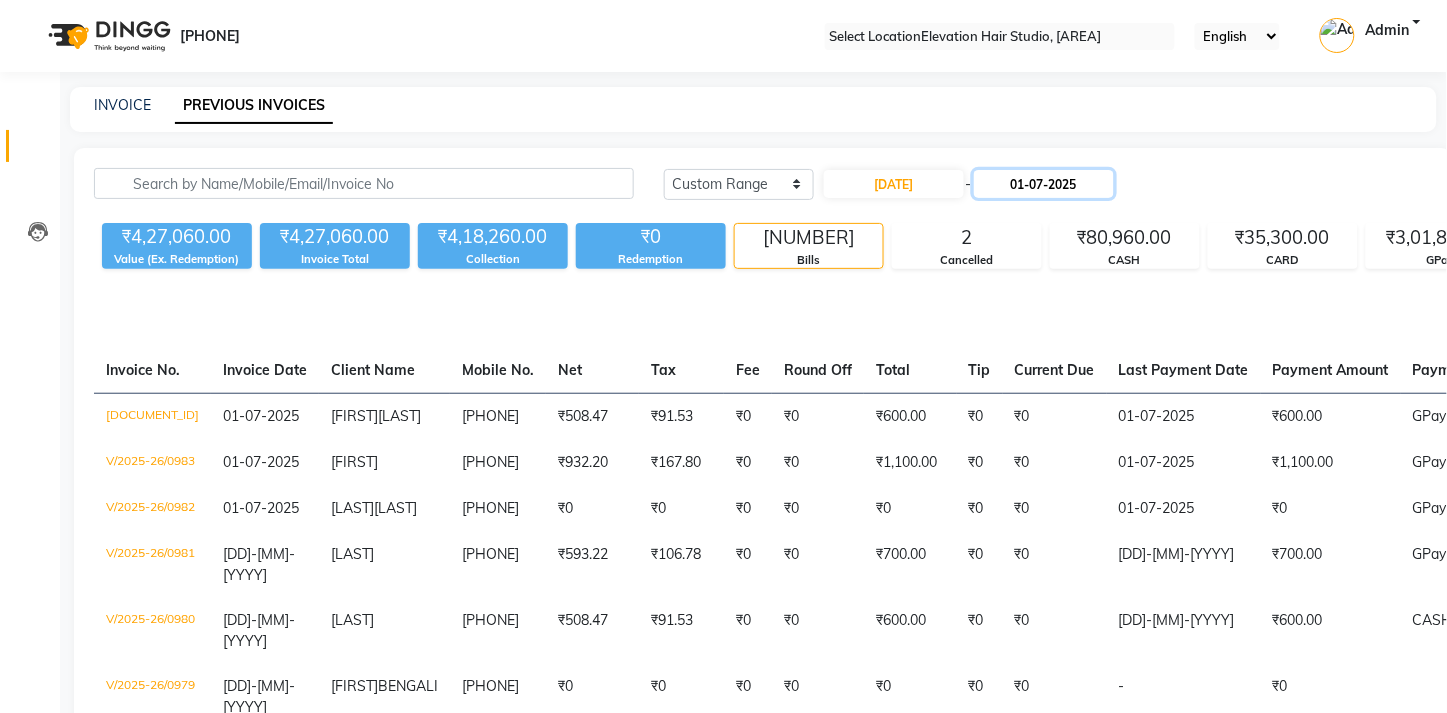 click on "01-07-2025" at bounding box center [1044, 184] 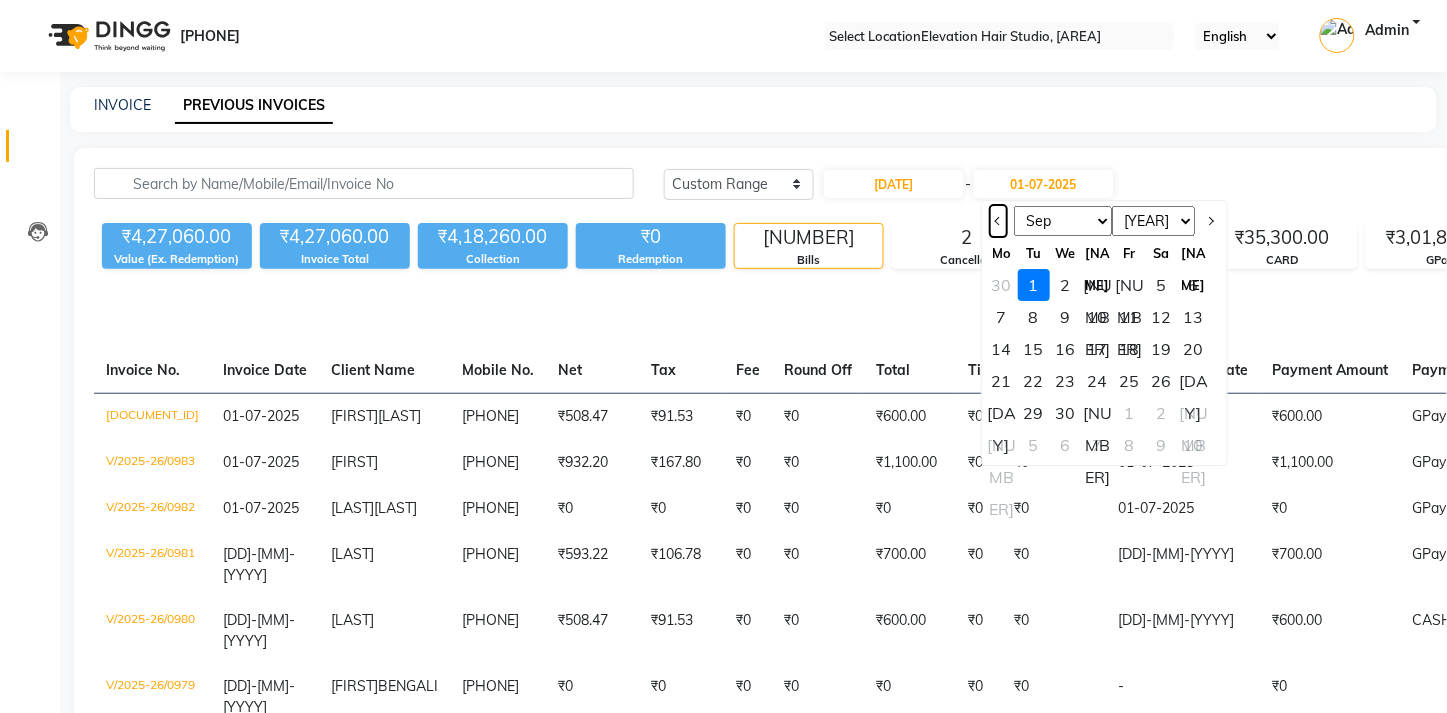 click at bounding box center (998, 221) 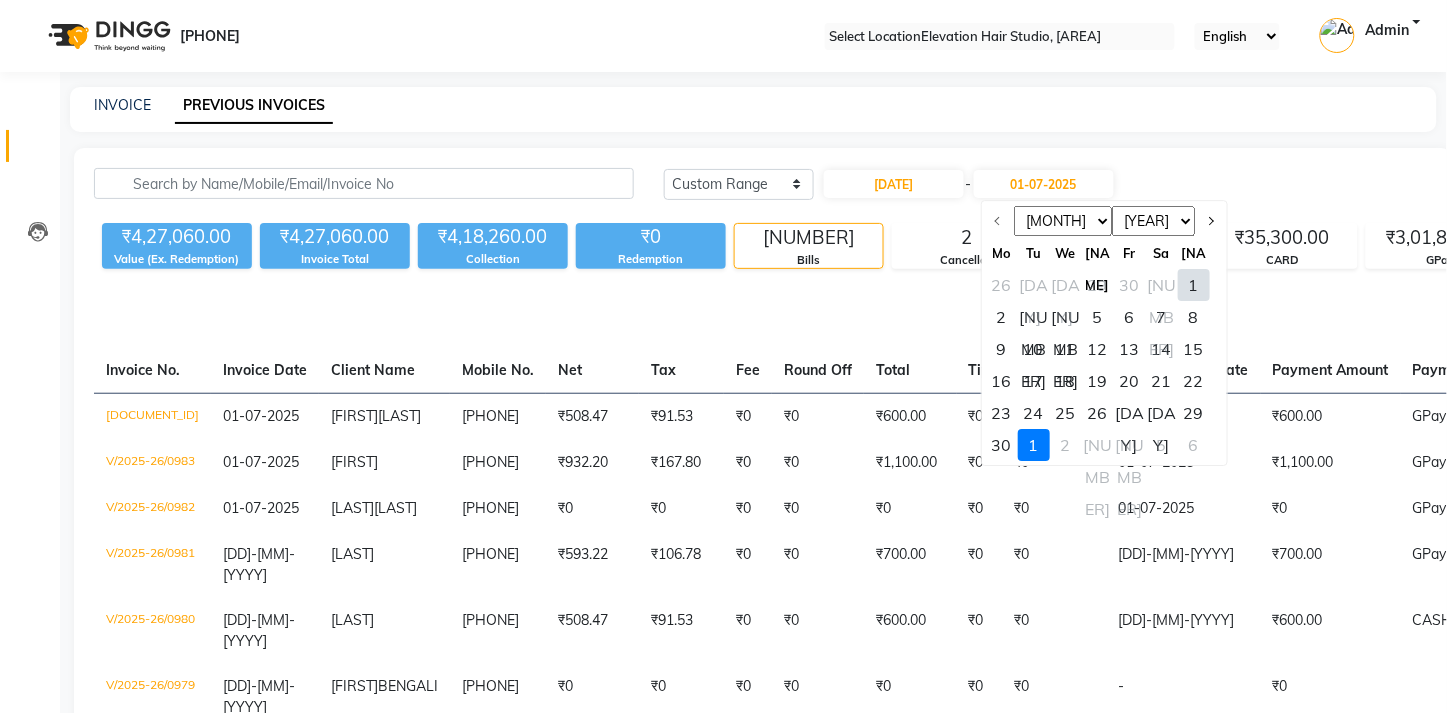 click on "10" at bounding box center [1034, 349] 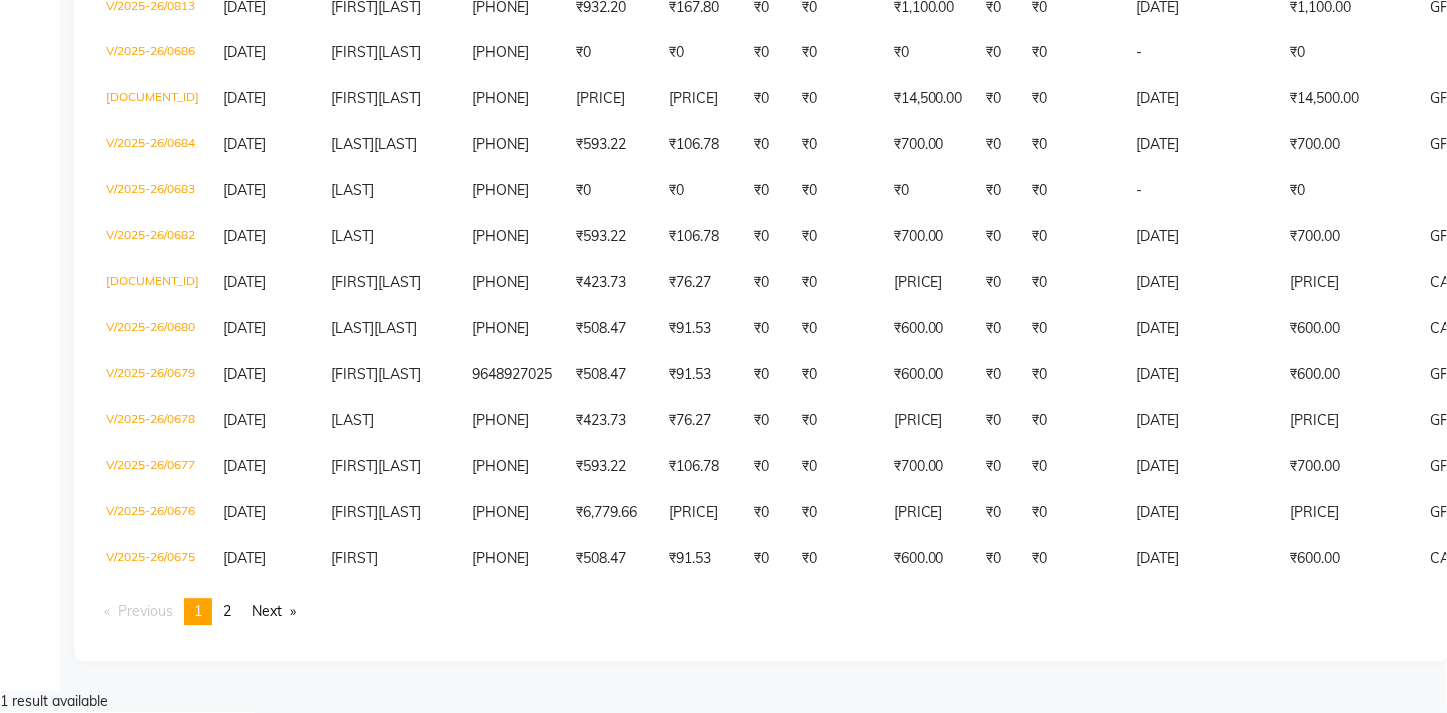 scroll, scrollTop: 5103, scrollLeft: 0, axis: vertical 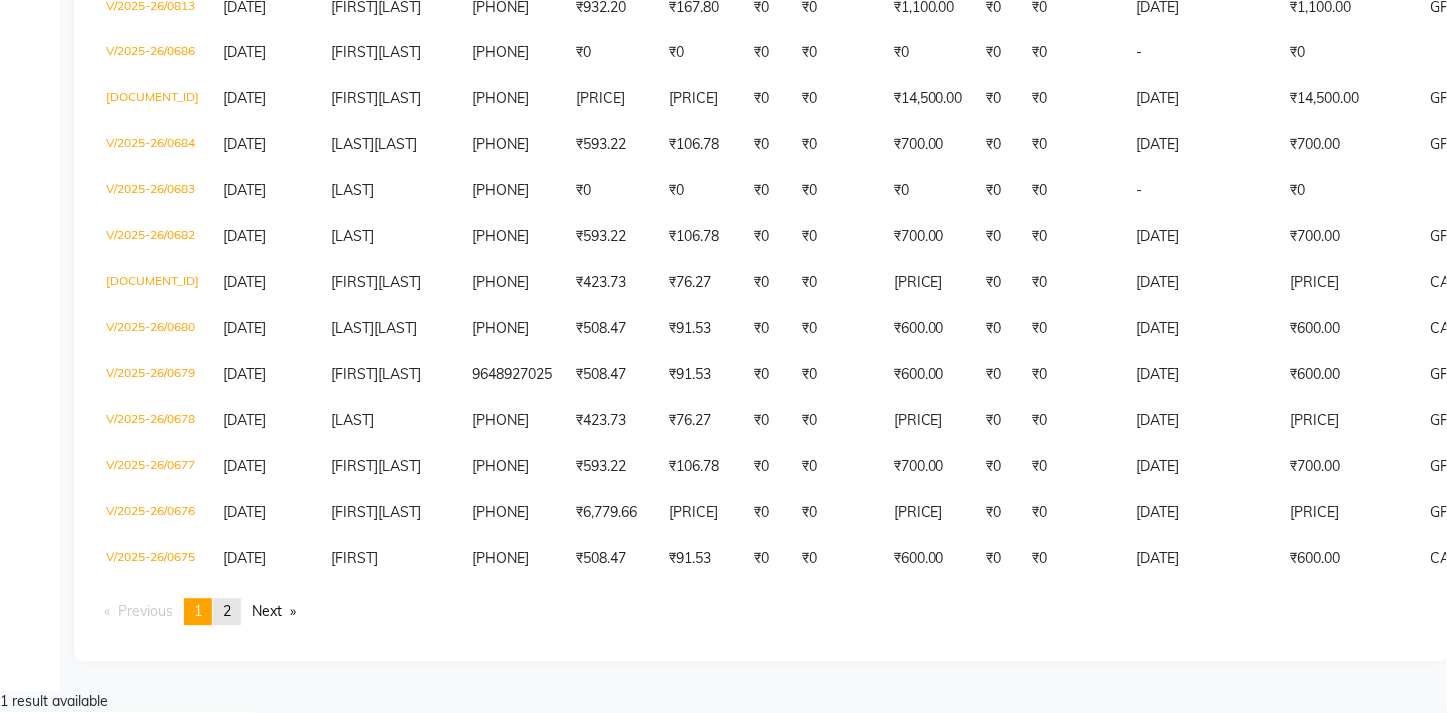 click on "2" at bounding box center [227, 612] 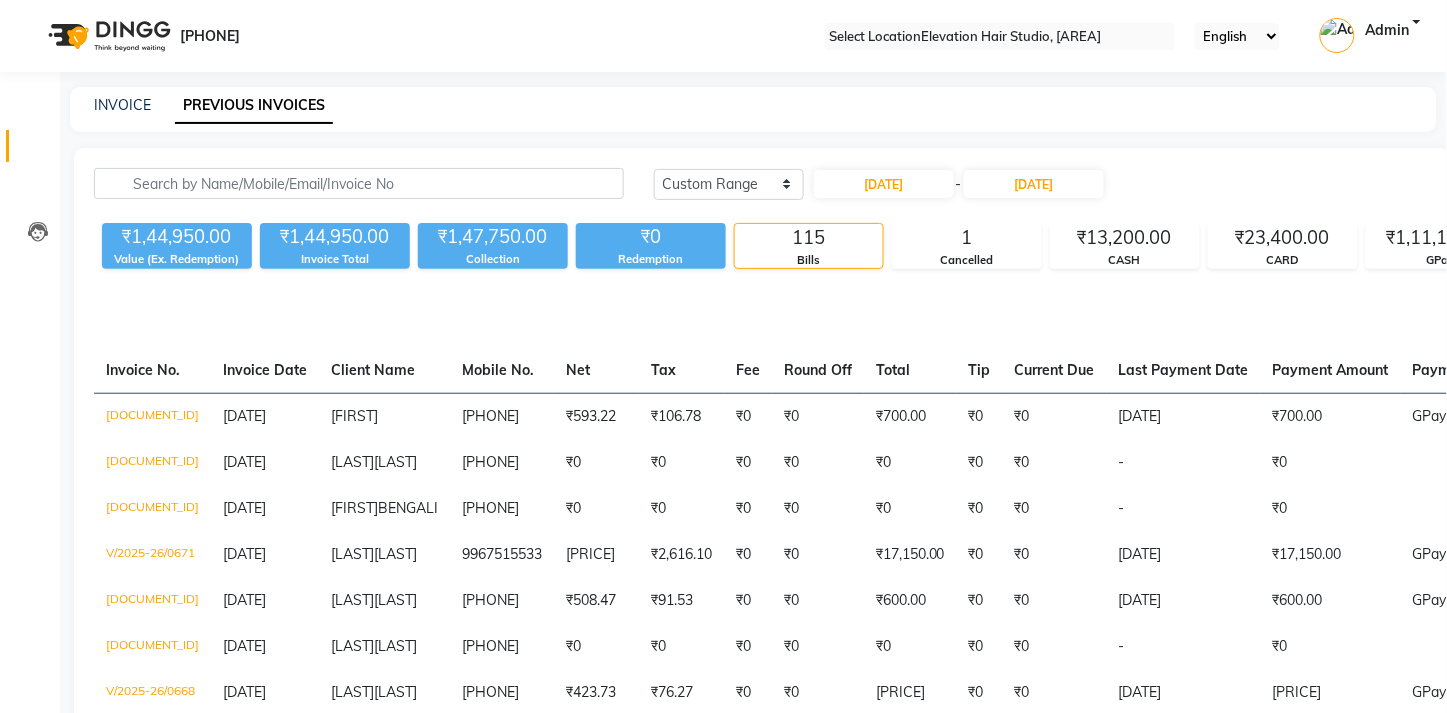 scroll, scrollTop: 806, scrollLeft: 0, axis: vertical 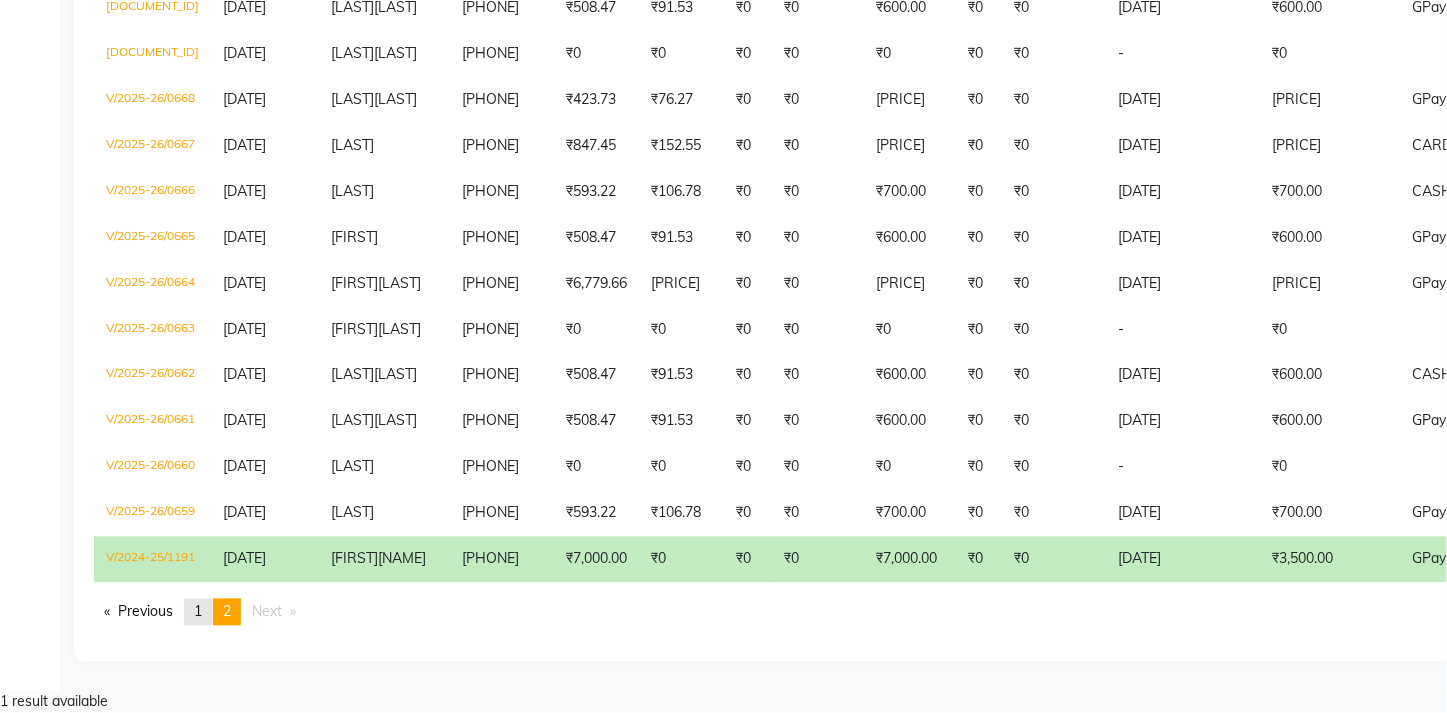click on "page  1" at bounding box center (138, 612) 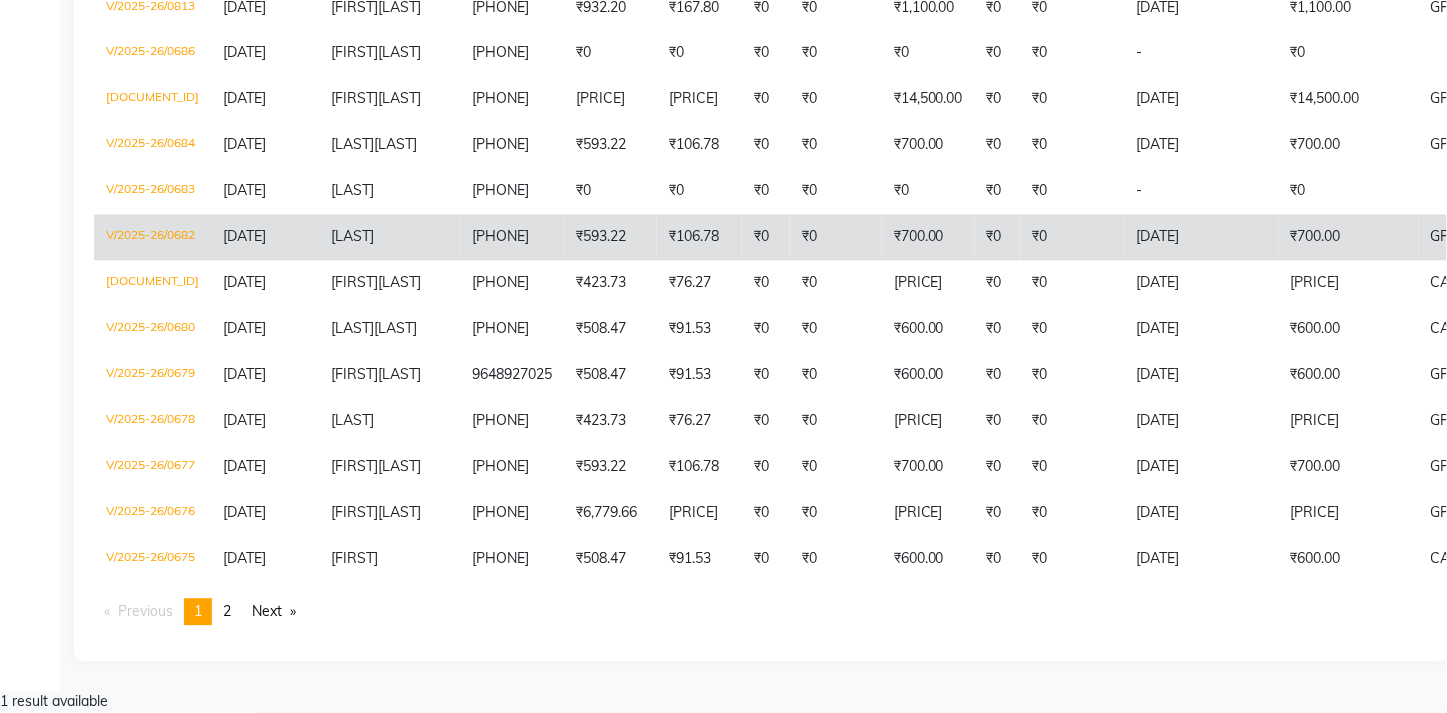 scroll, scrollTop: 4986, scrollLeft: 0, axis: vertical 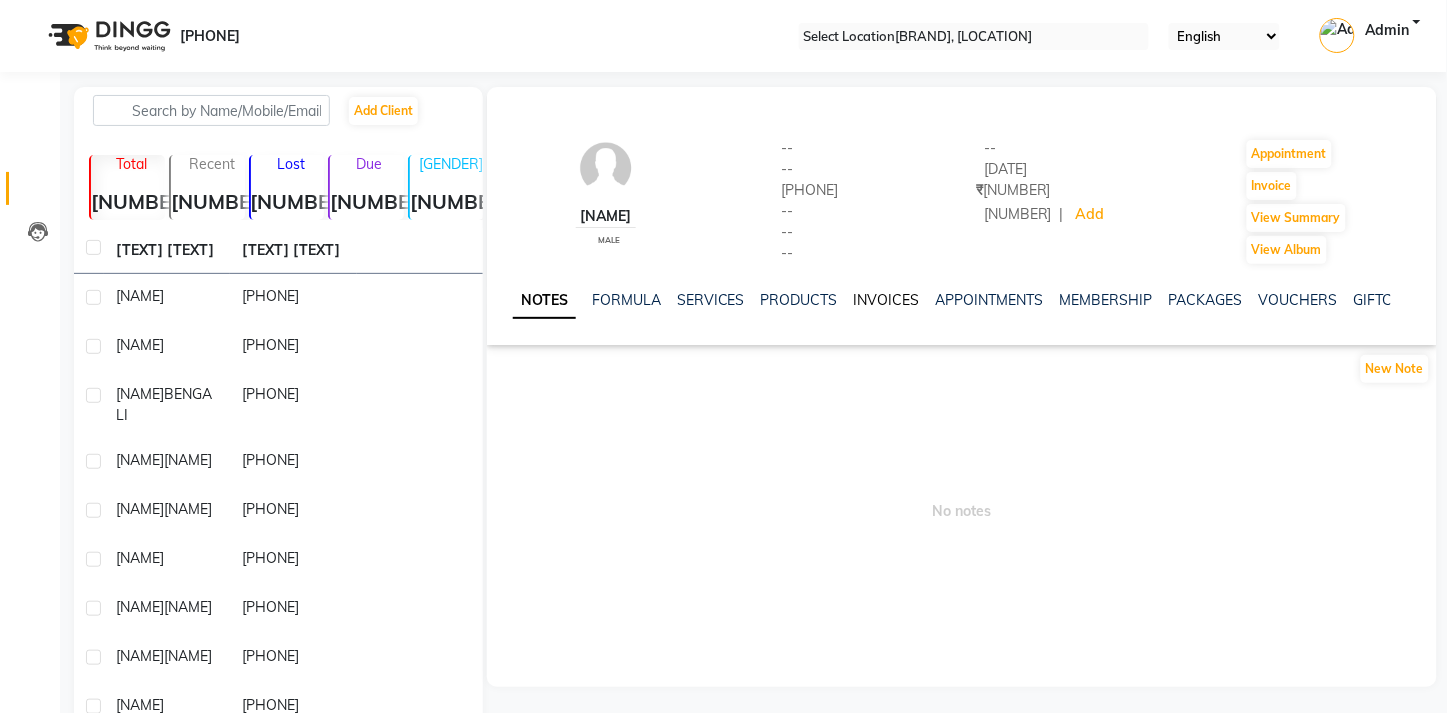 click on "INVOICES" at bounding box center [887, 300] 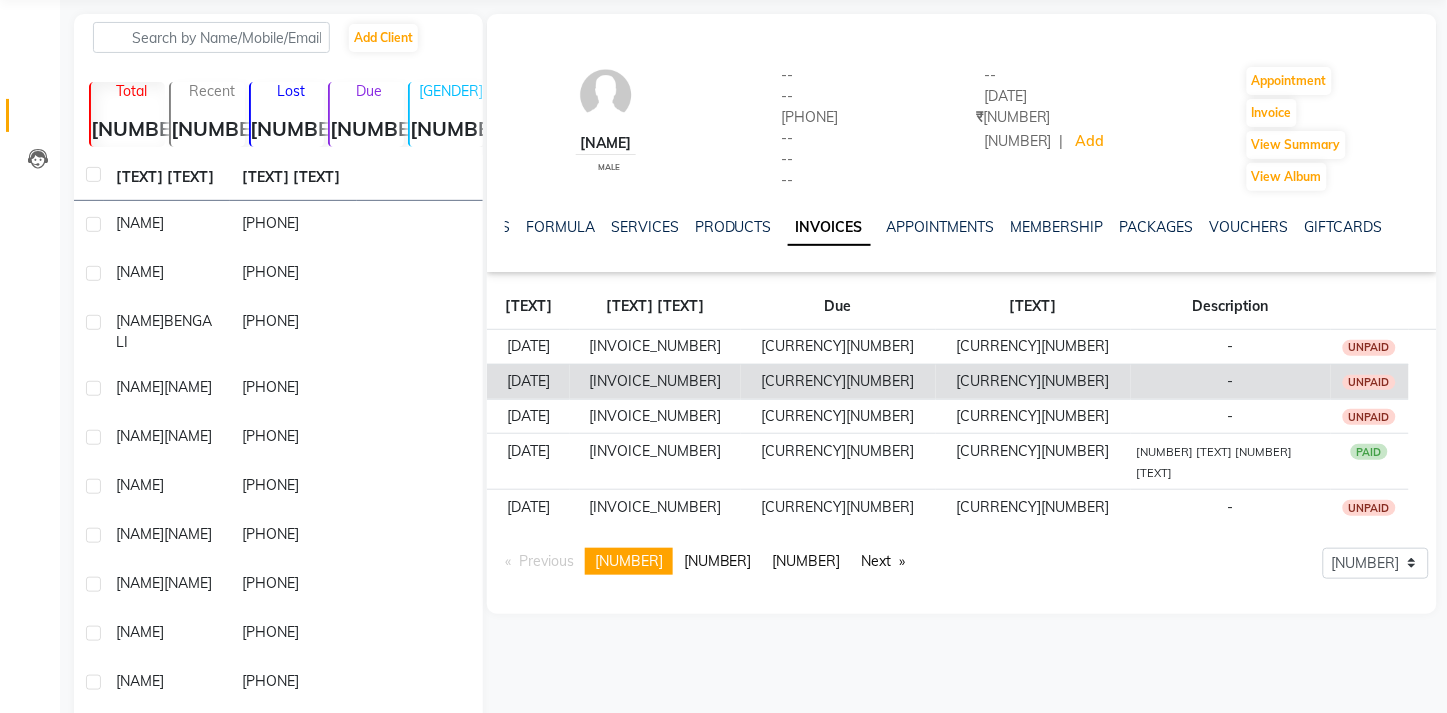 scroll, scrollTop: 77, scrollLeft: 0, axis: vertical 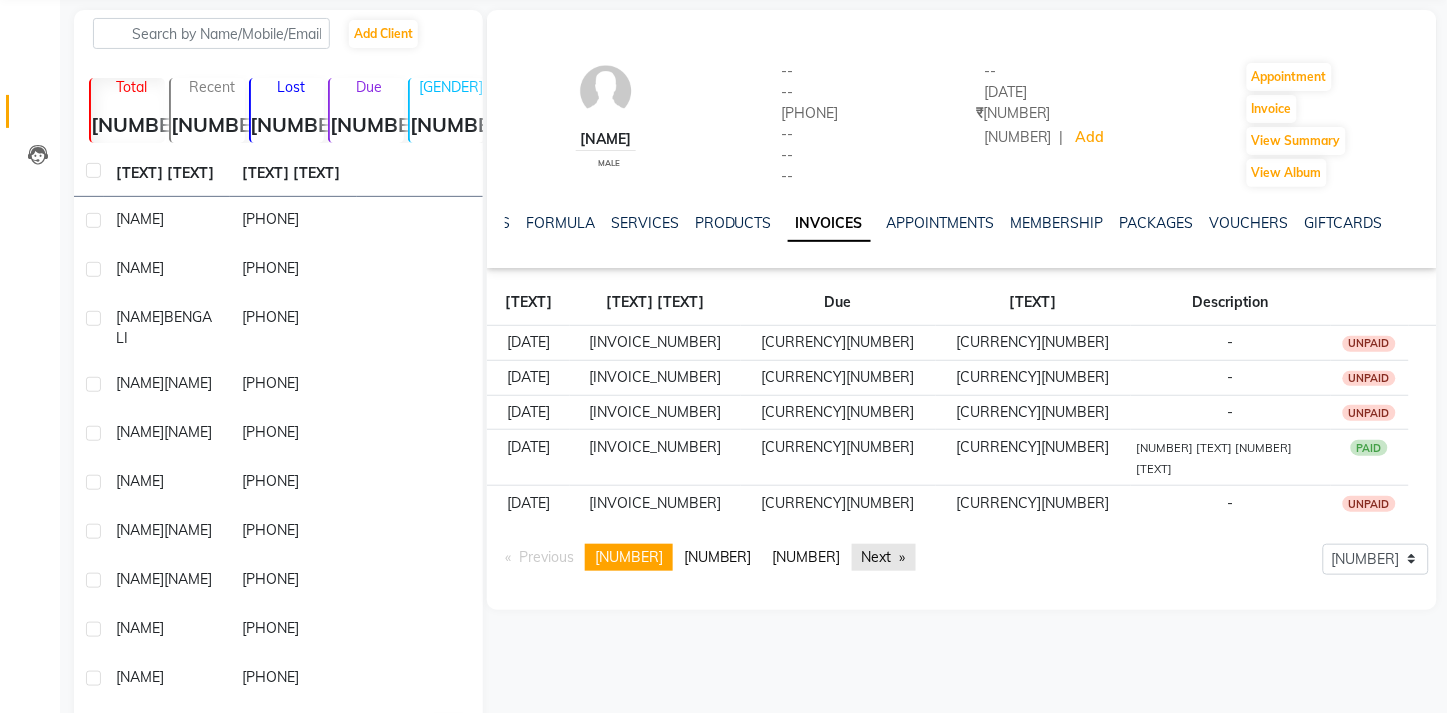 click on "Next  page" at bounding box center (884, 557) 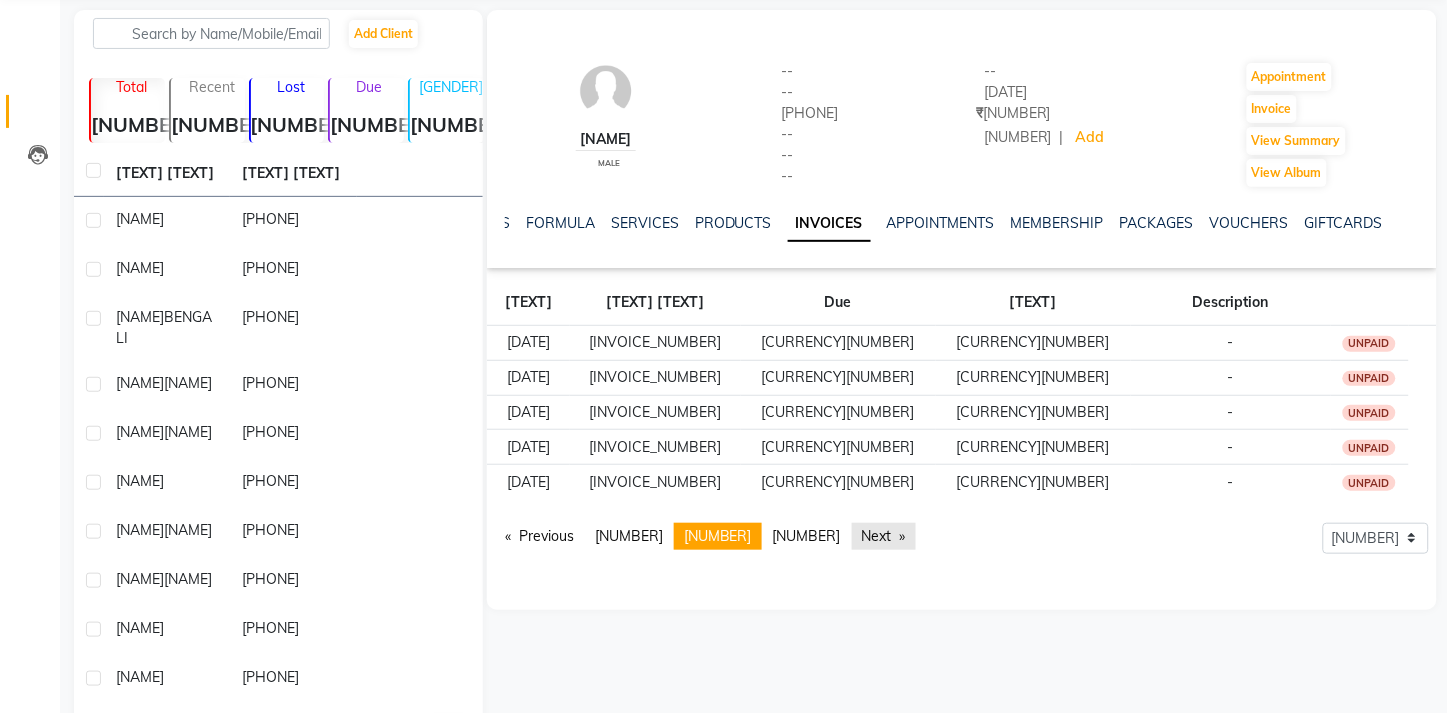 click on "Next  page" at bounding box center [884, 536] 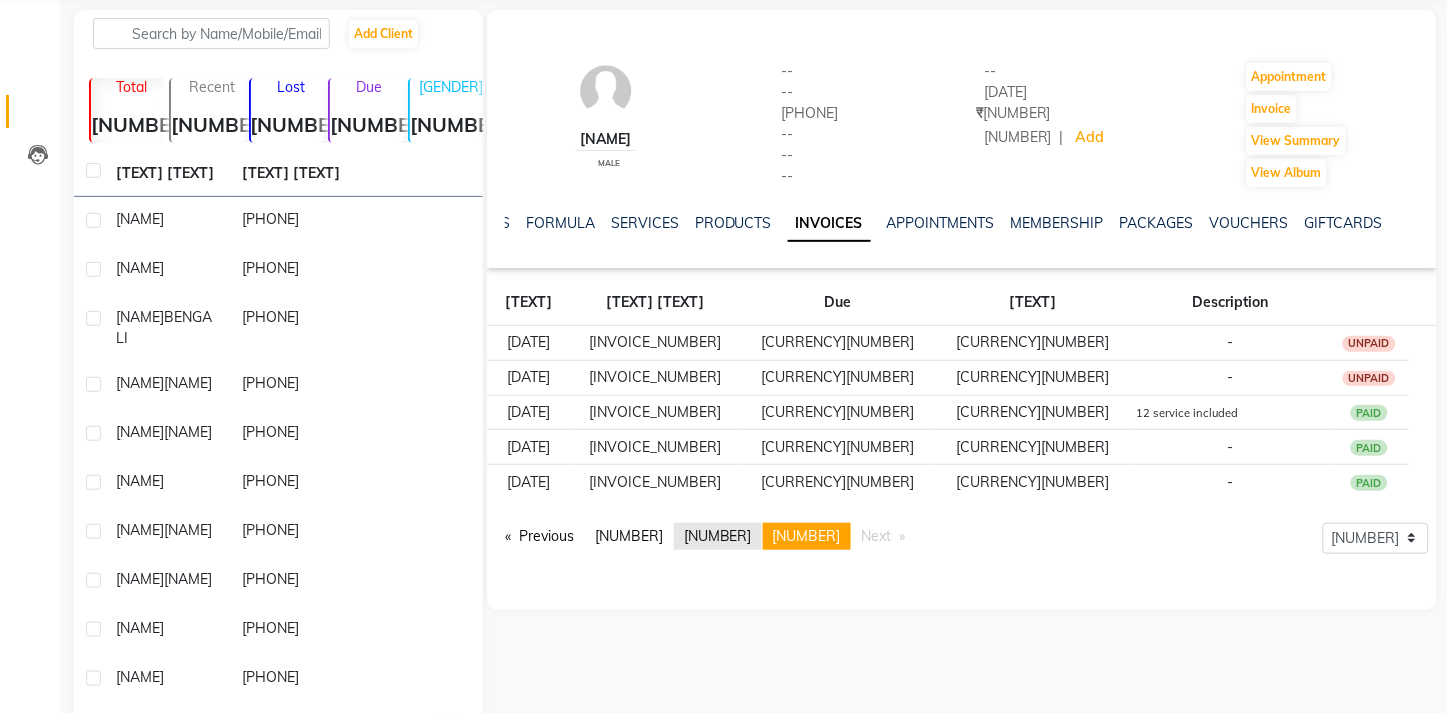 click on "page  2" at bounding box center [539, 536] 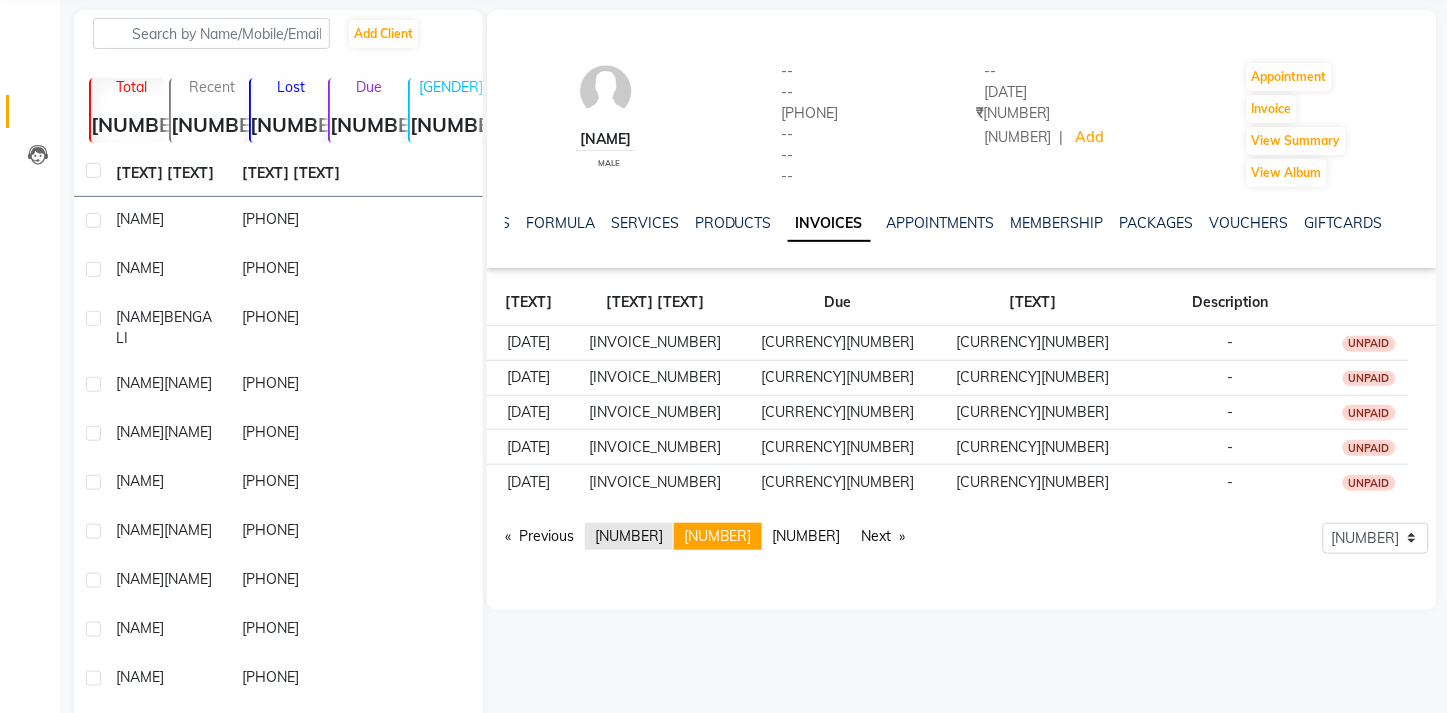 click on "1" at bounding box center (629, 536) 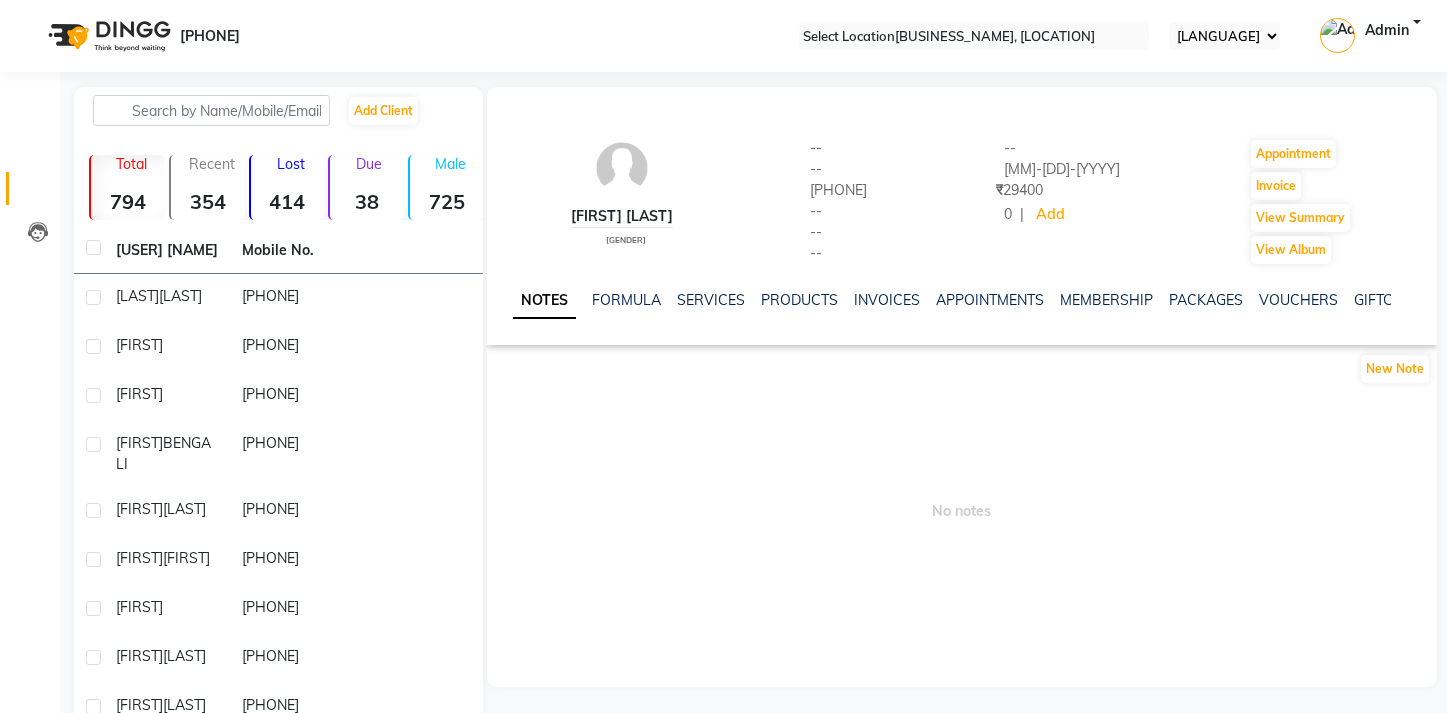 scroll, scrollTop: 0, scrollLeft: 0, axis: both 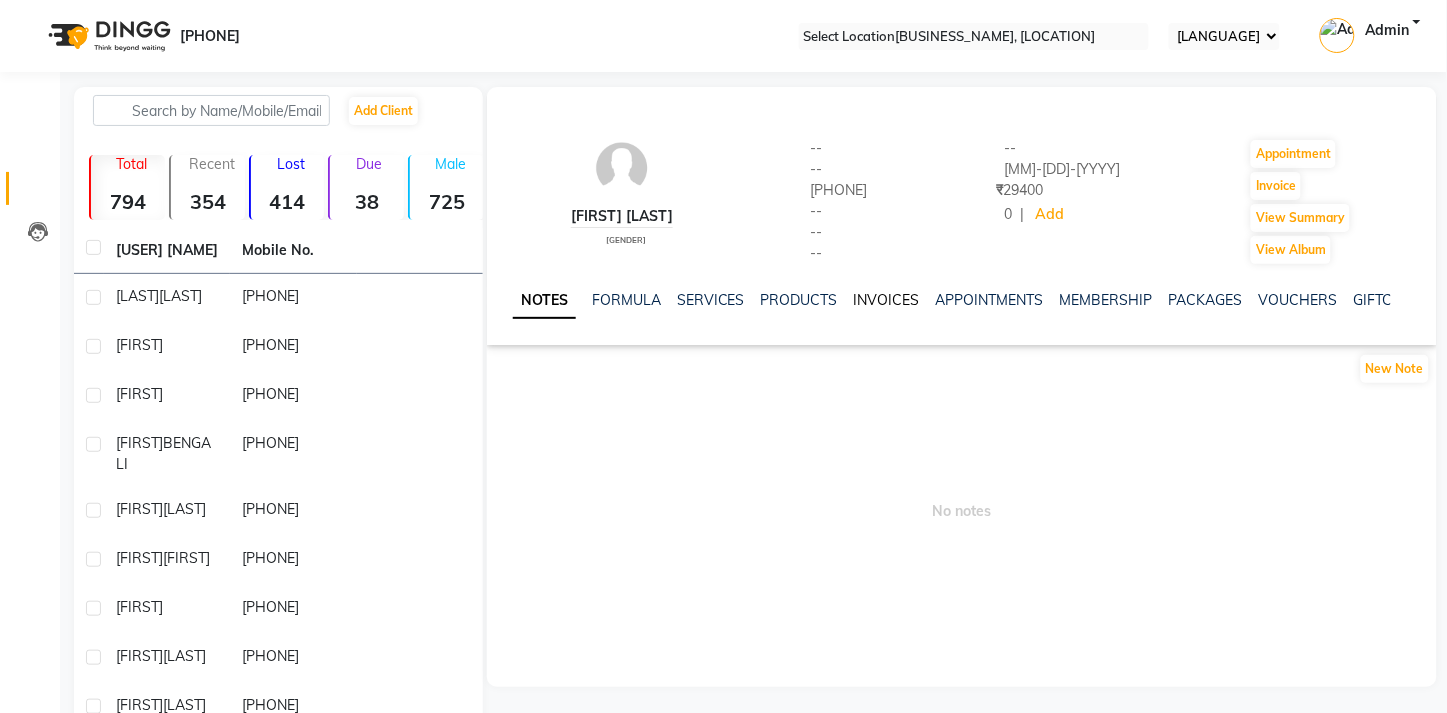 click on "INVOICES" at bounding box center (887, 300) 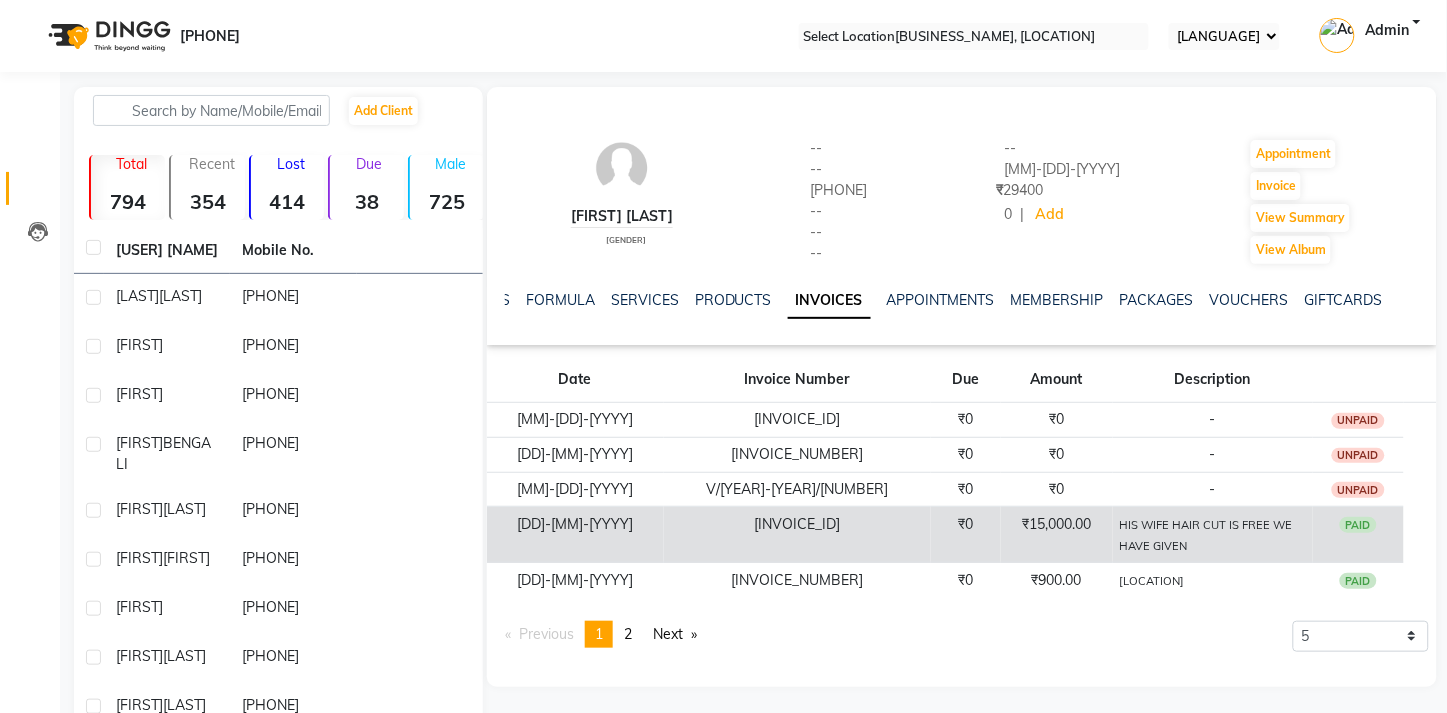 click on "V/2024-25/3481" at bounding box center [797, 420] 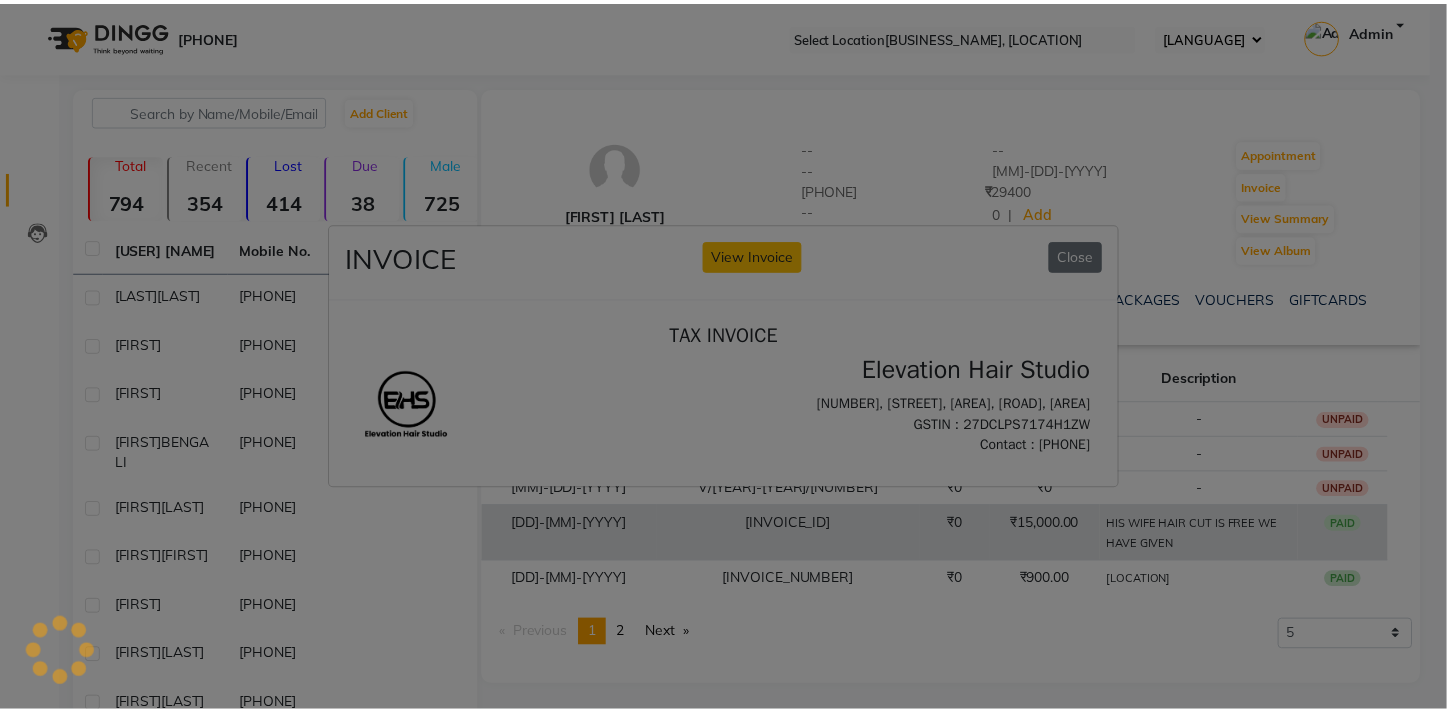 scroll, scrollTop: 0, scrollLeft: 0, axis: both 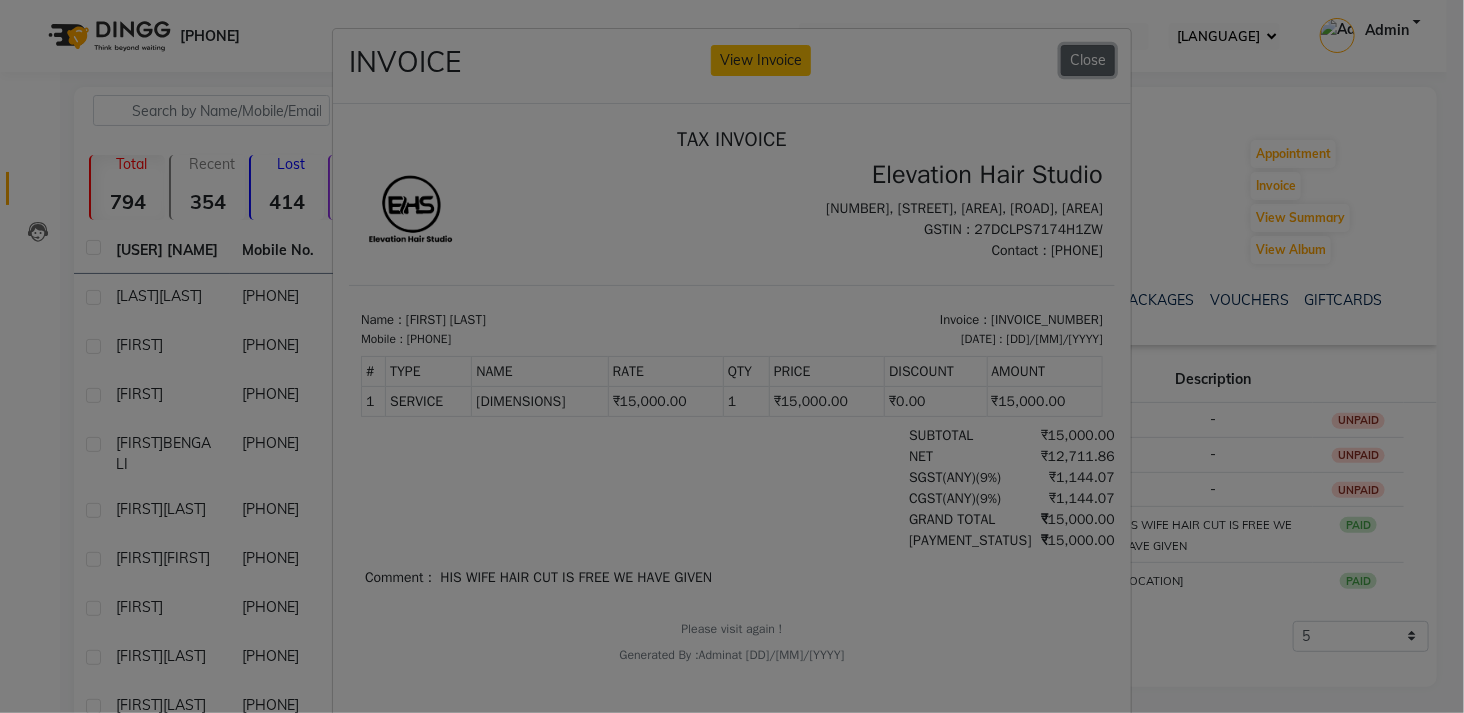 click on "Close" at bounding box center [1088, 60] 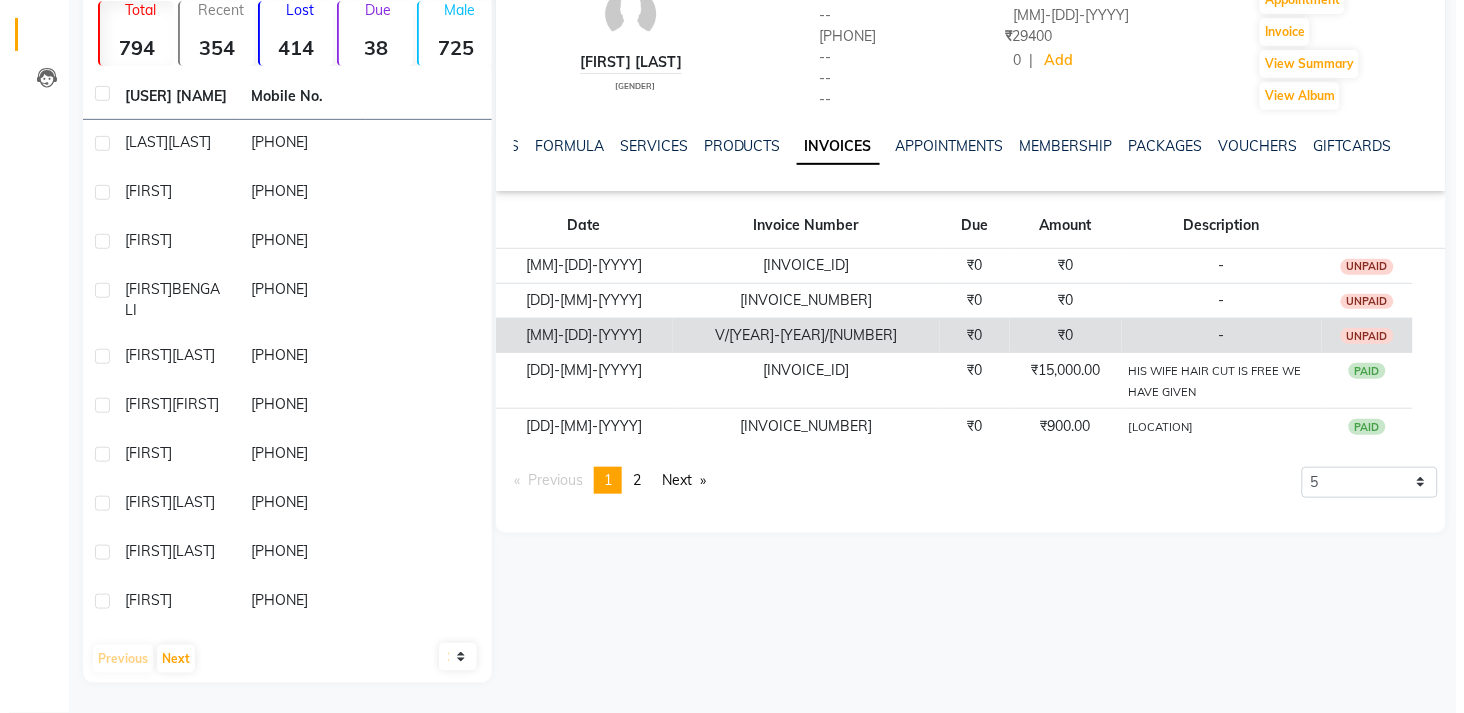 scroll, scrollTop: 160, scrollLeft: 0, axis: vertical 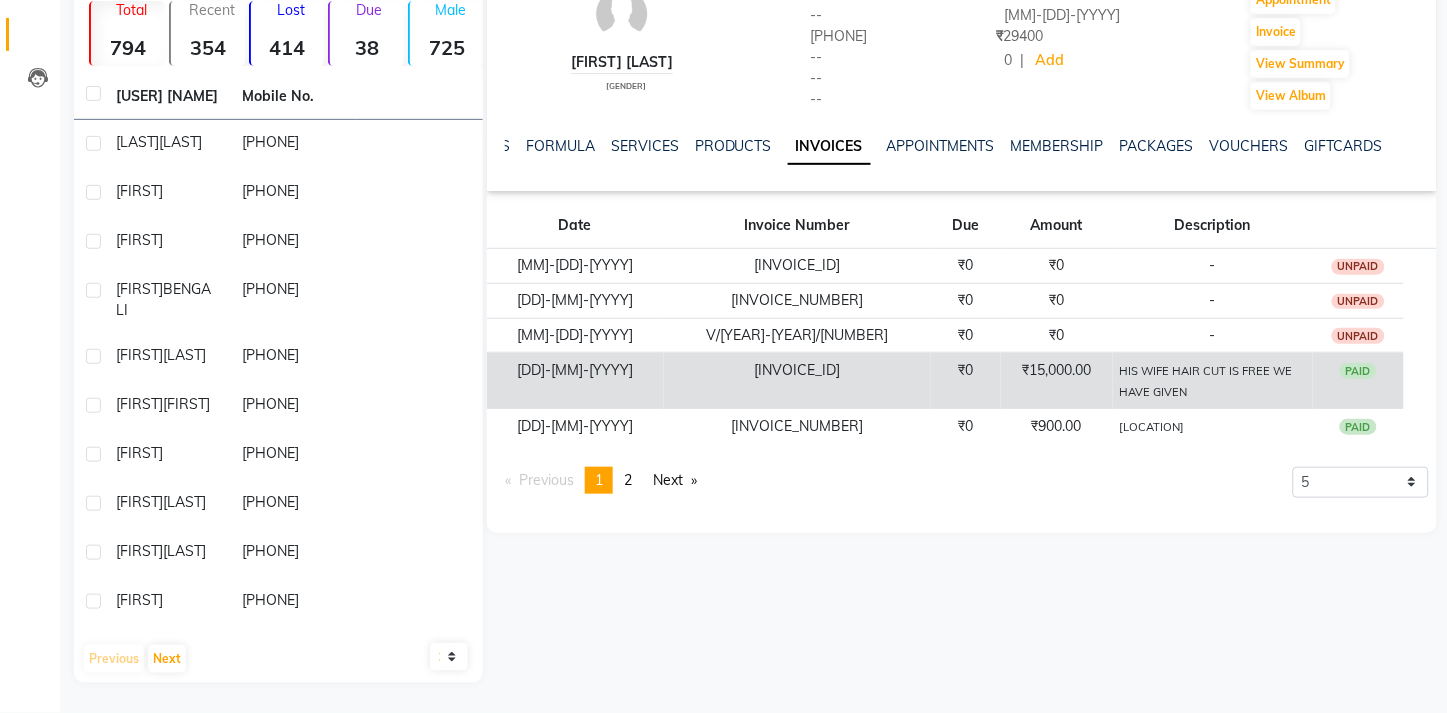 click on "V/2024-25/3481" at bounding box center (797, 266) 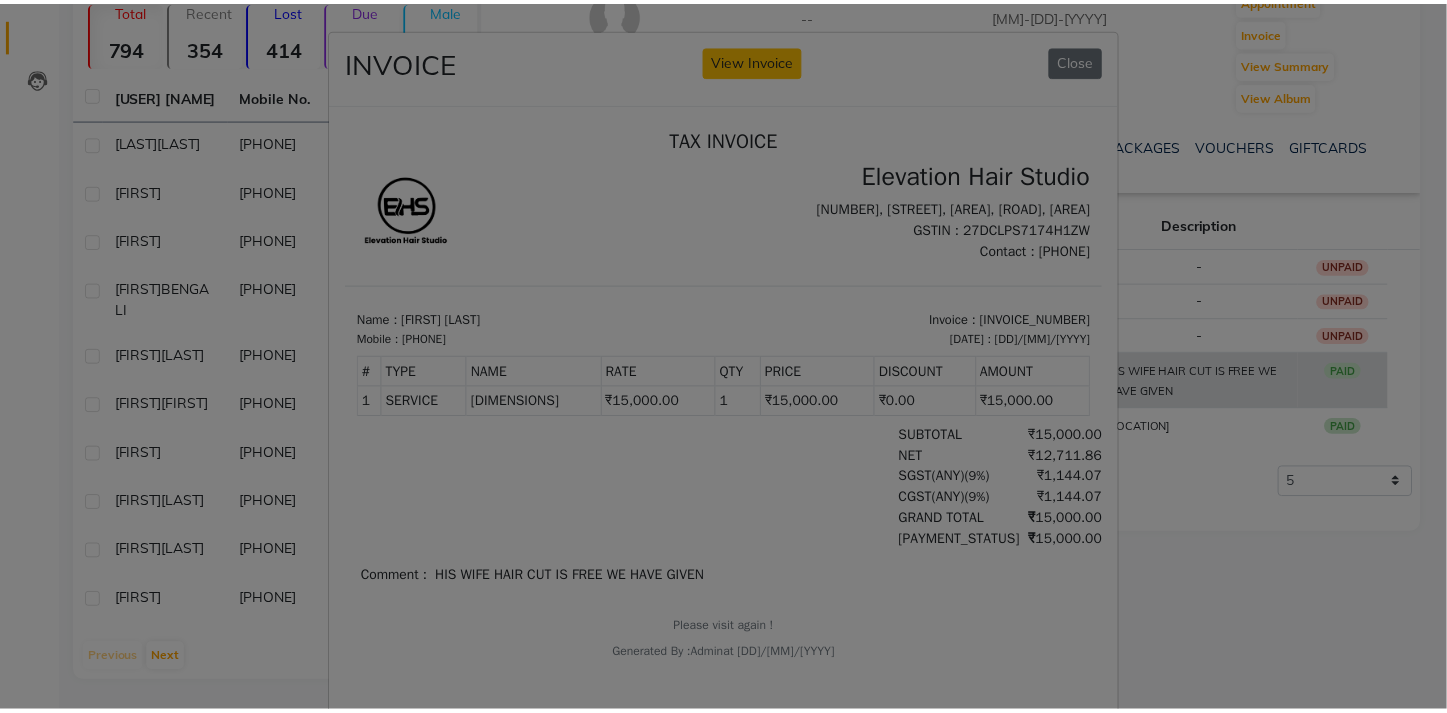 scroll, scrollTop: 0, scrollLeft: 0, axis: both 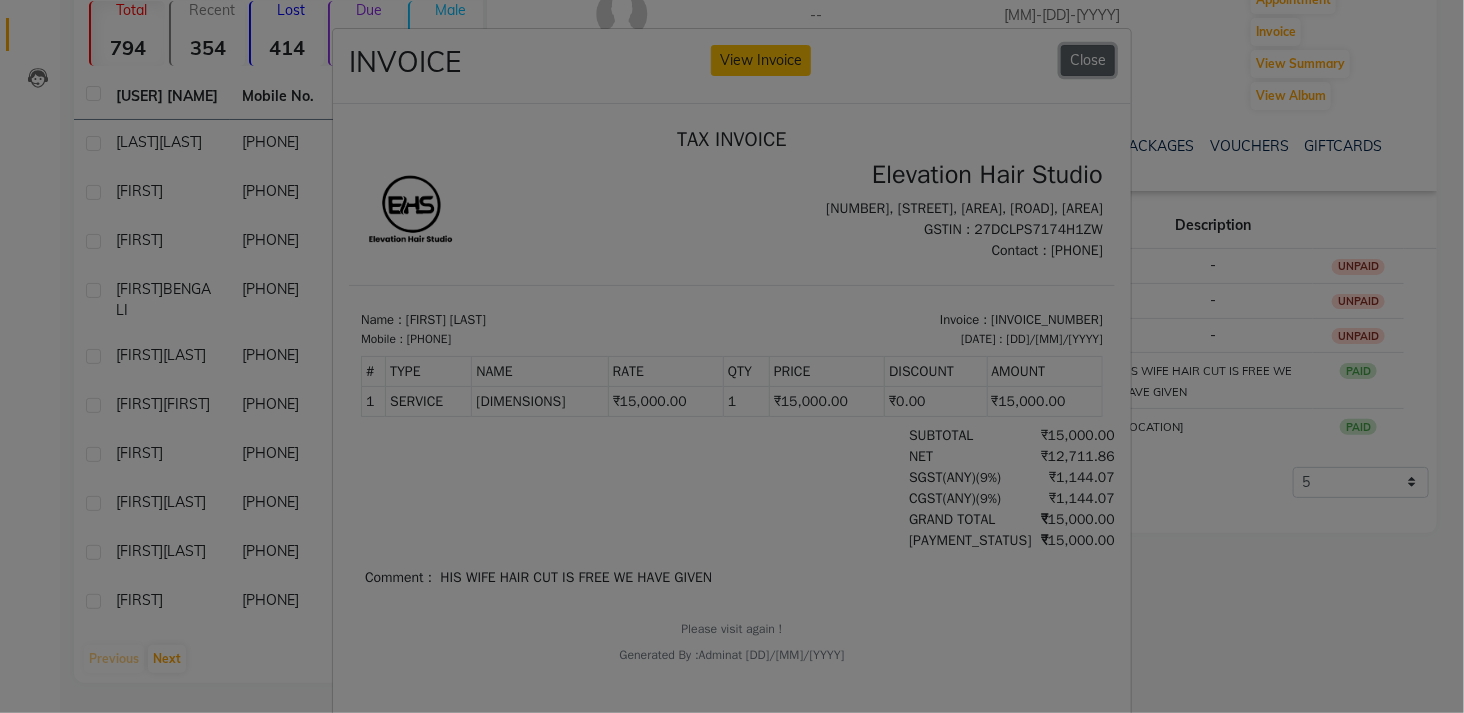 click on "Close" at bounding box center [1088, 60] 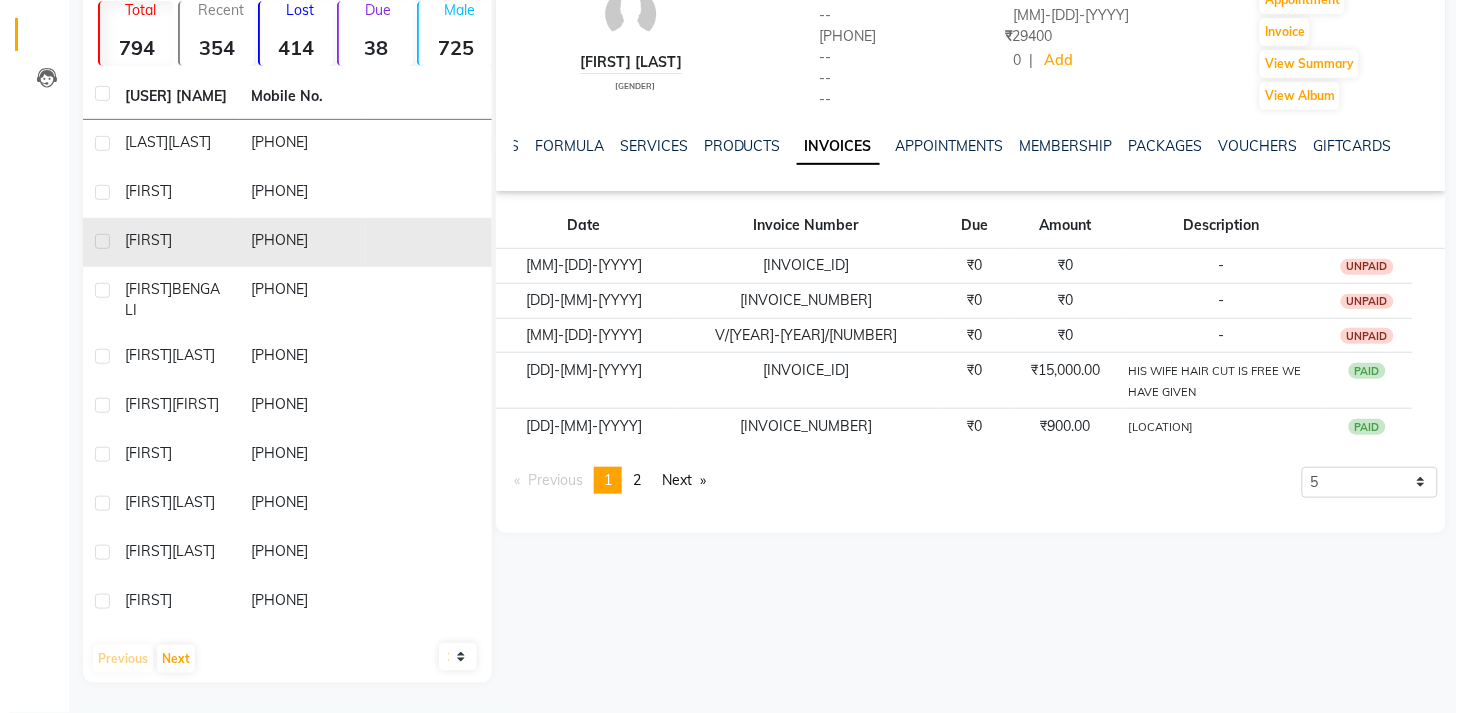 scroll, scrollTop: 0, scrollLeft: 0, axis: both 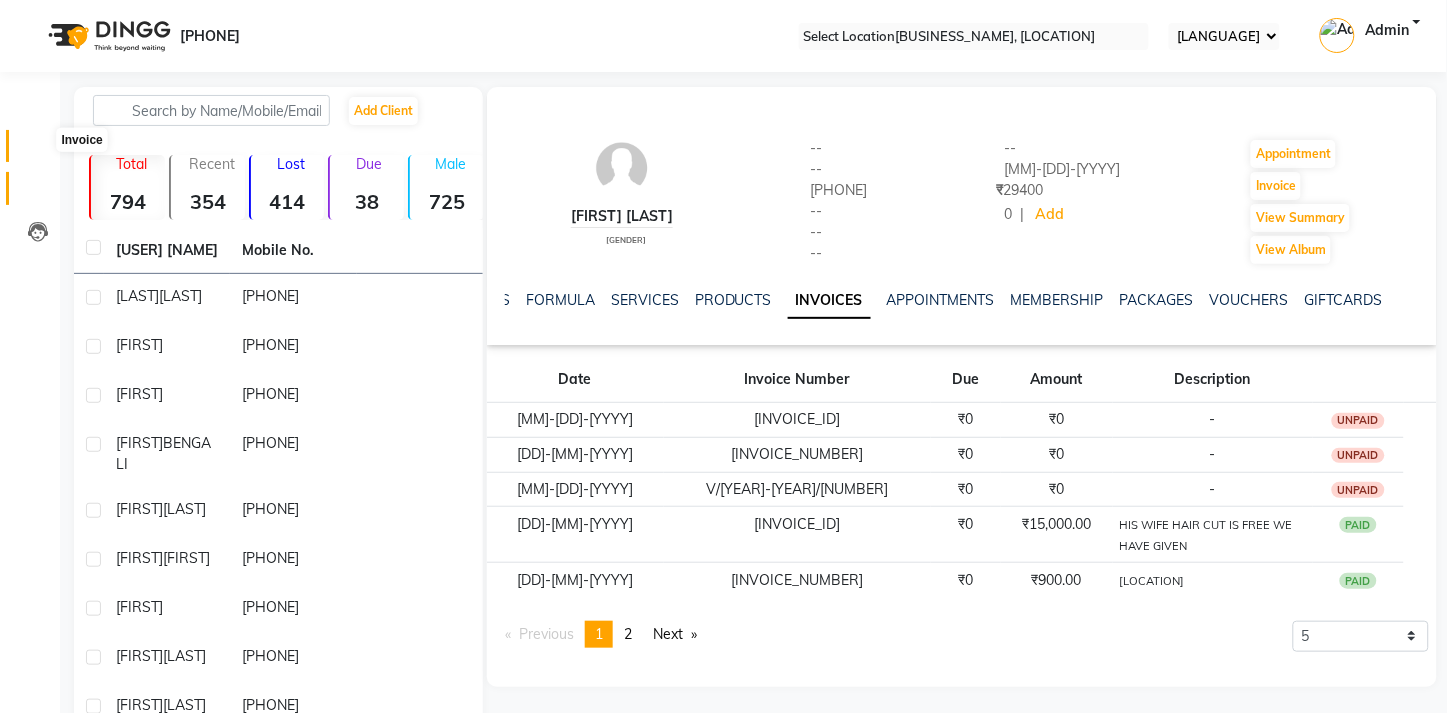 click at bounding box center [38, 151] 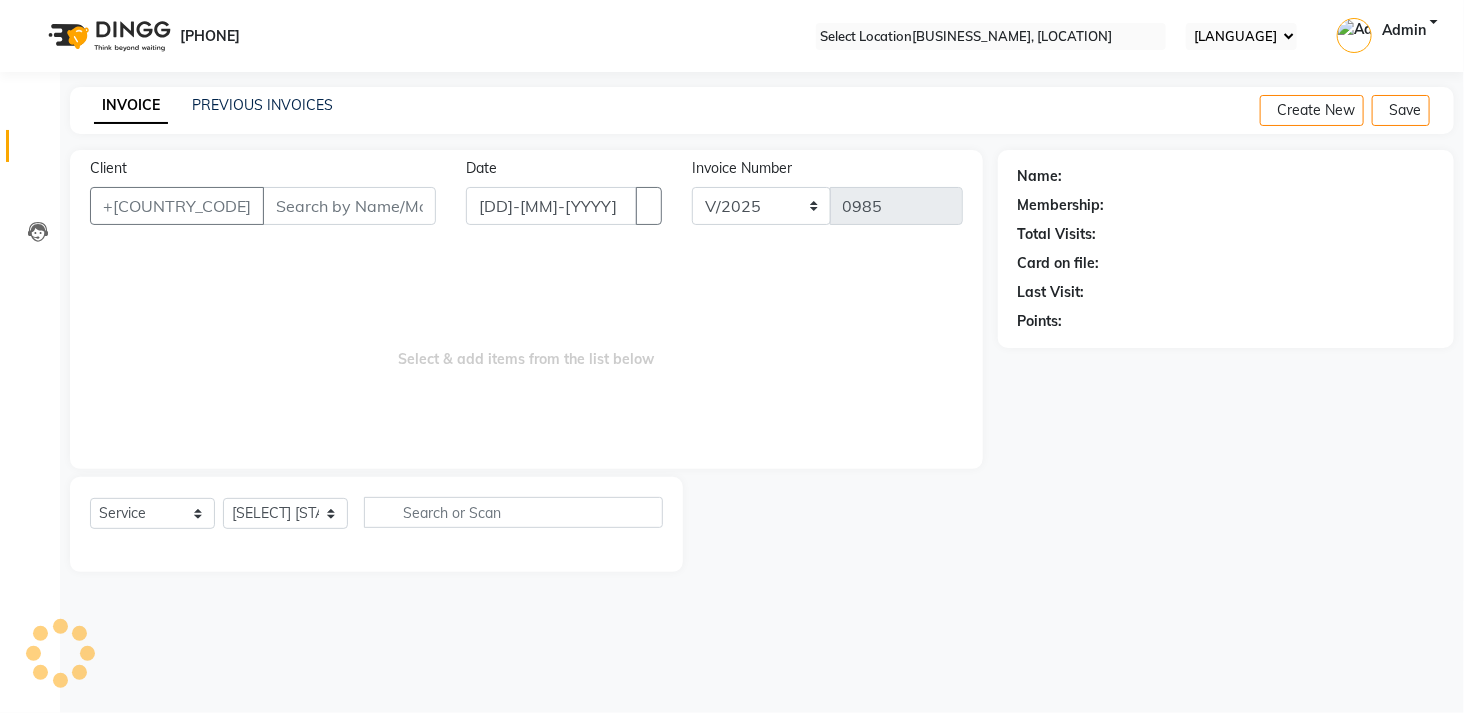 click on "Client" at bounding box center (349, 206) 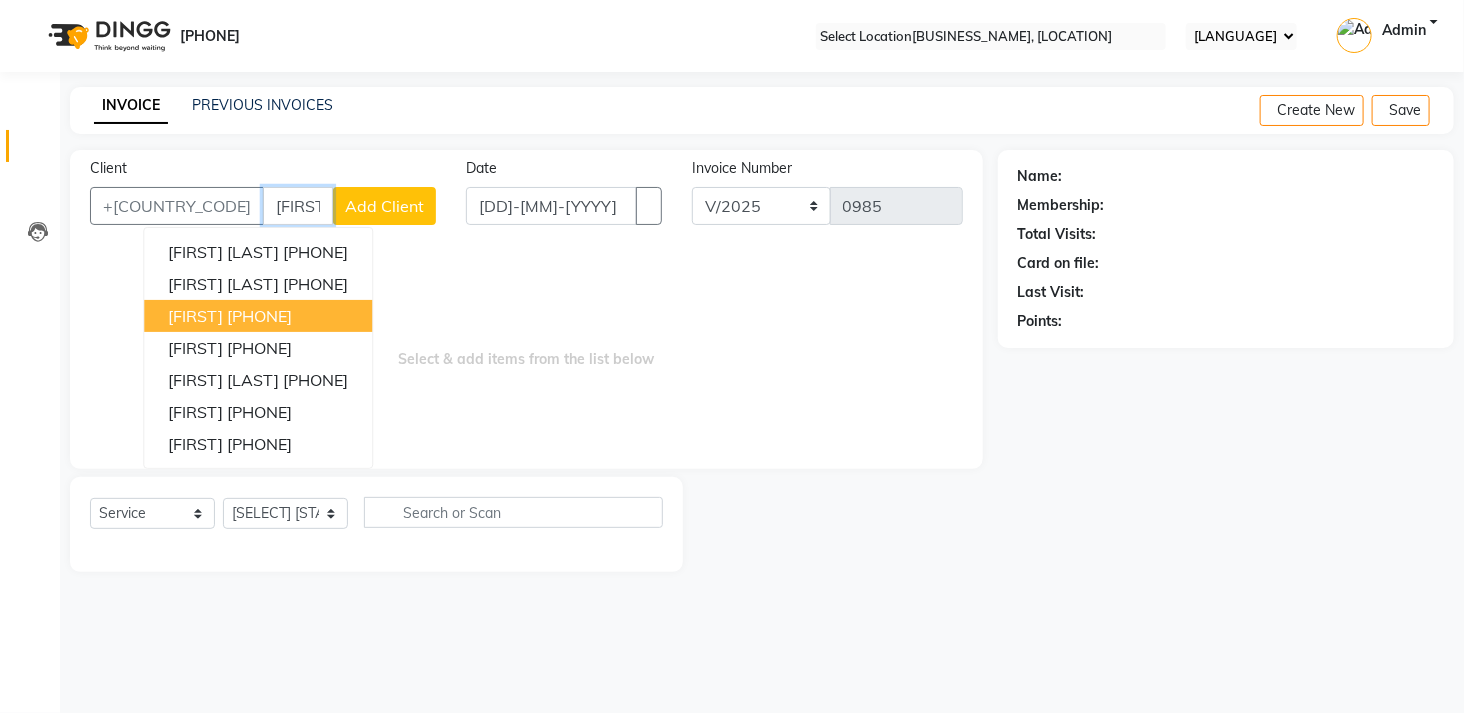 click on "[PHONE]" at bounding box center [259, 316] 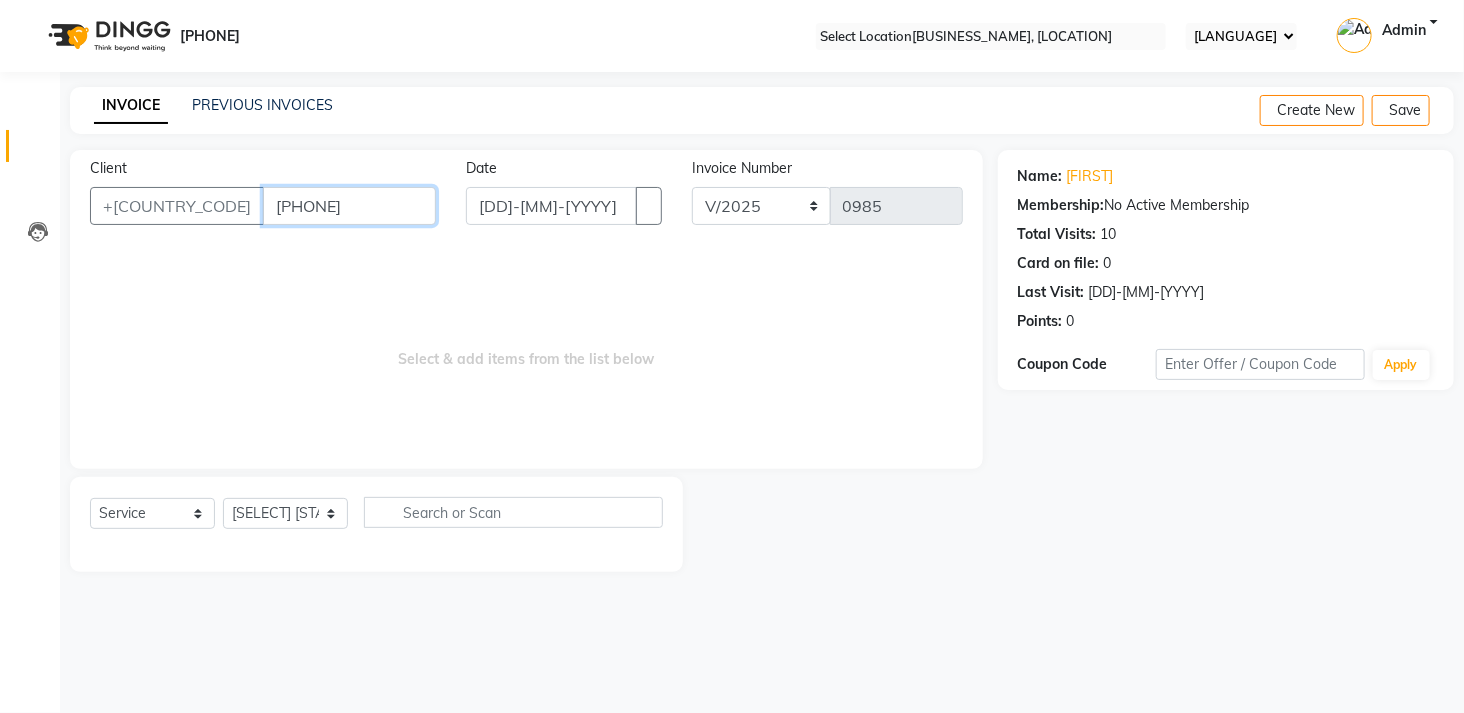 click on "[PHONE]" at bounding box center (349, 206) 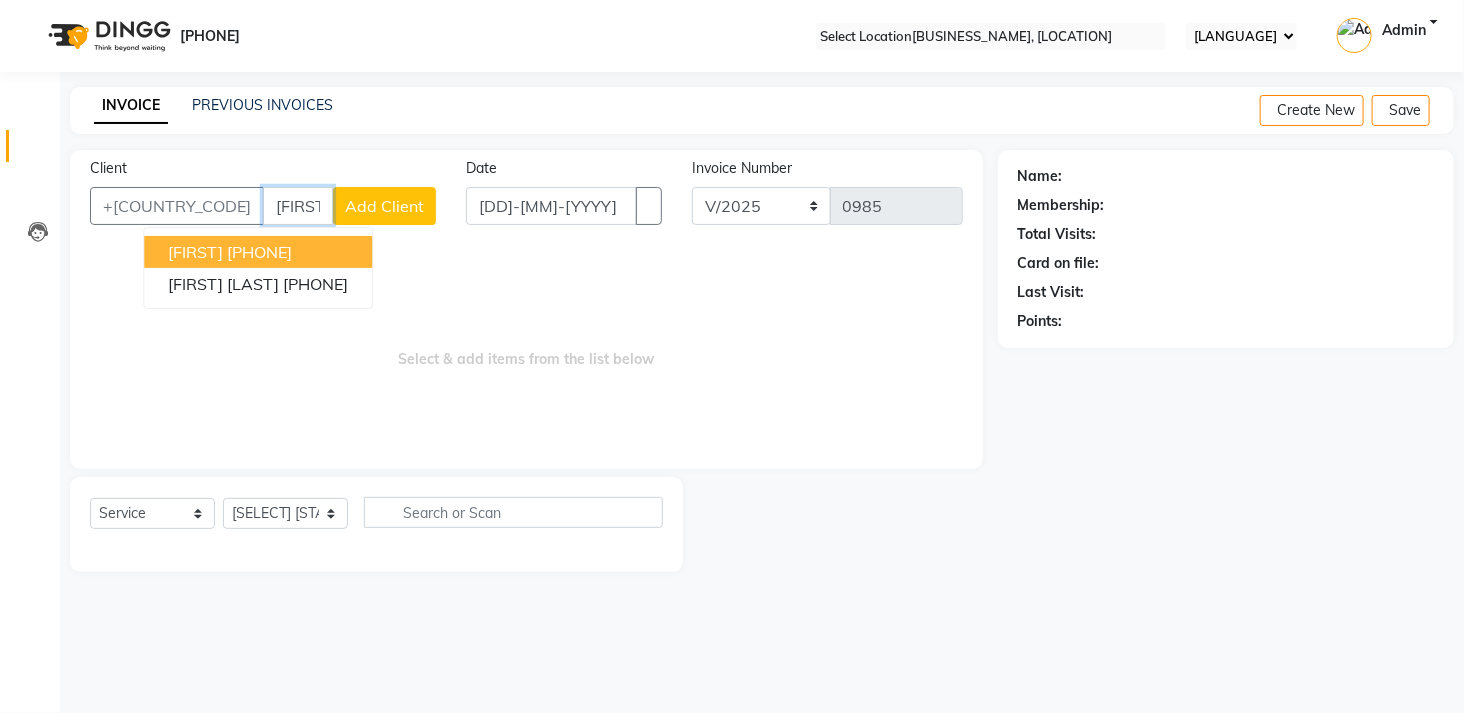 click on "[PHONE]" at bounding box center (259, 252) 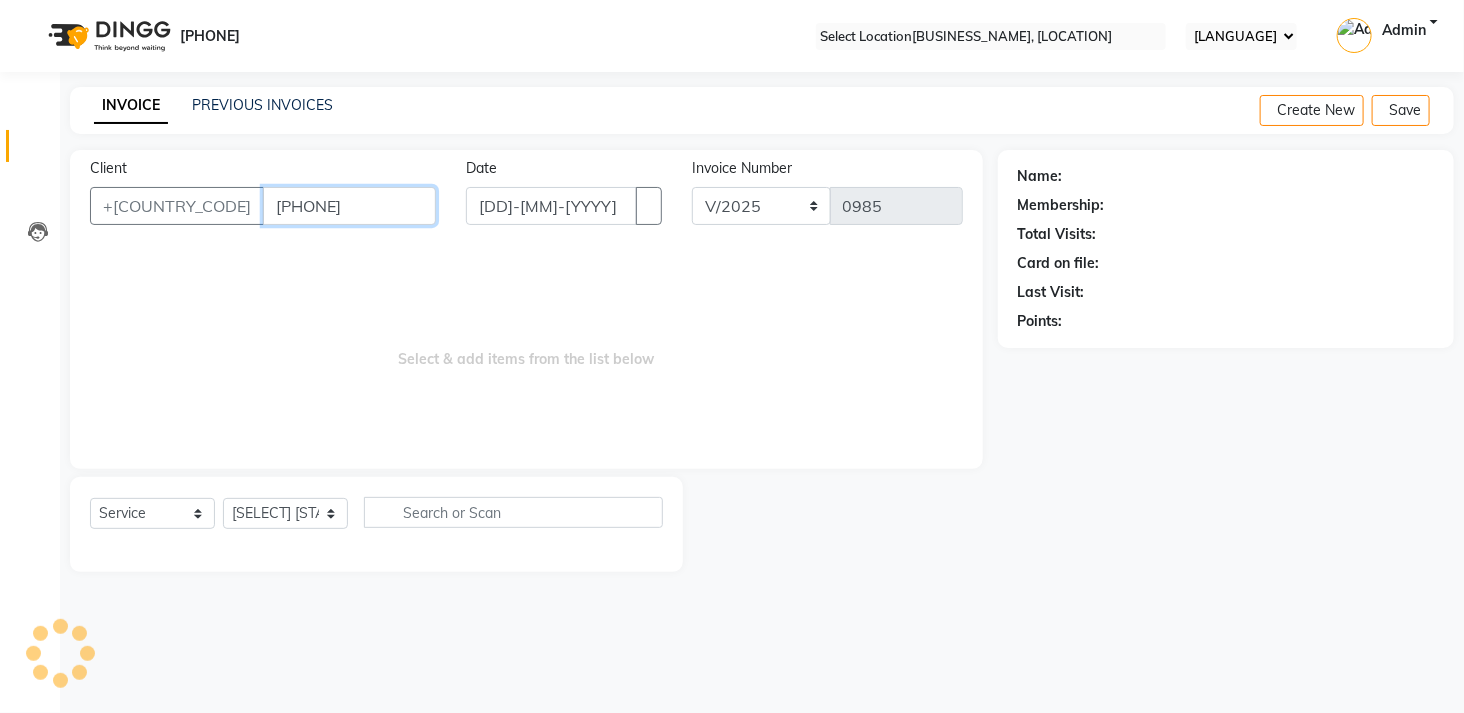 type on "[PHONE]" 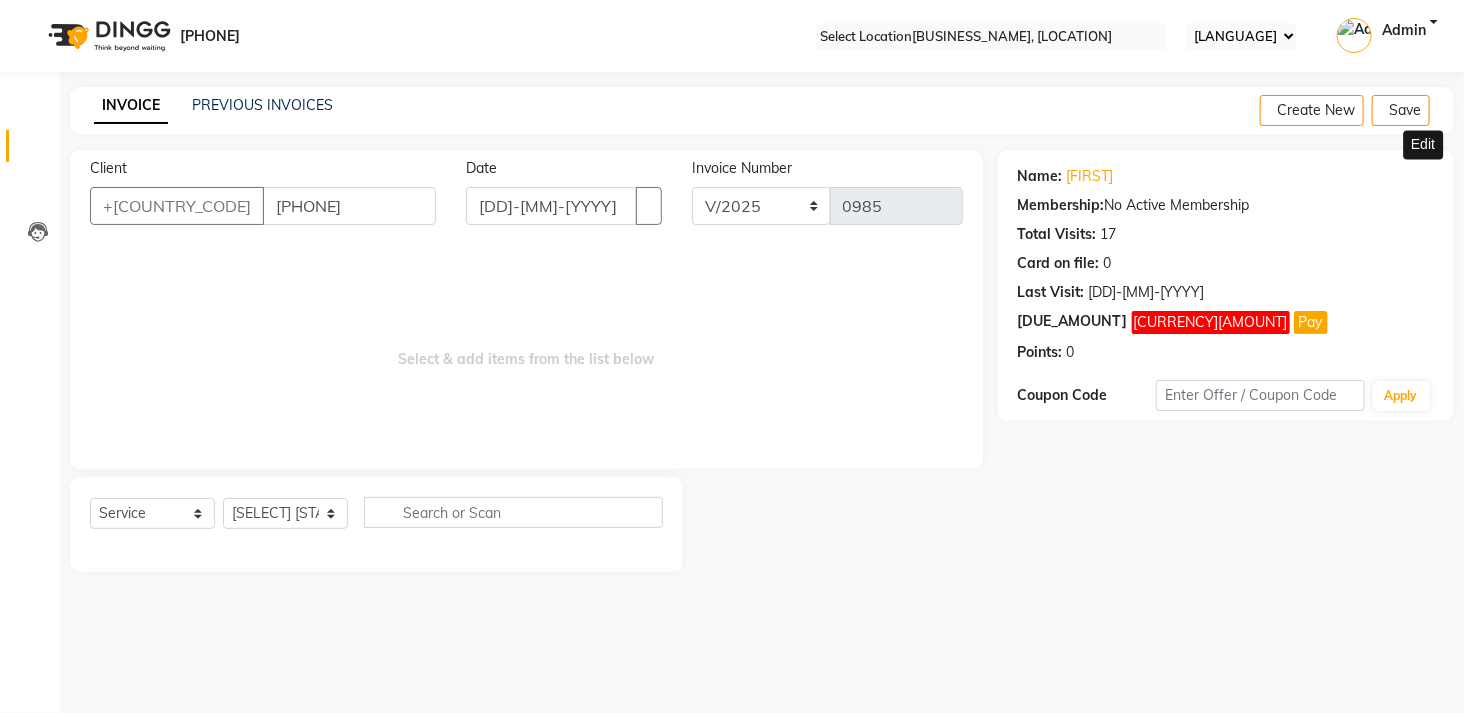 click at bounding box center [1430, 176] 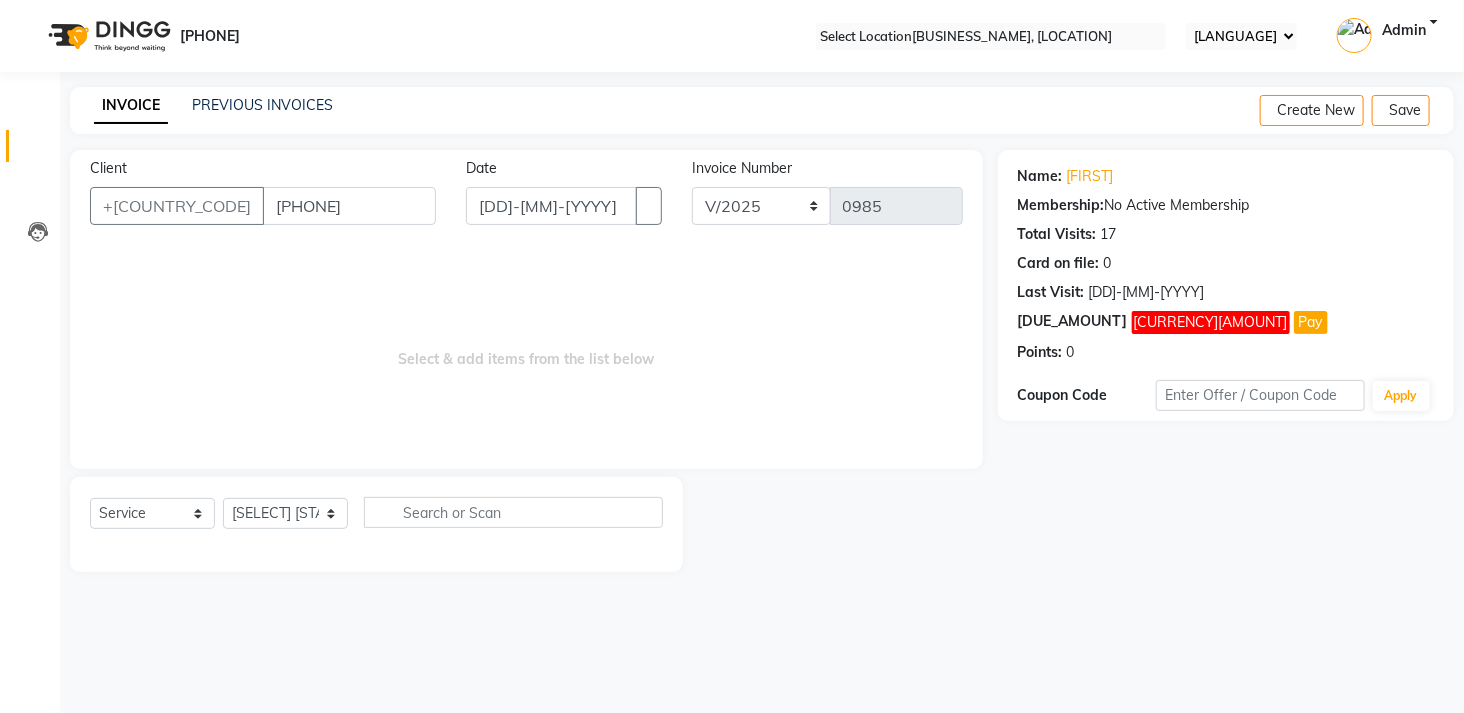 click at bounding box center [1430, 176] 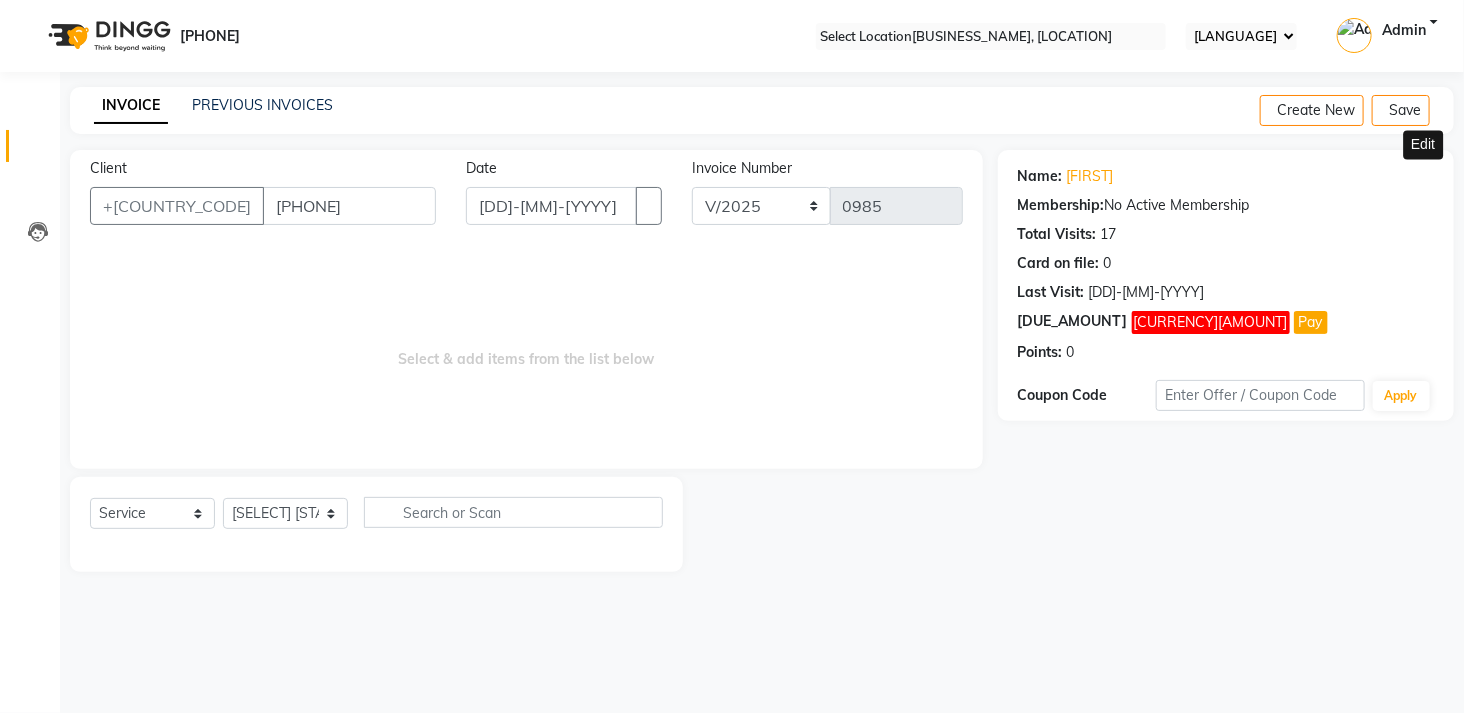 click at bounding box center (1426, 176) 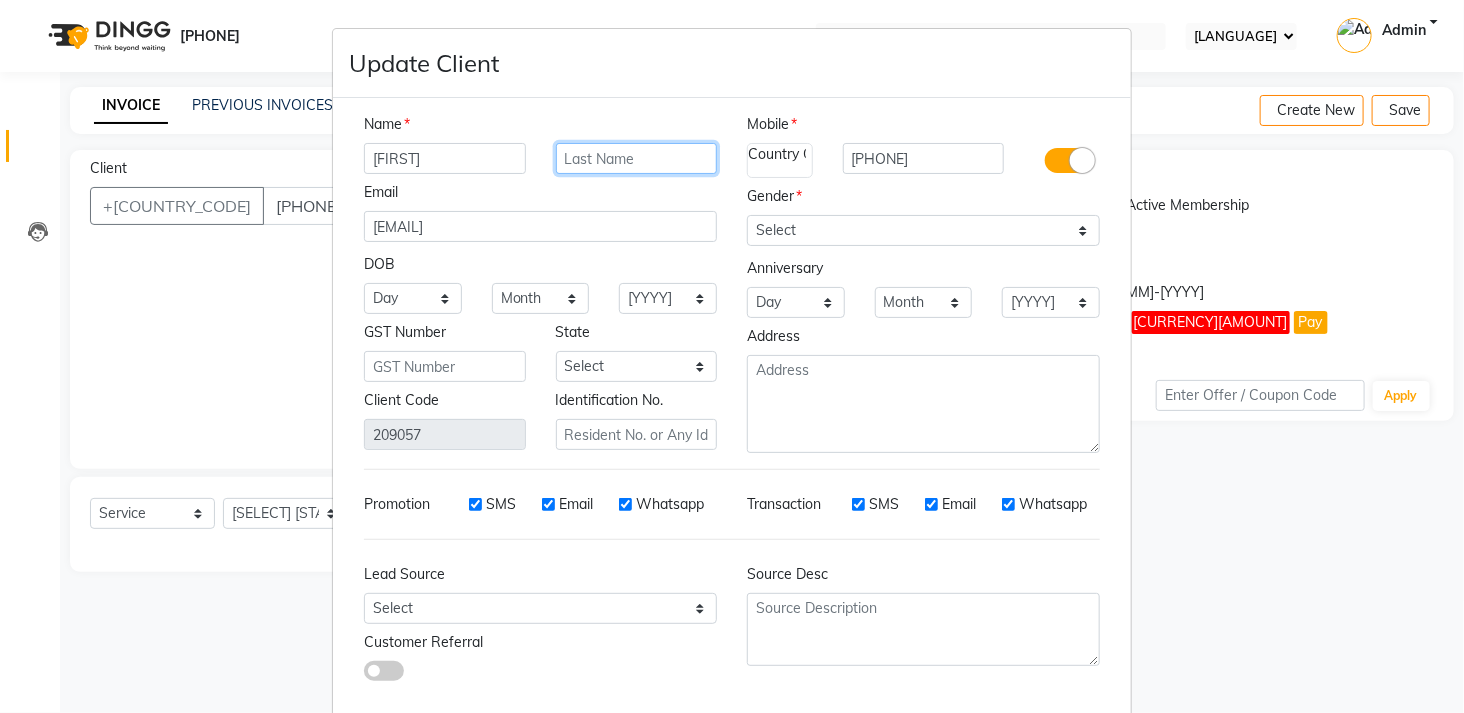 click at bounding box center (637, 158) 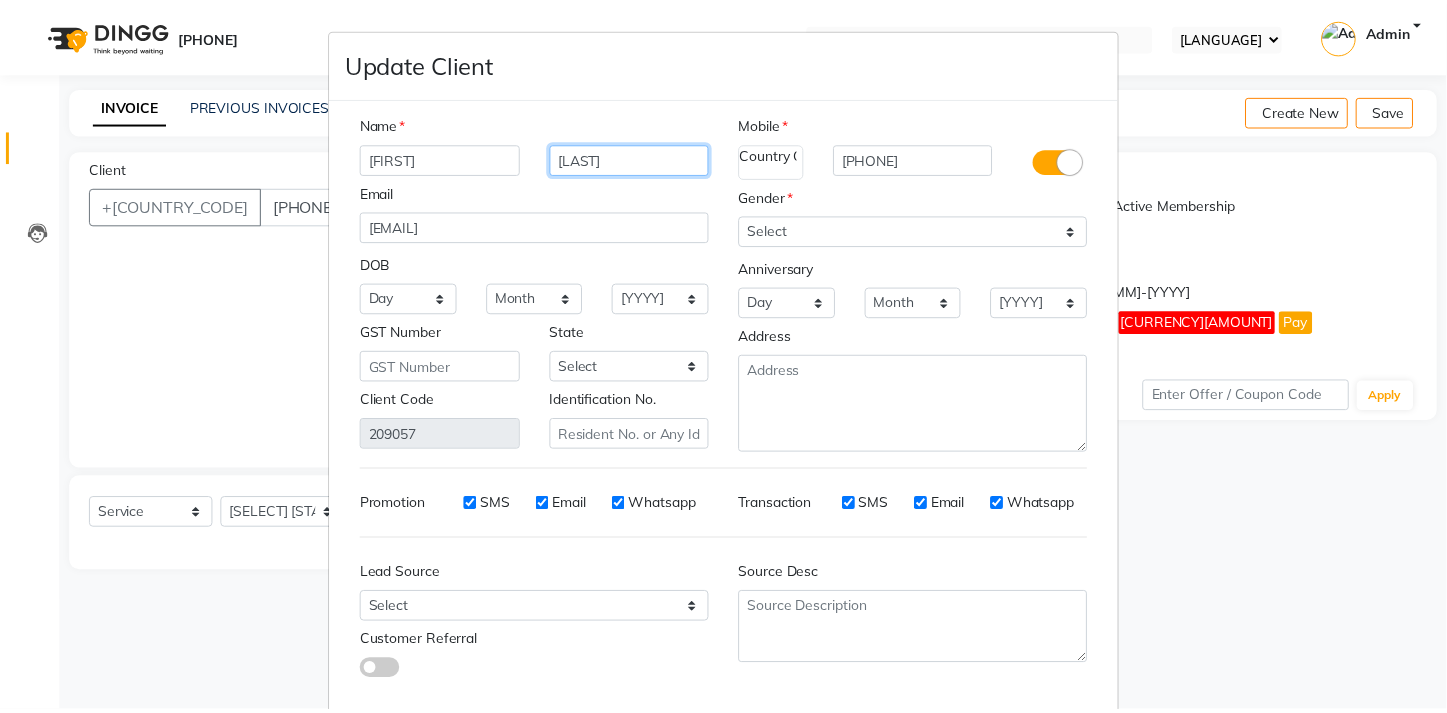 scroll, scrollTop: 102, scrollLeft: 0, axis: vertical 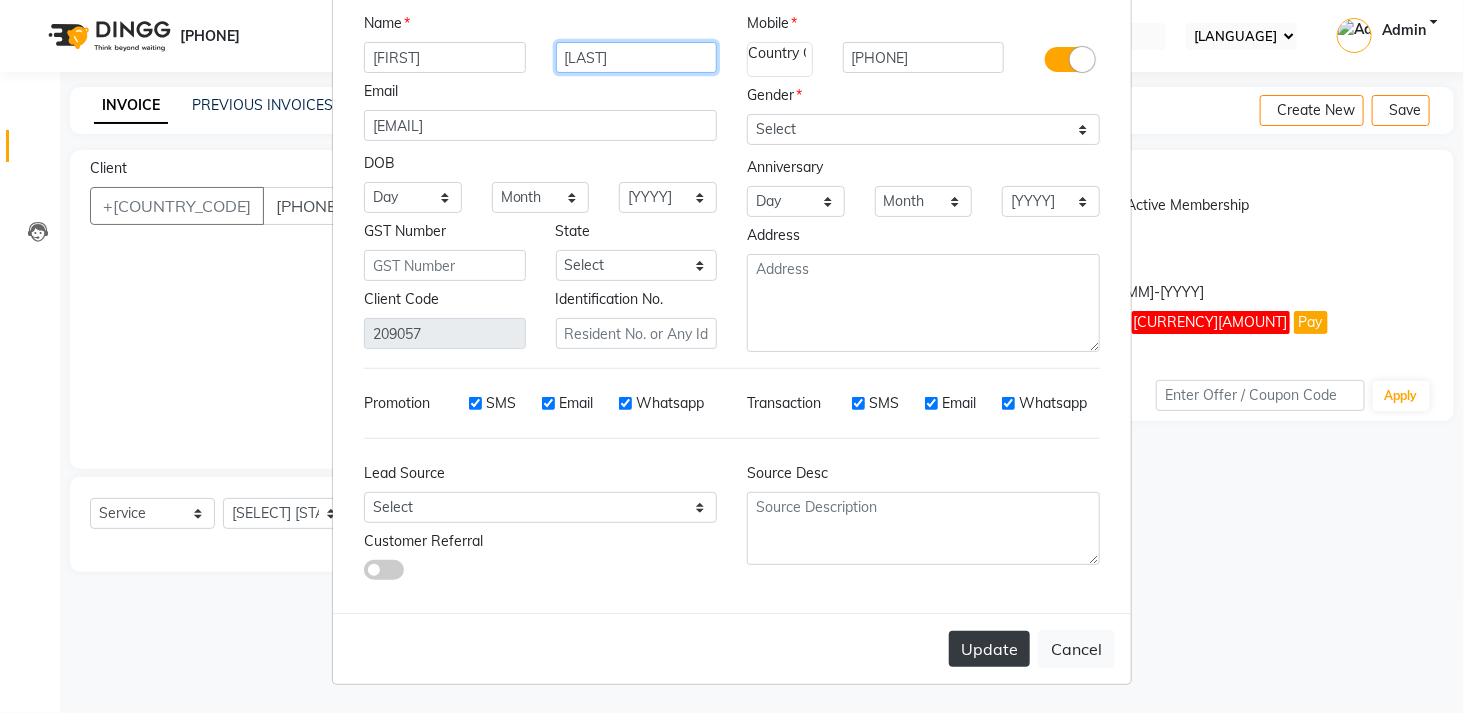 type on "[LAST]" 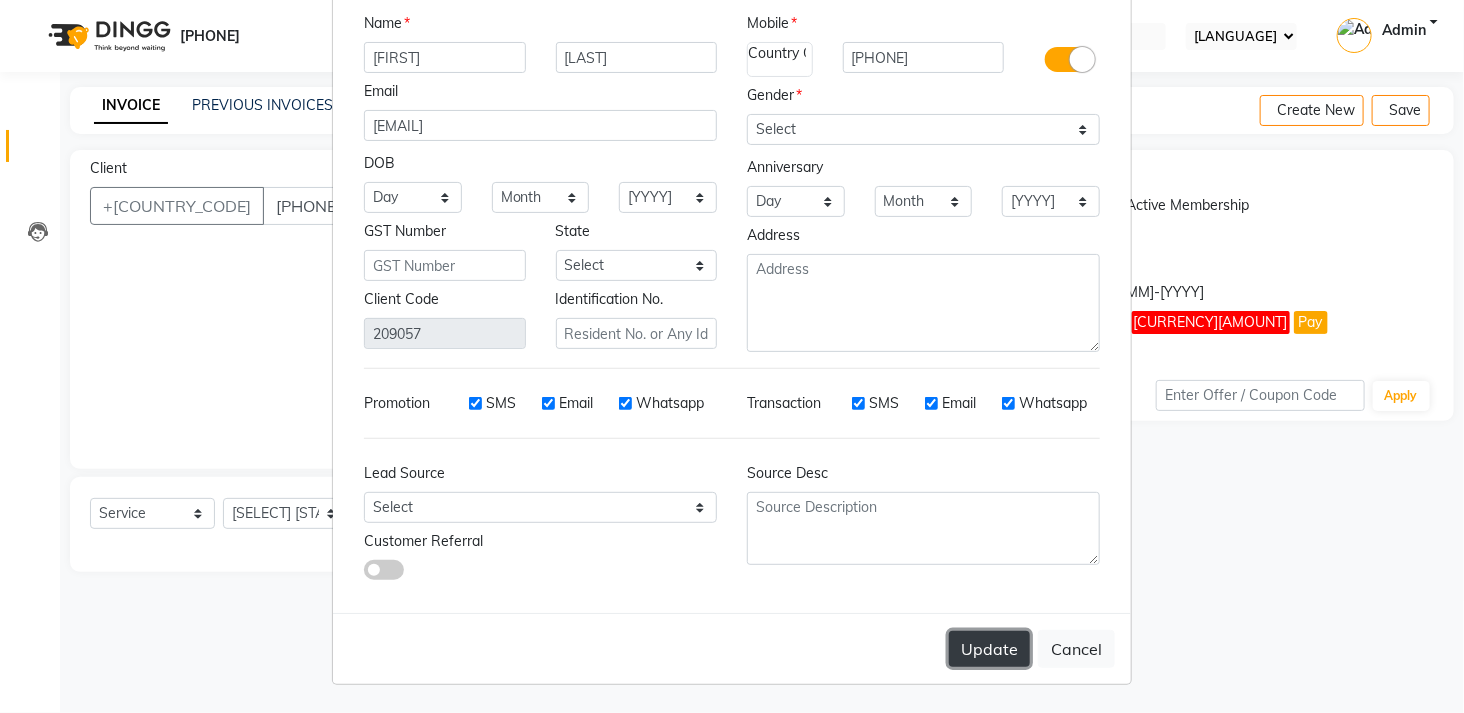 click on "Update" at bounding box center (989, 649) 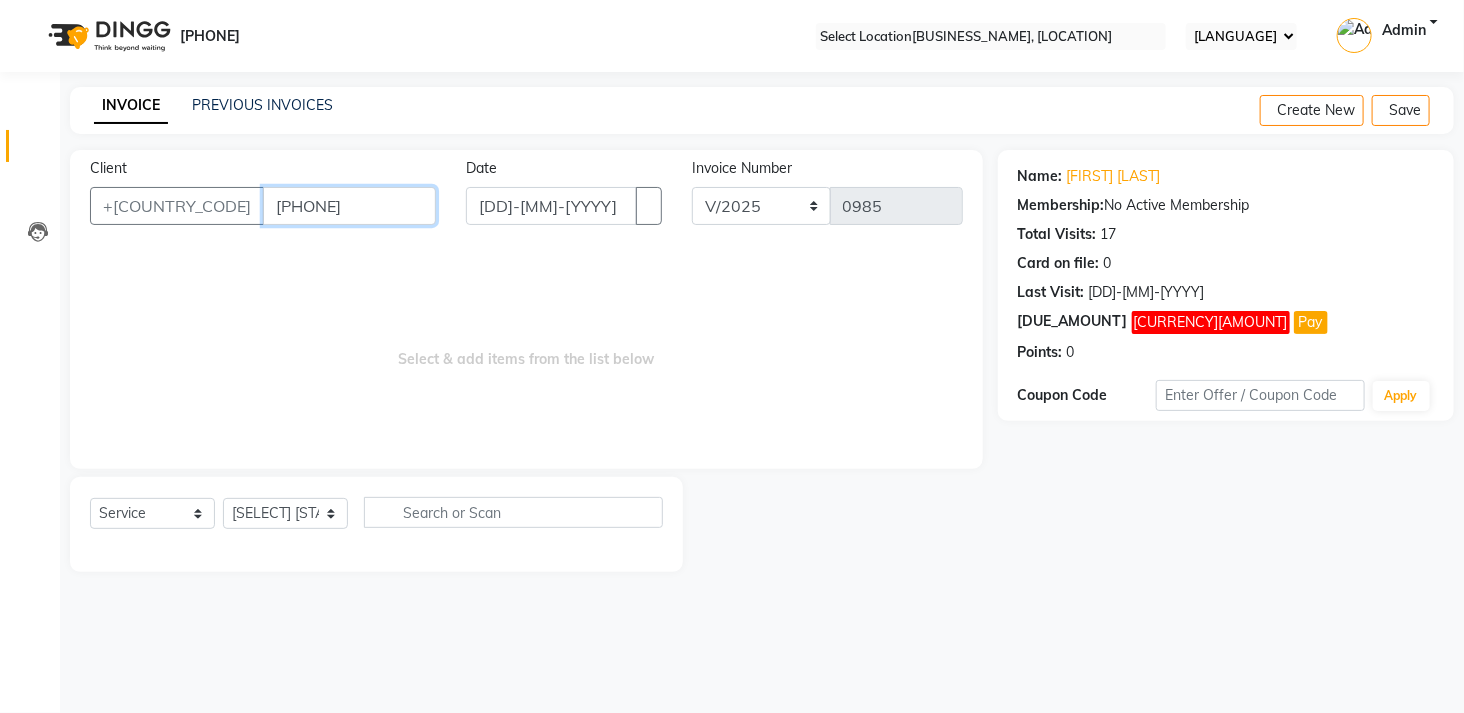 click on "[PHONE]" at bounding box center (349, 206) 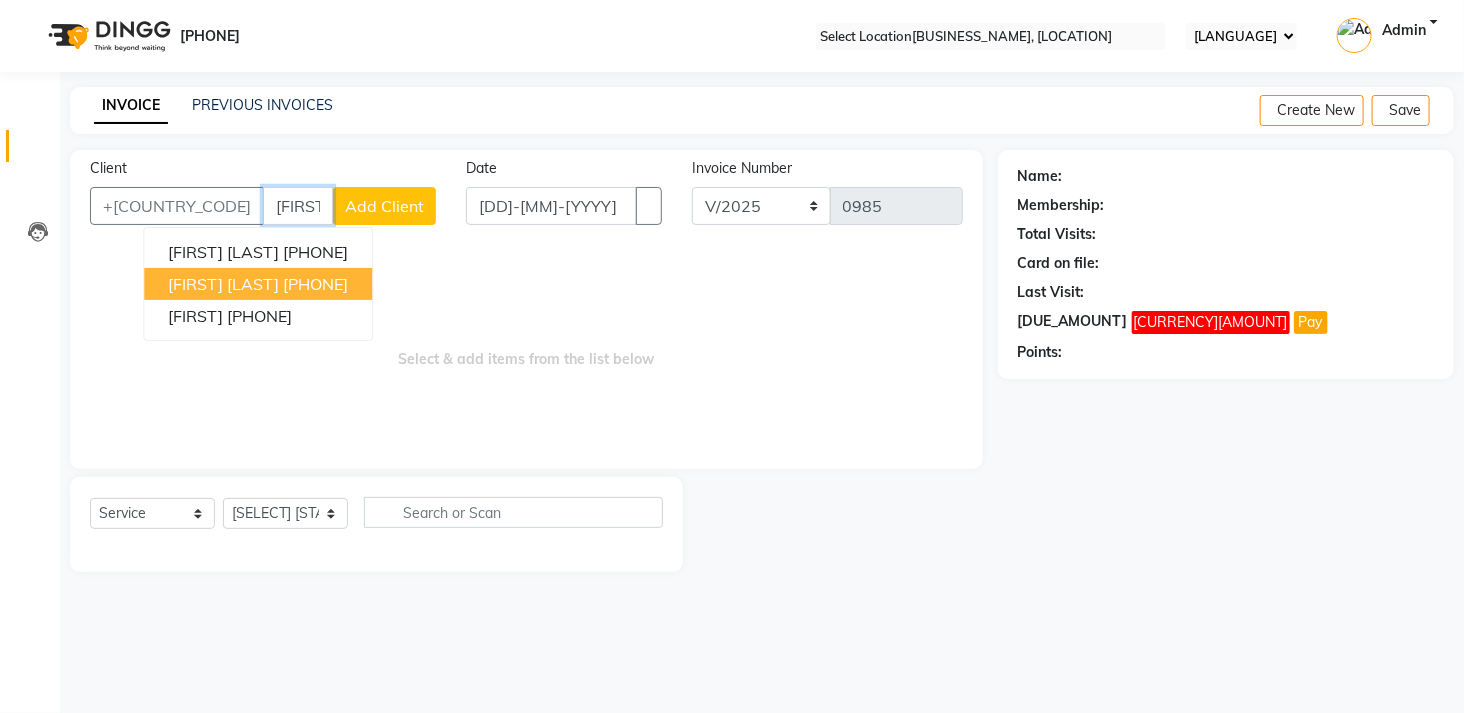 click on "SAMEER NAGWEKAR" at bounding box center (223, 284) 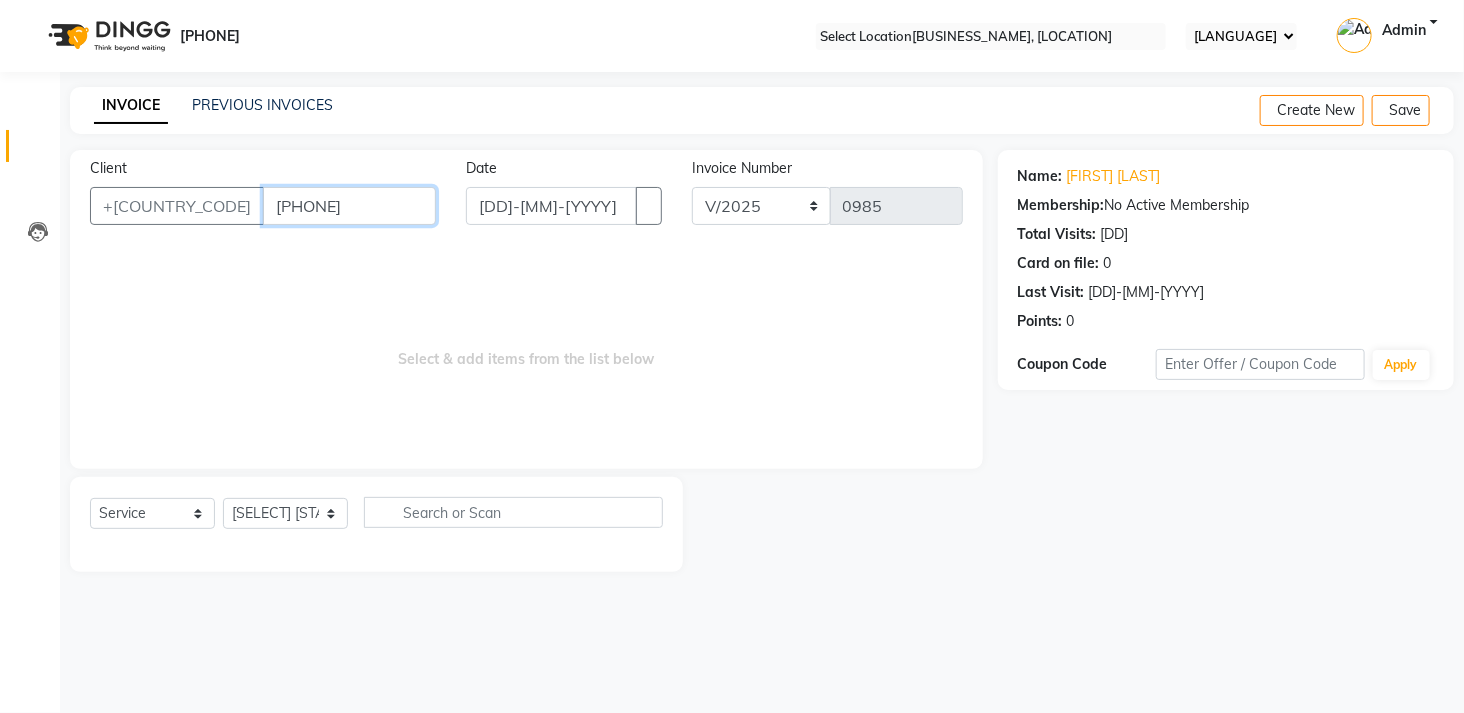 click on "[PHONE]" at bounding box center [349, 206] 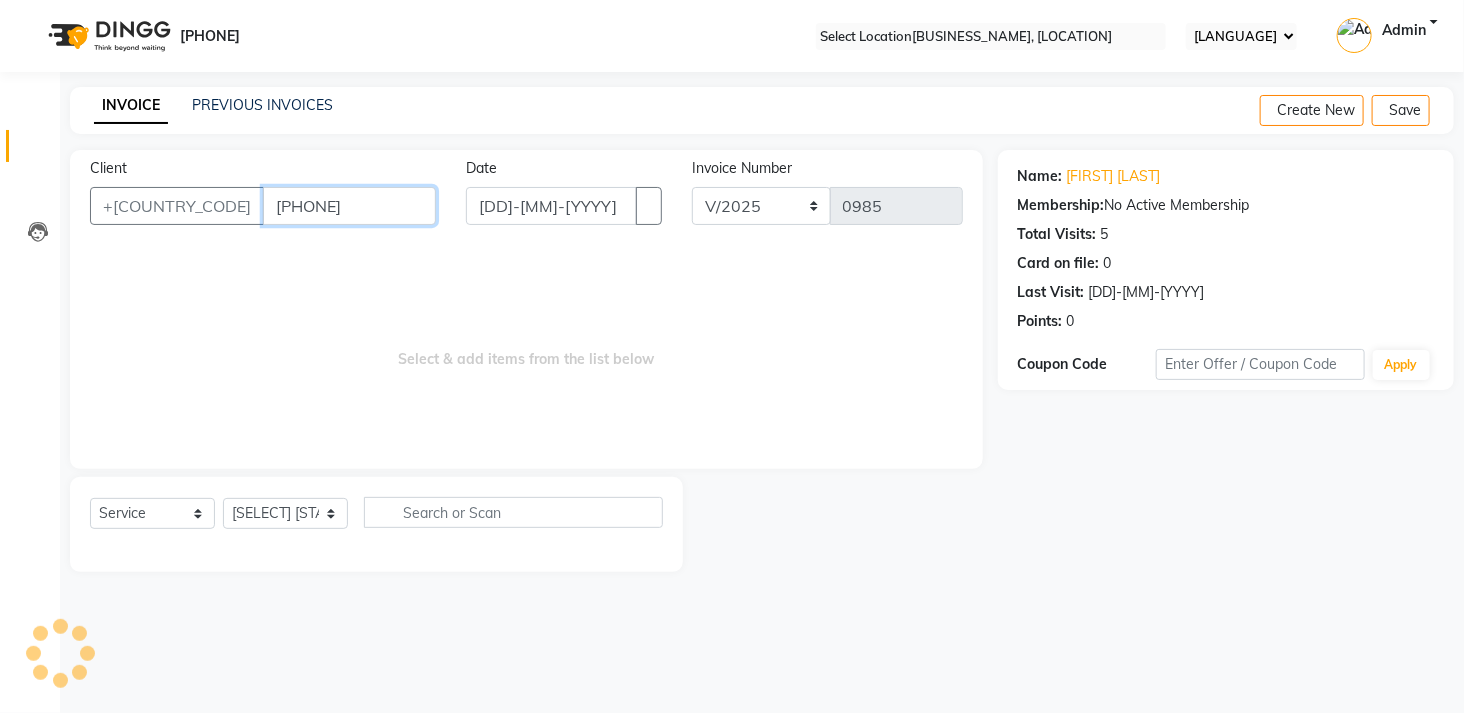 click on "[PHONE]" at bounding box center (349, 206) 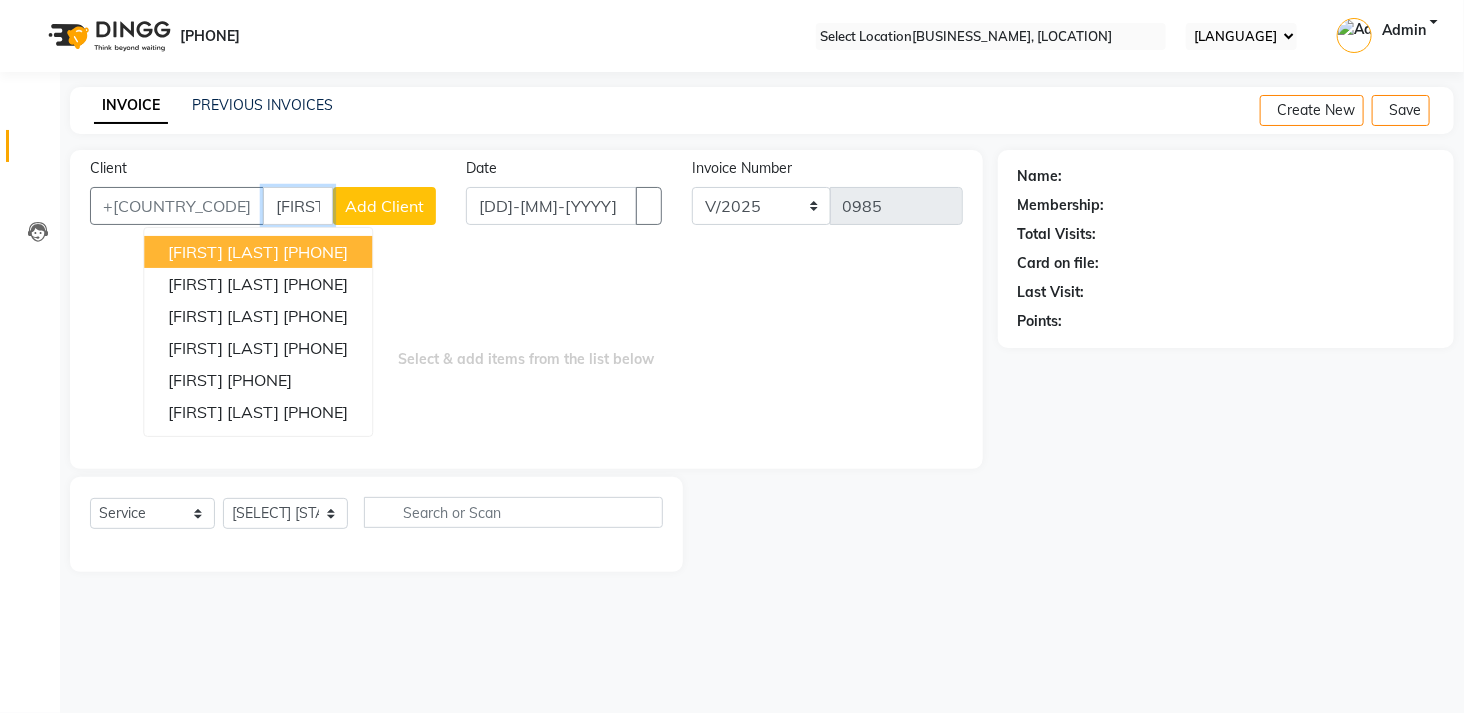 click on "SAURABH BHAJPAYE" at bounding box center (223, 252) 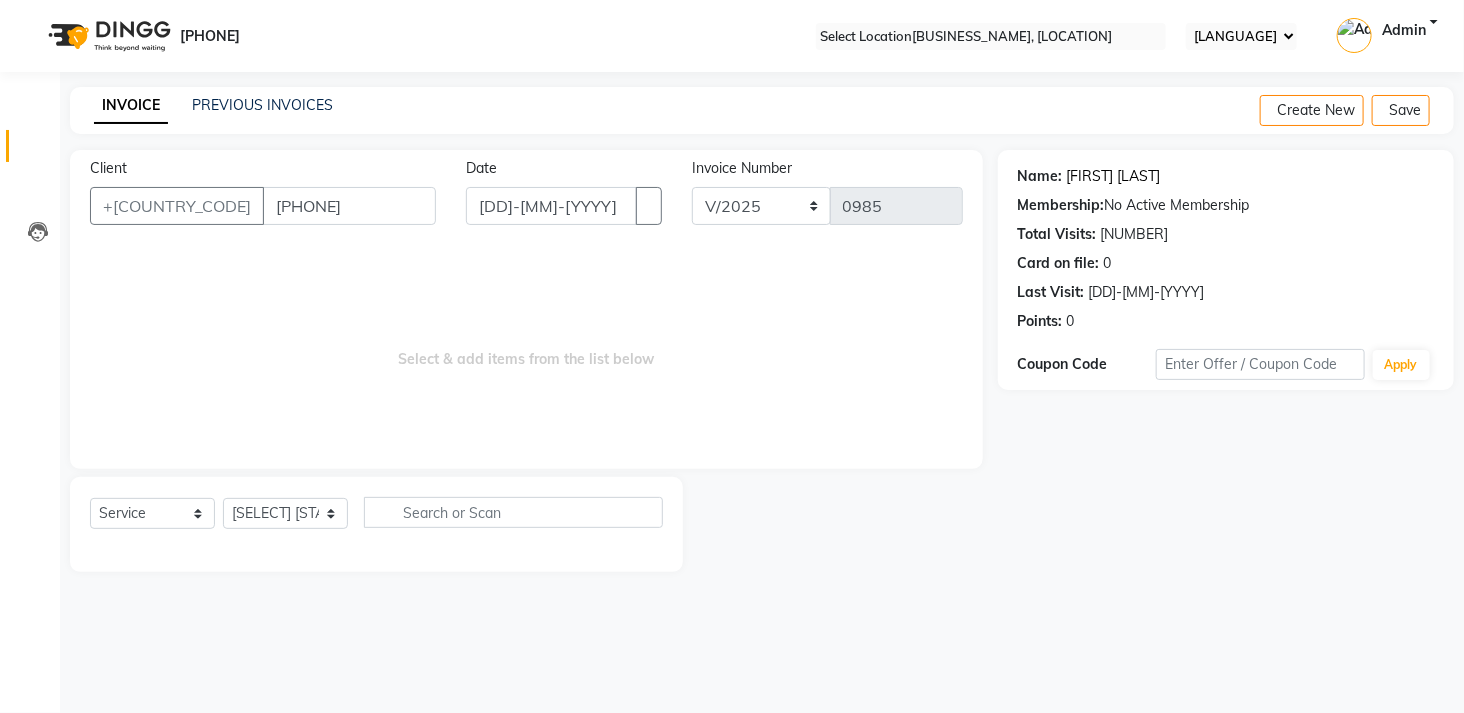 click on "Saurabh Bhajpaye" at bounding box center (1114, 176) 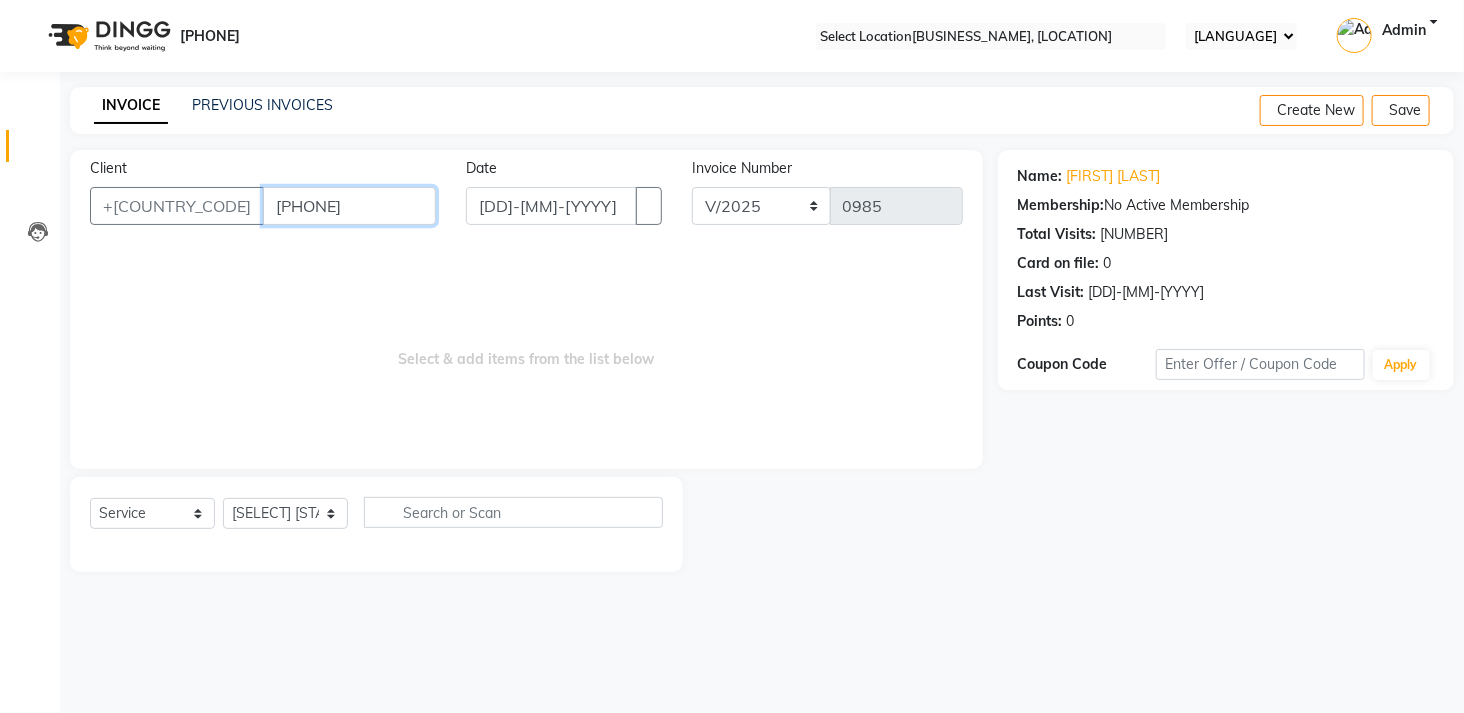 click on "[PHONE]" at bounding box center (349, 206) 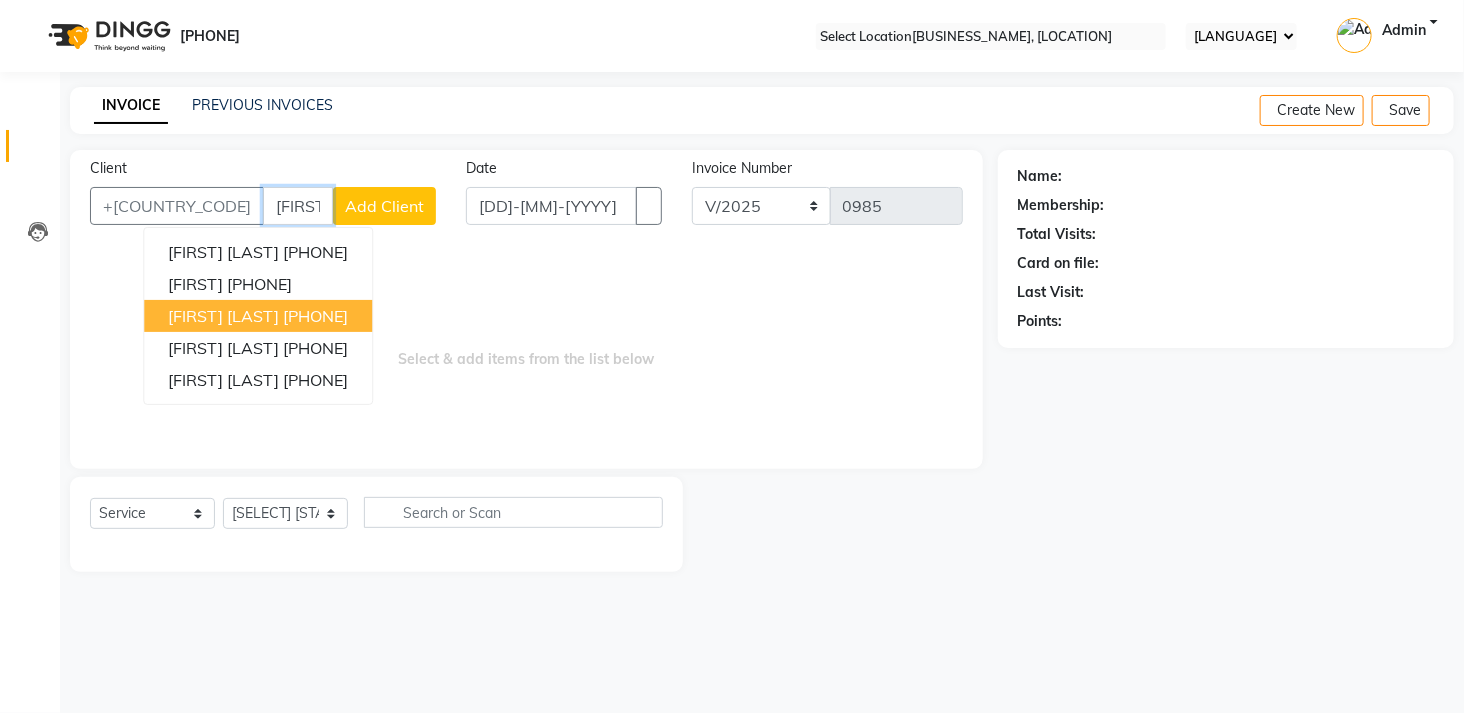 click on "VISHAL SINGH" at bounding box center [223, 316] 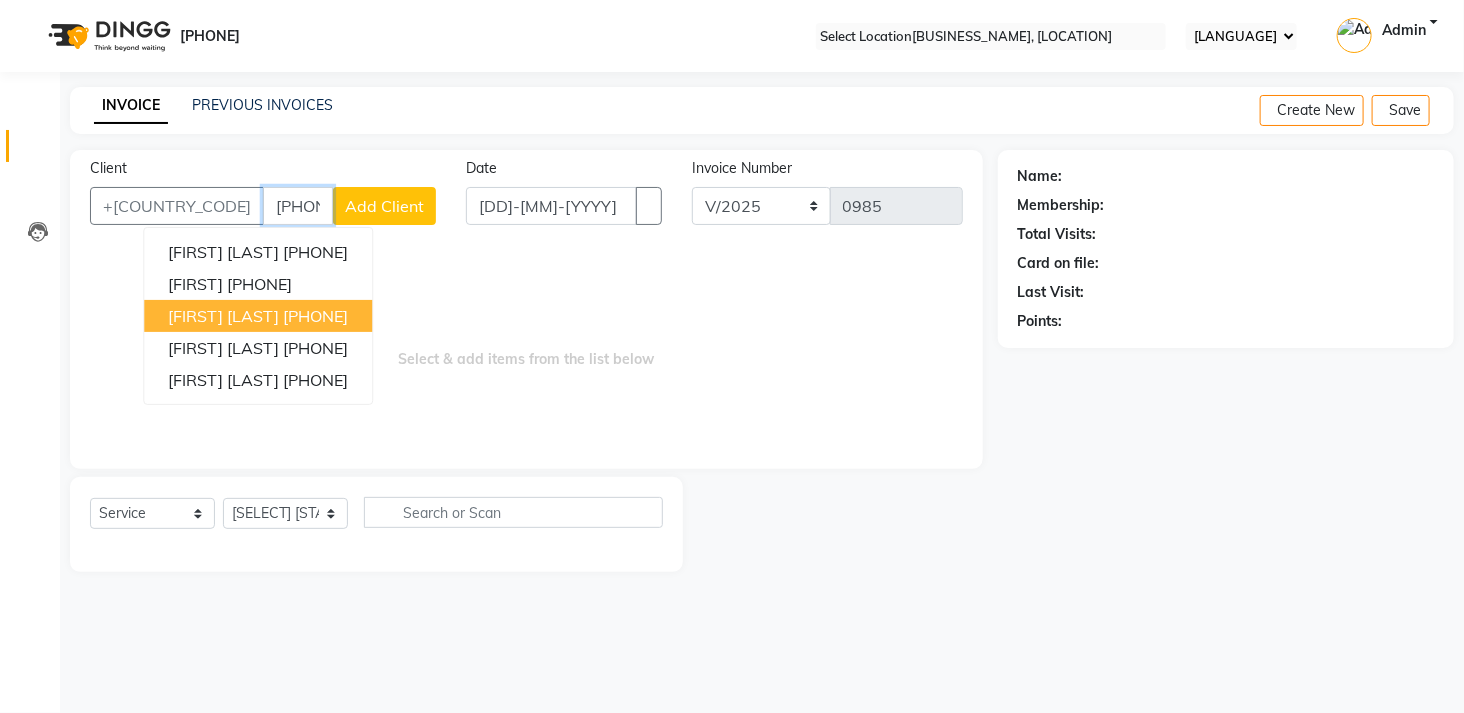 type on "[PHONE]" 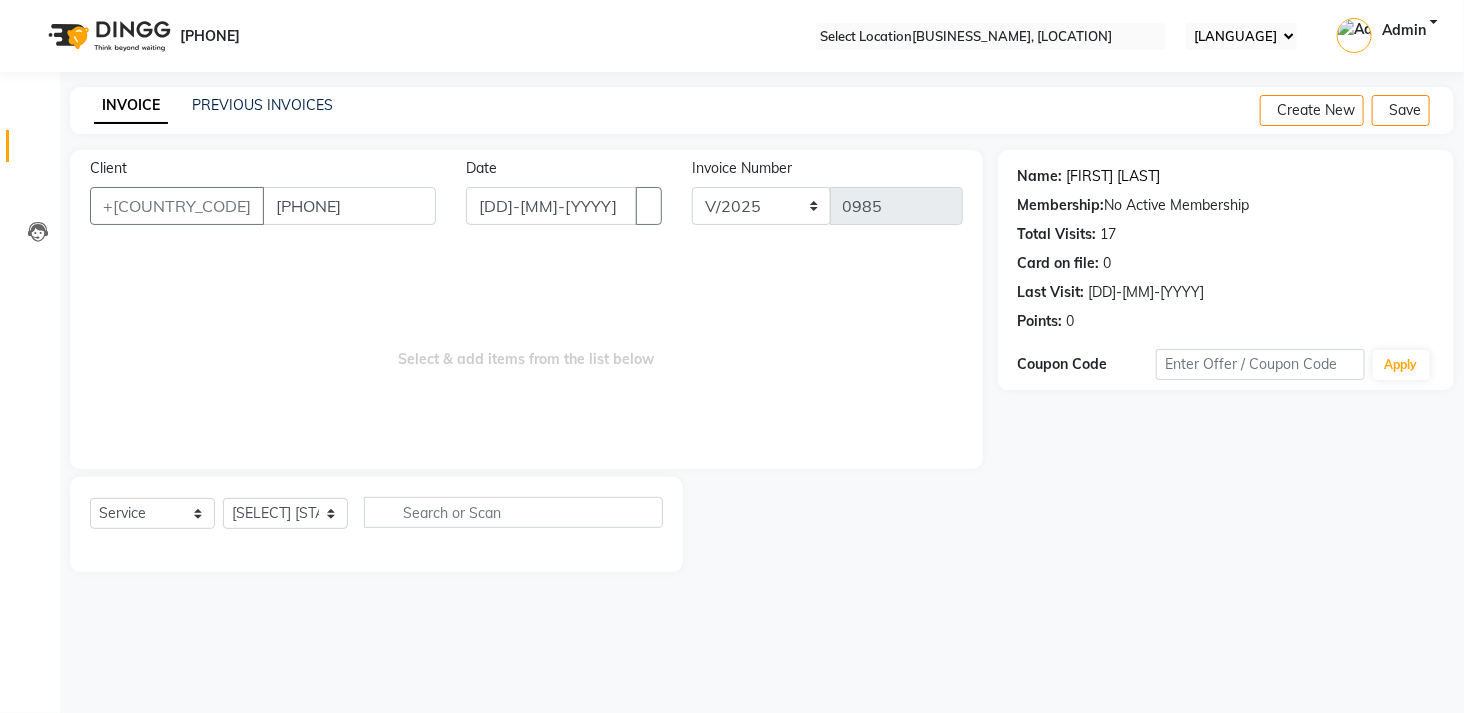 click on "Vishal Singh" at bounding box center (1114, 176) 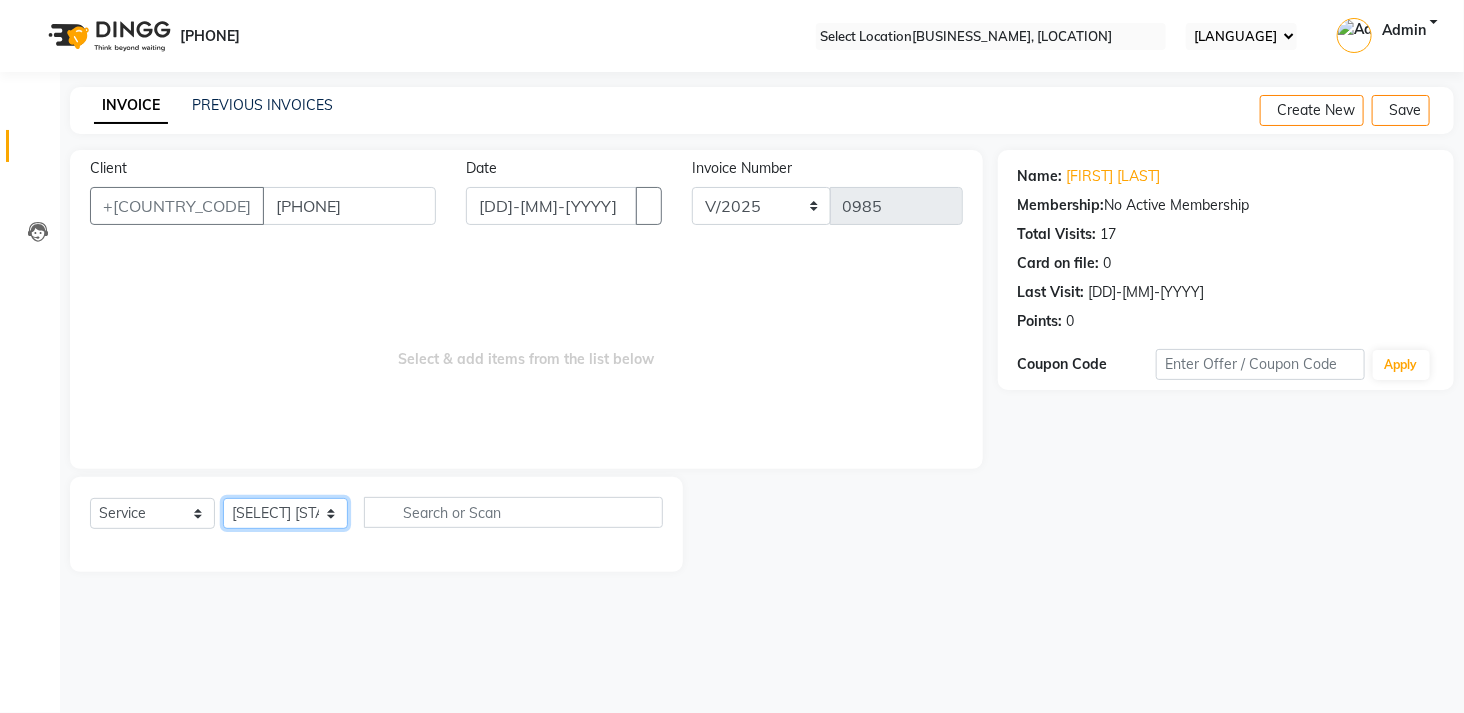 click on "Select Stylist Admin (EHS Thane) [FIRST] [LAST] [FIRST] [LAST] [FIRST] [LAST] [FIRST] [LAST] [FIRST] [LAST] [FIRST] [LAST] [FIRST] [LAST] [FIRST] [LAST] [FIRST] [LAST]" at bounding box center (285, 513) 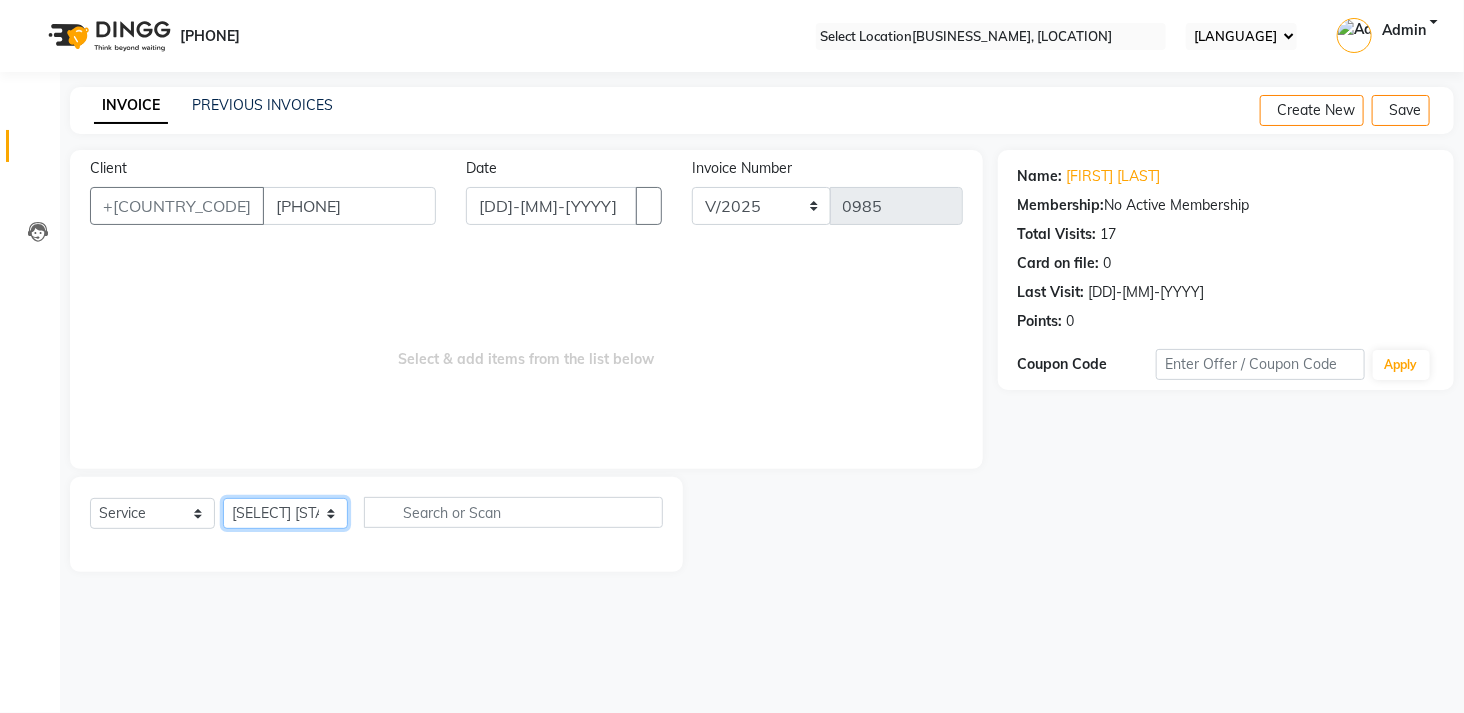 select on "30865" 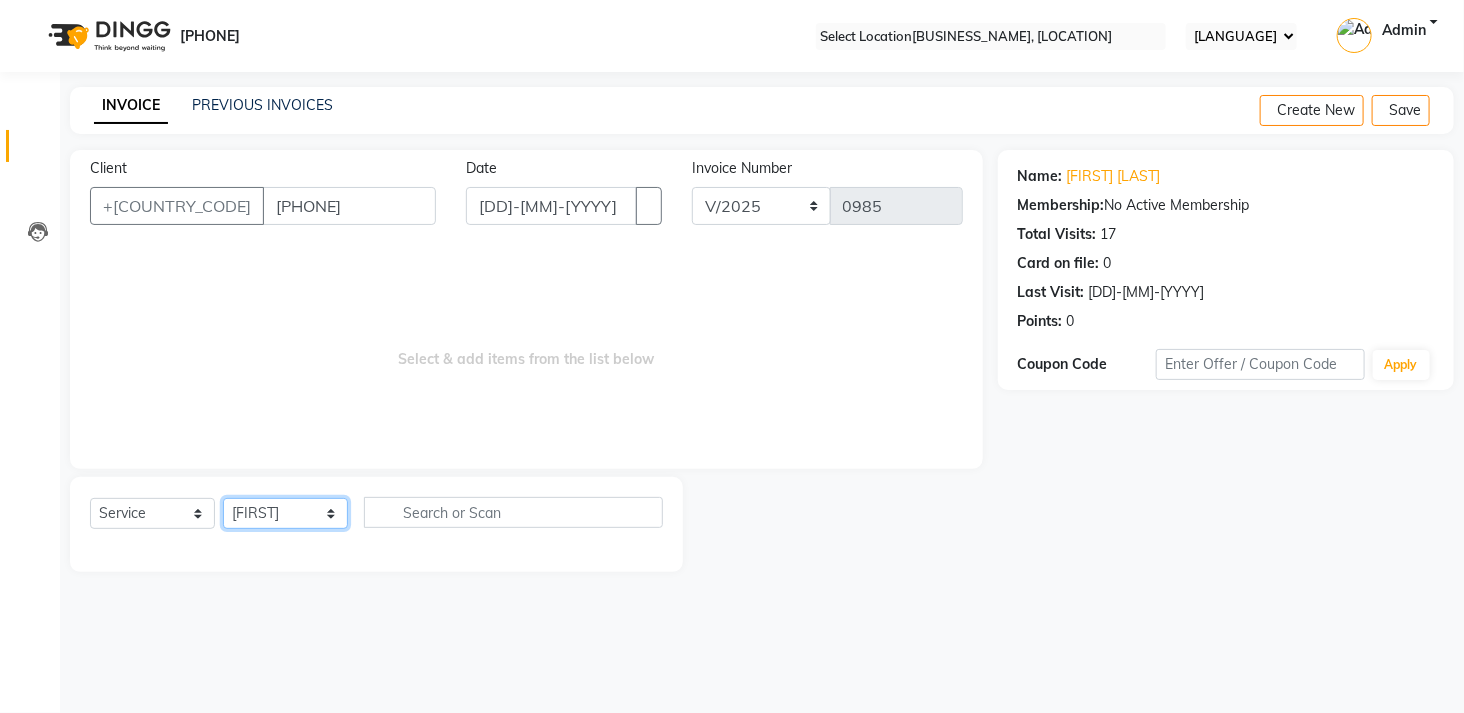 click on "Select Stylist Admin (EHS Thane) [FIRST] [LAST] [FIRST] [LAST] [FIRST] [LAST] [FIRST] [LAST] [FIRST] [LAST] [FIRST] [LAST] [FIRST] [LAST] [FIRST] [LAST] [FIRST] [LAST]" at bounding box center [285, 513] 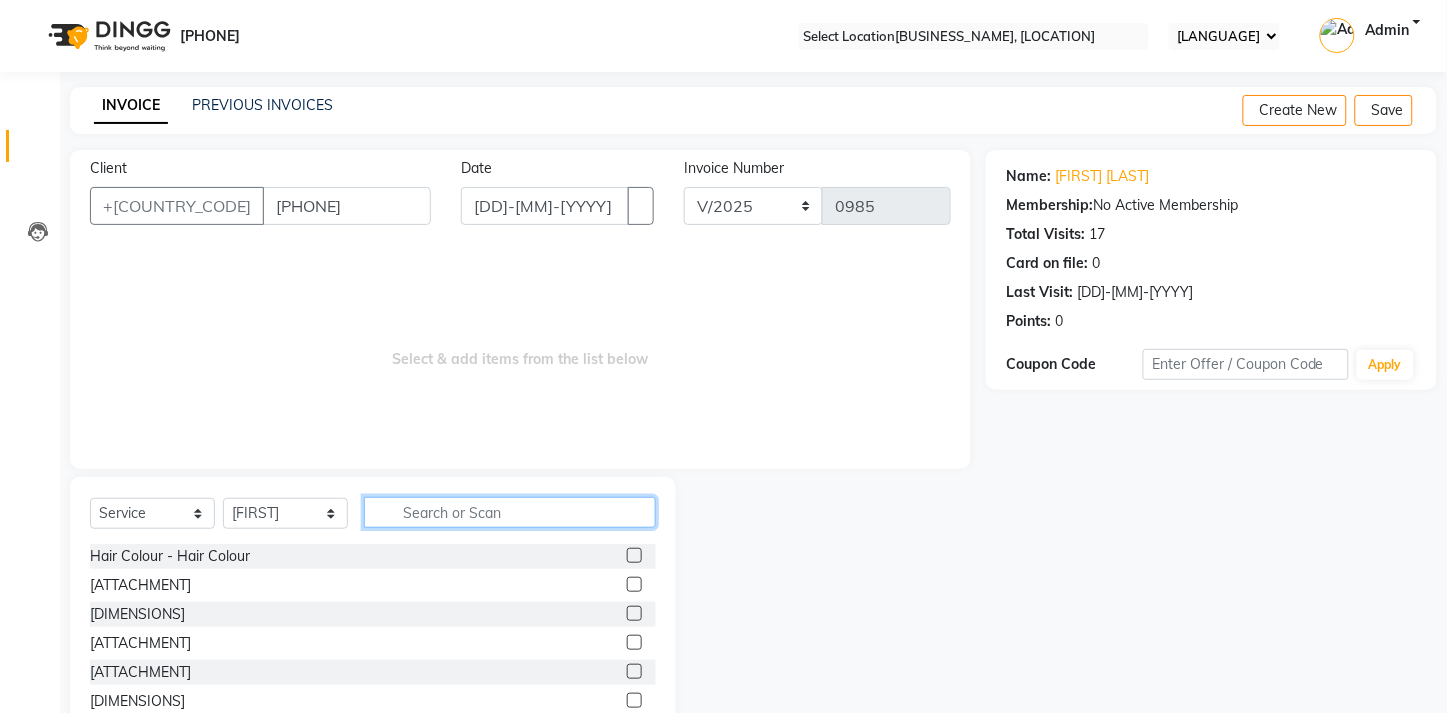 click at bounding box center (510, 512) 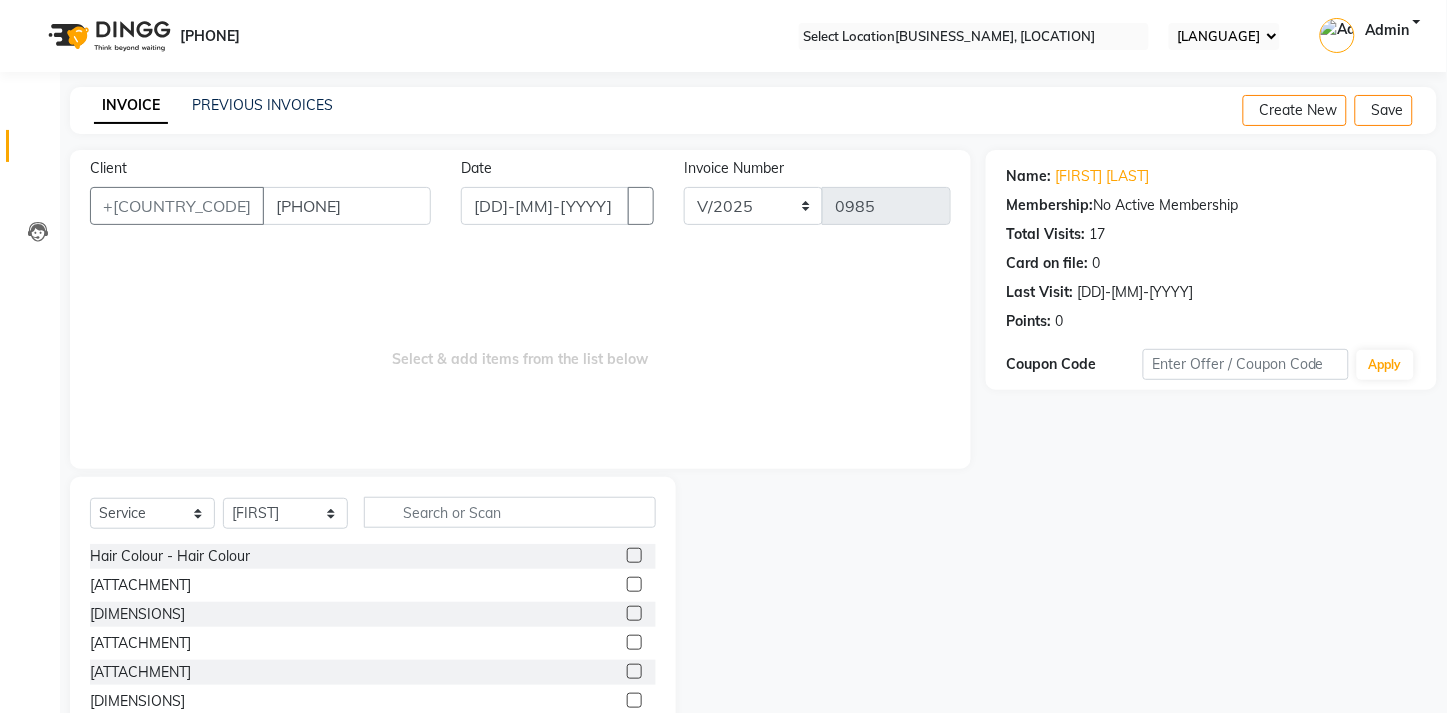 click at bounding box center (634, 555) 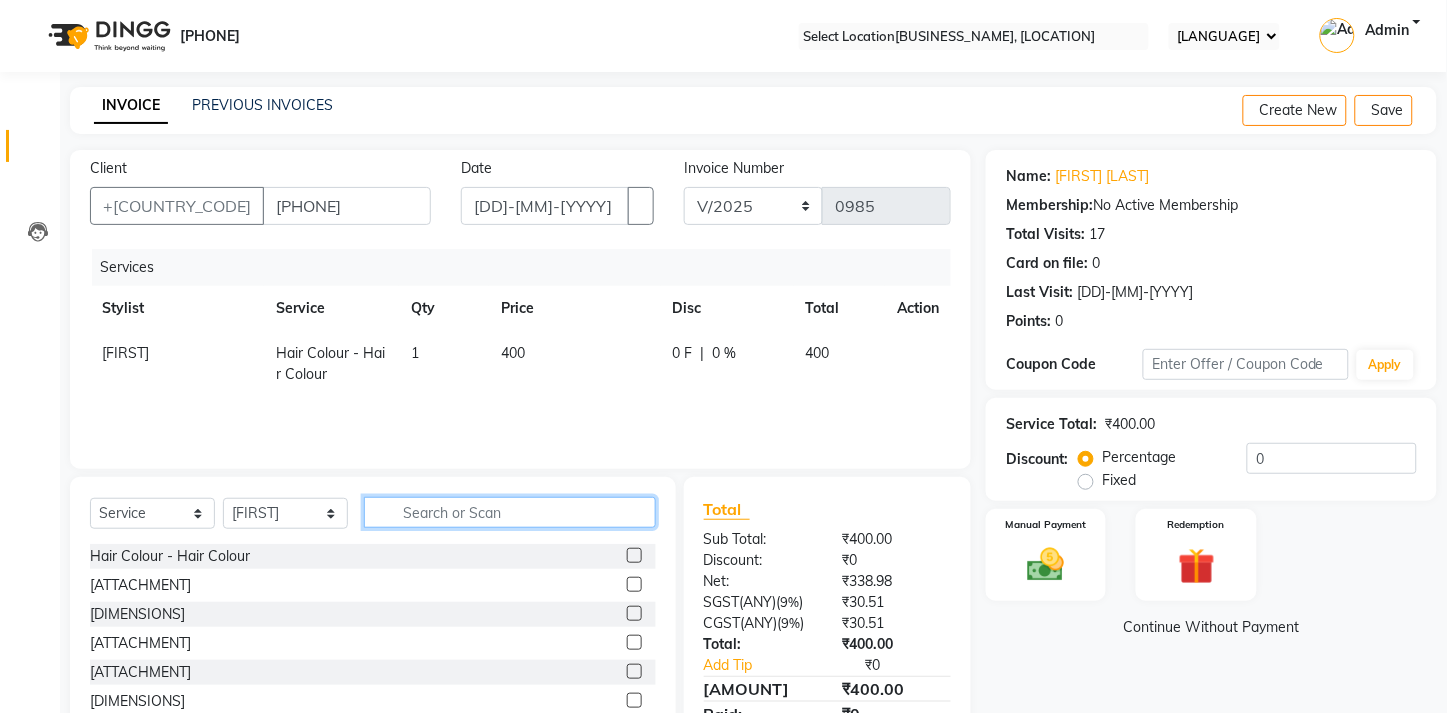 click at bounding box center [510, 512] 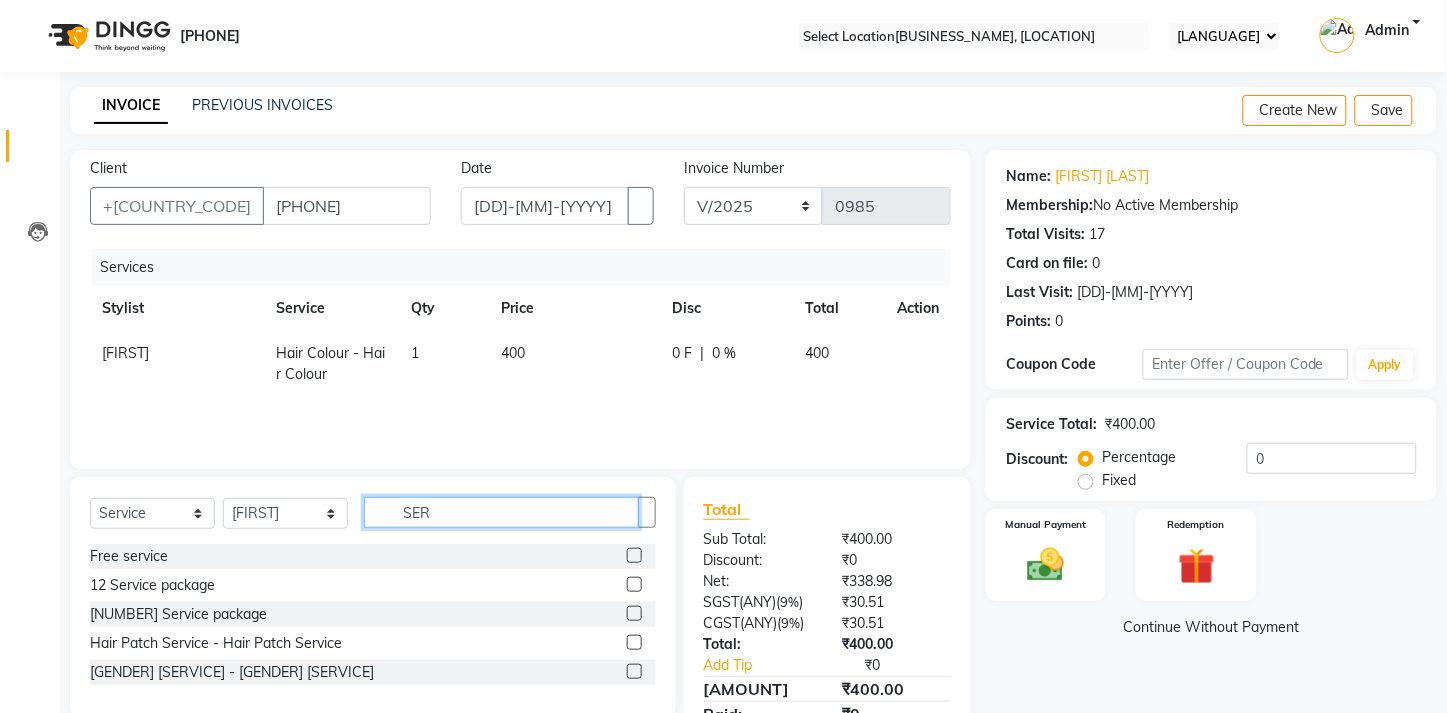 type on "SER" 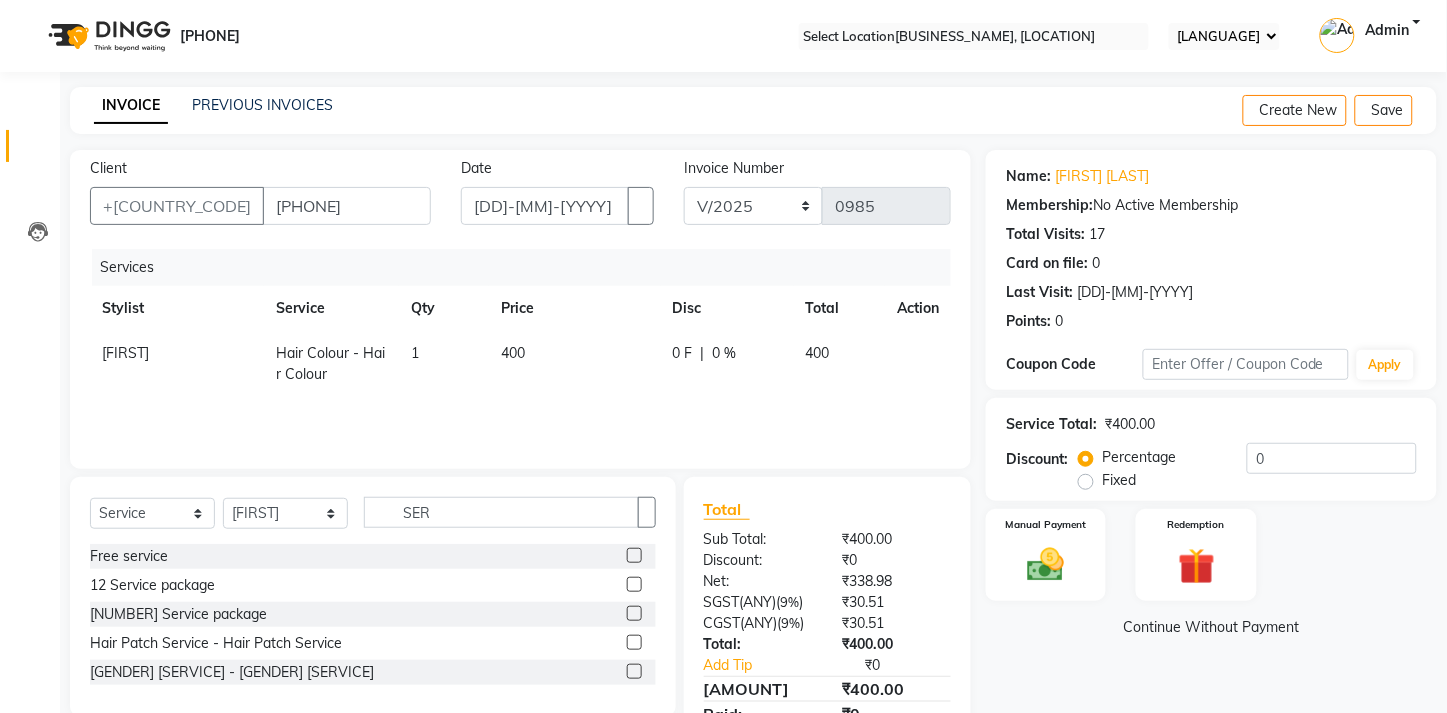 click at bounding box center (634, 642) 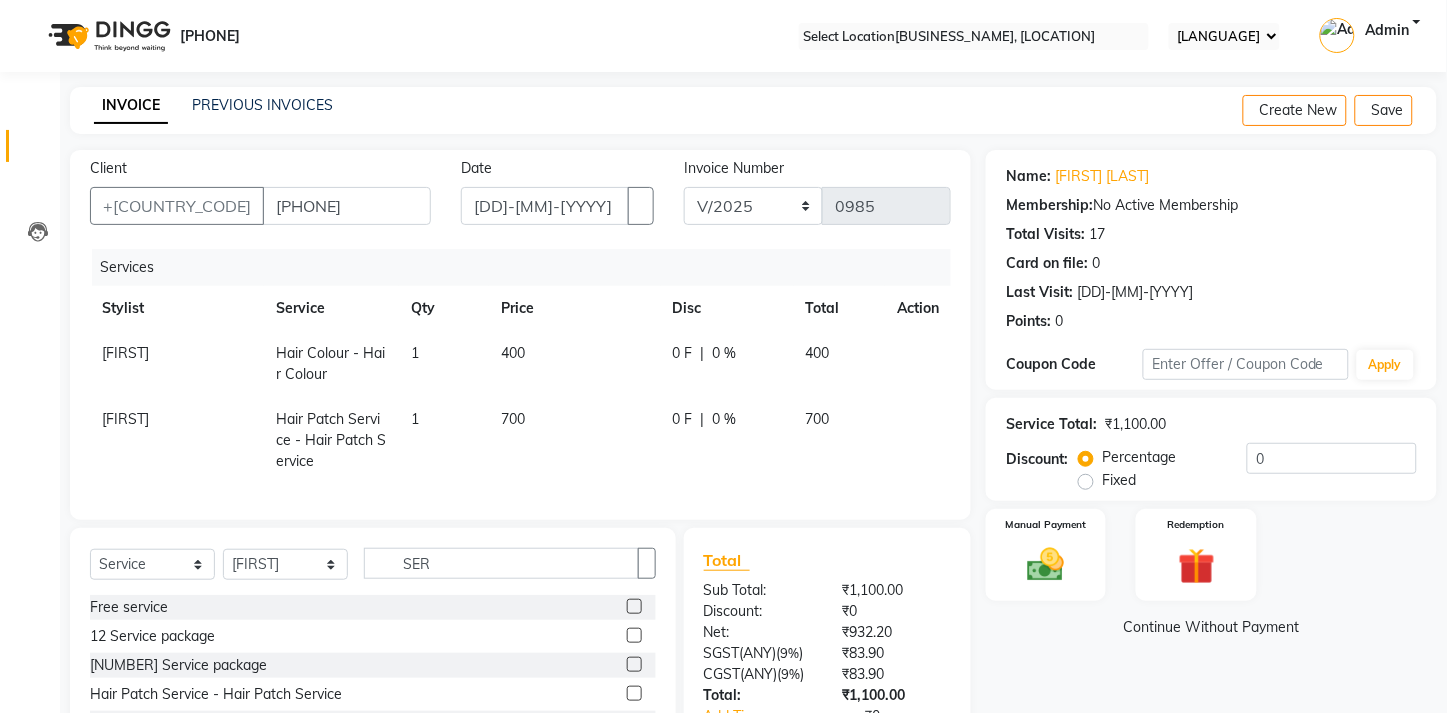 click on "400" at bounding box center (575, 364) 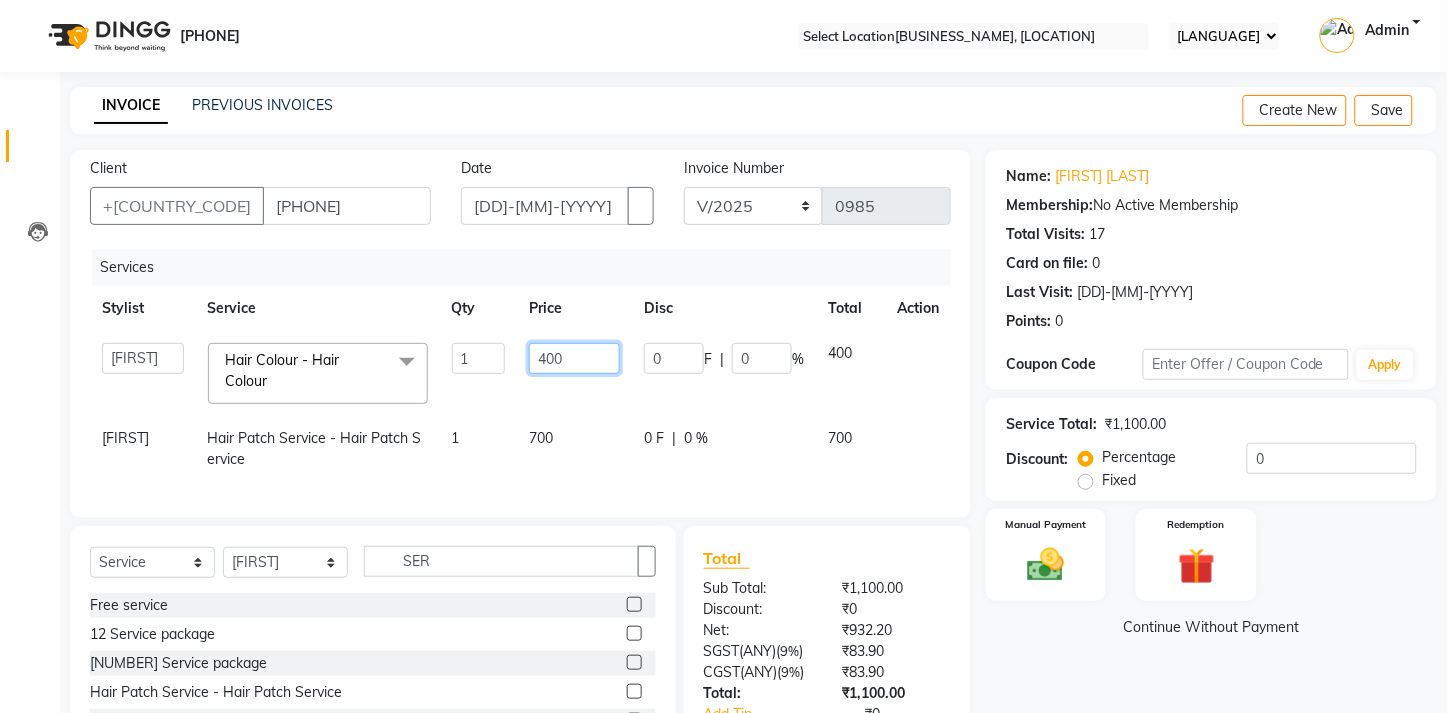click on "400" at bounding box center (478, 358) 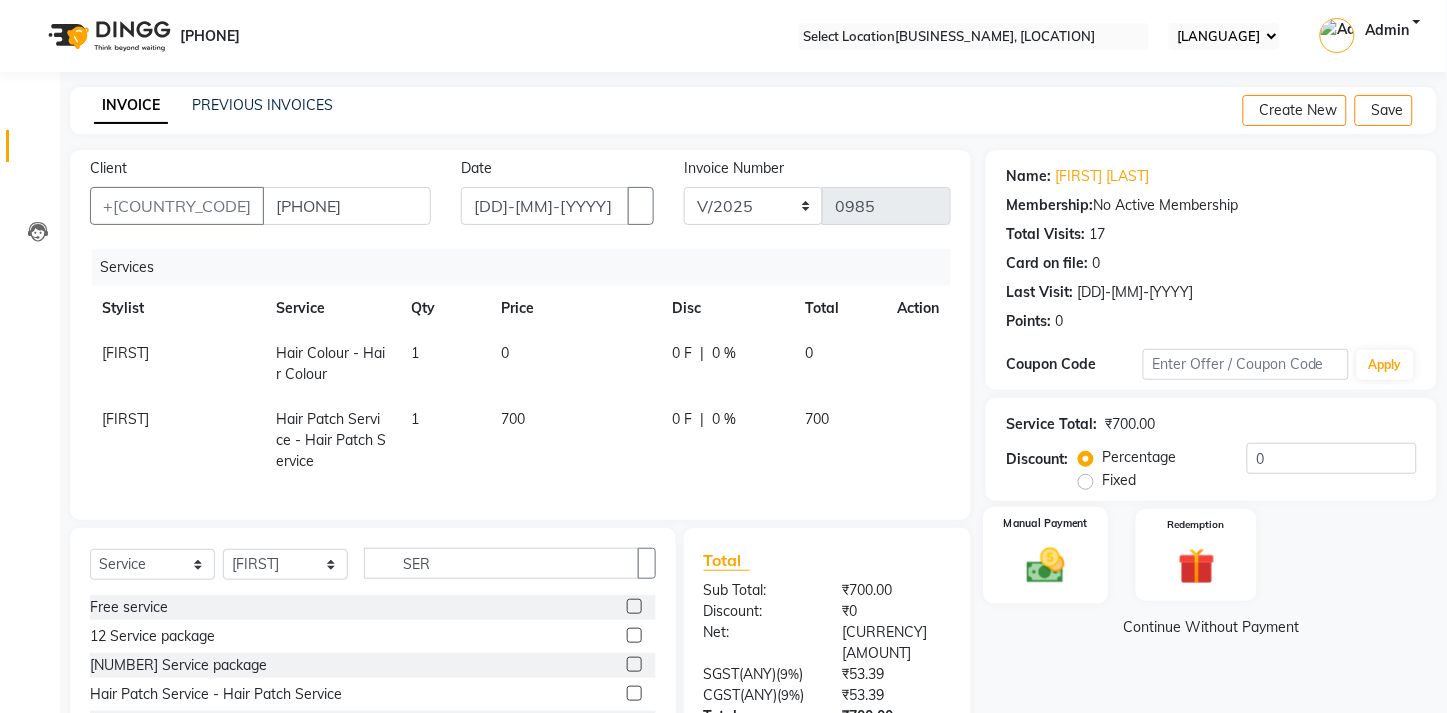 click on "Manual Payment" at bounding box center (1046, 523) 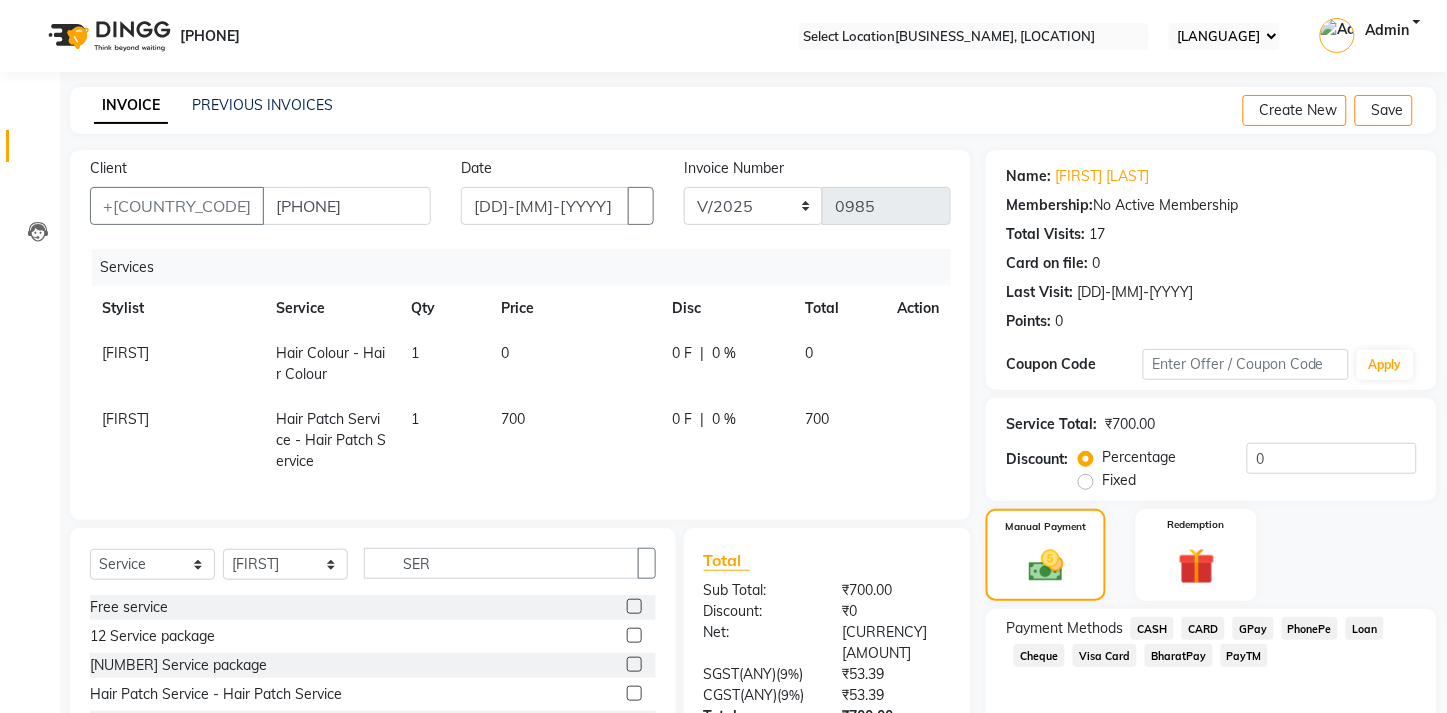 click on "GPay" at bounding box center (1152, 628) 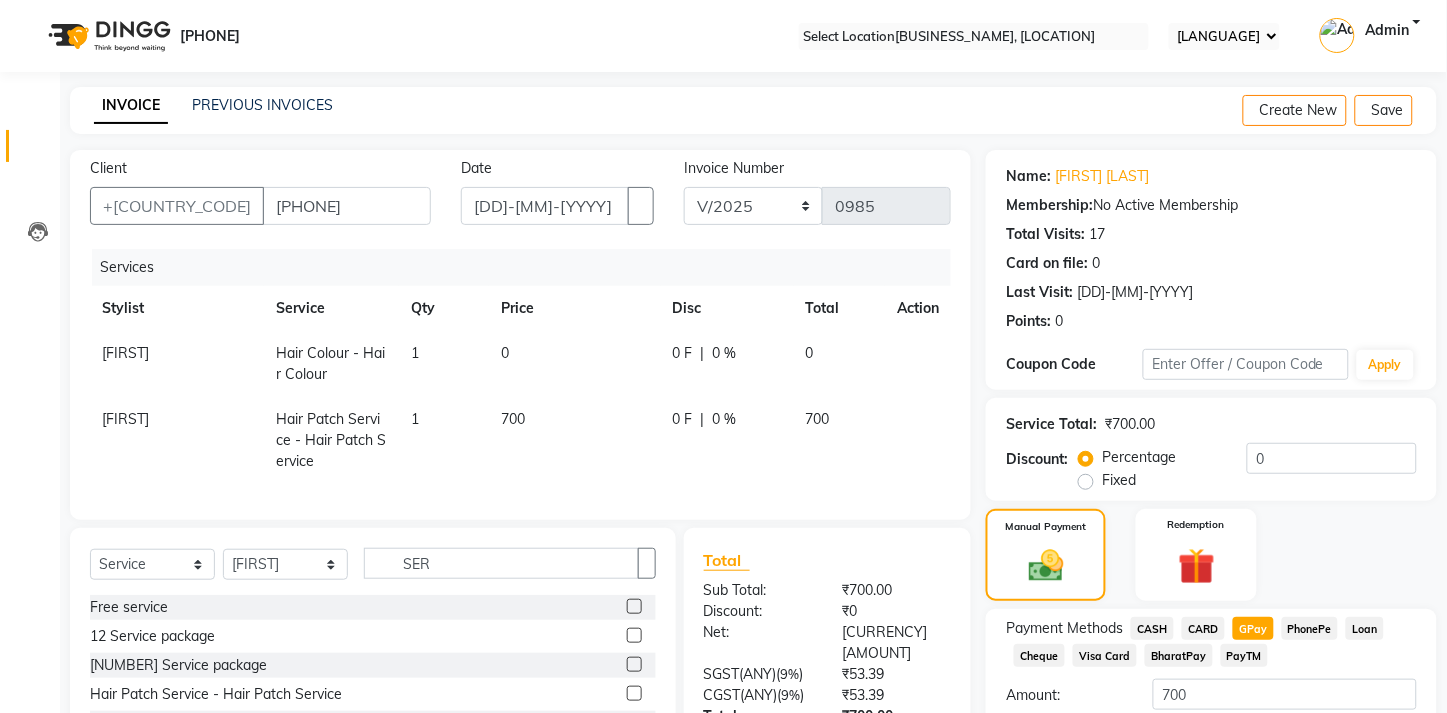 scroll, scrollTop: 154, scrollLeft: 0, axis: vertical 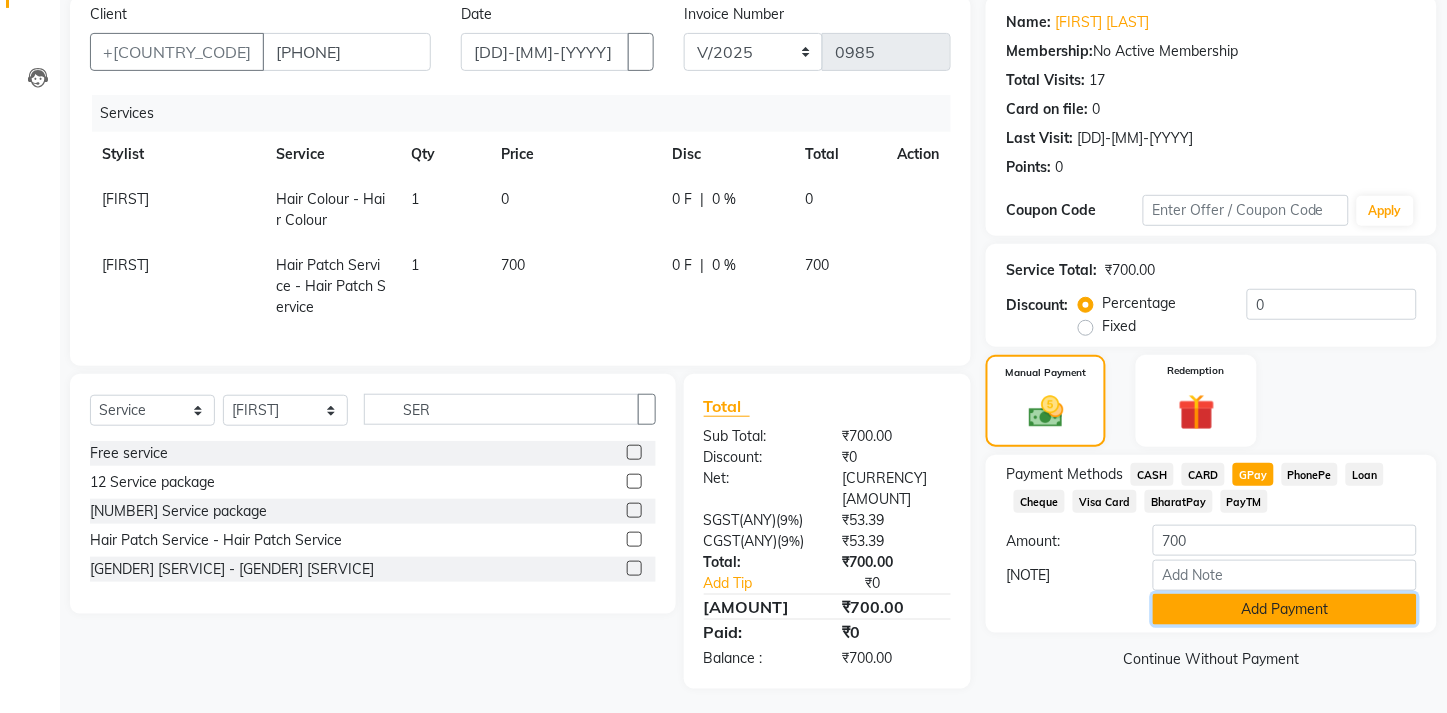 click on "Add Payment" at bounding box center (1285, 609) 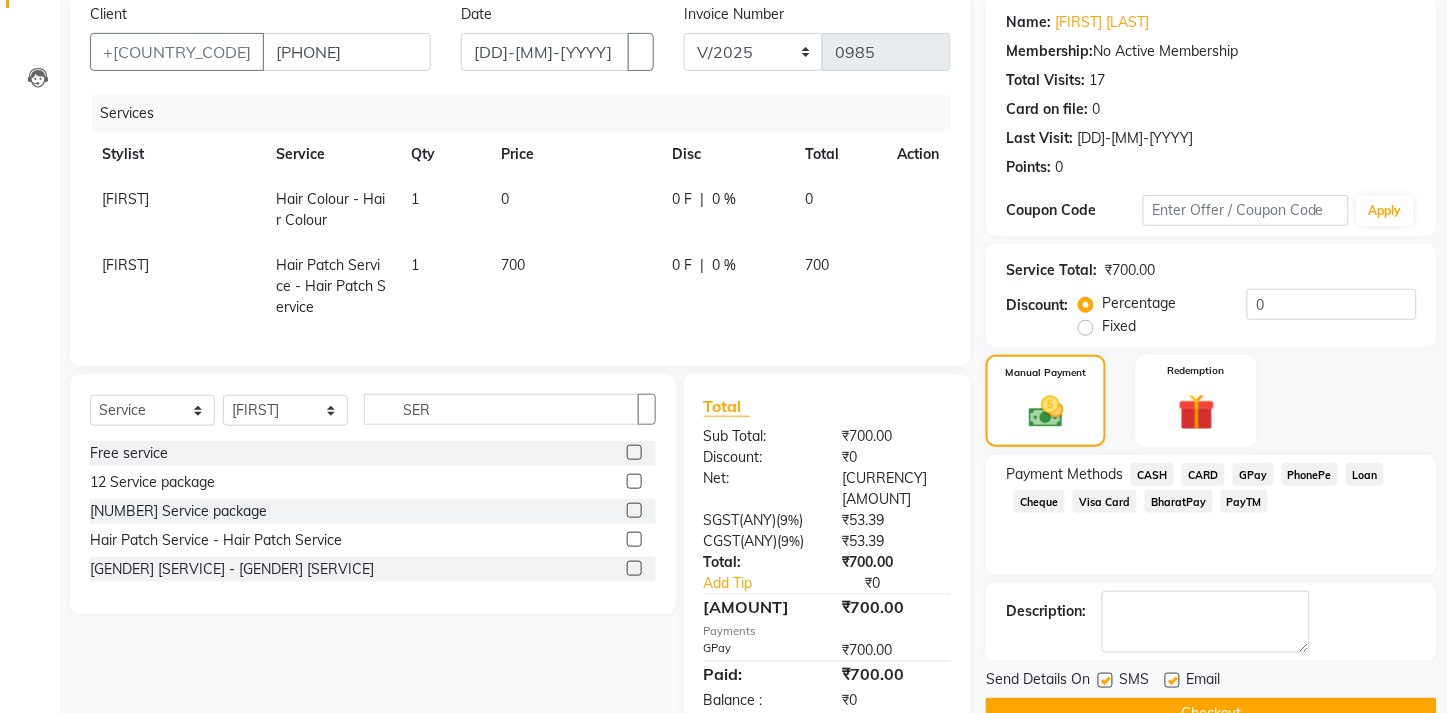 scroll, scrollTop: 207, scrollLeft: 0, axis: vertical 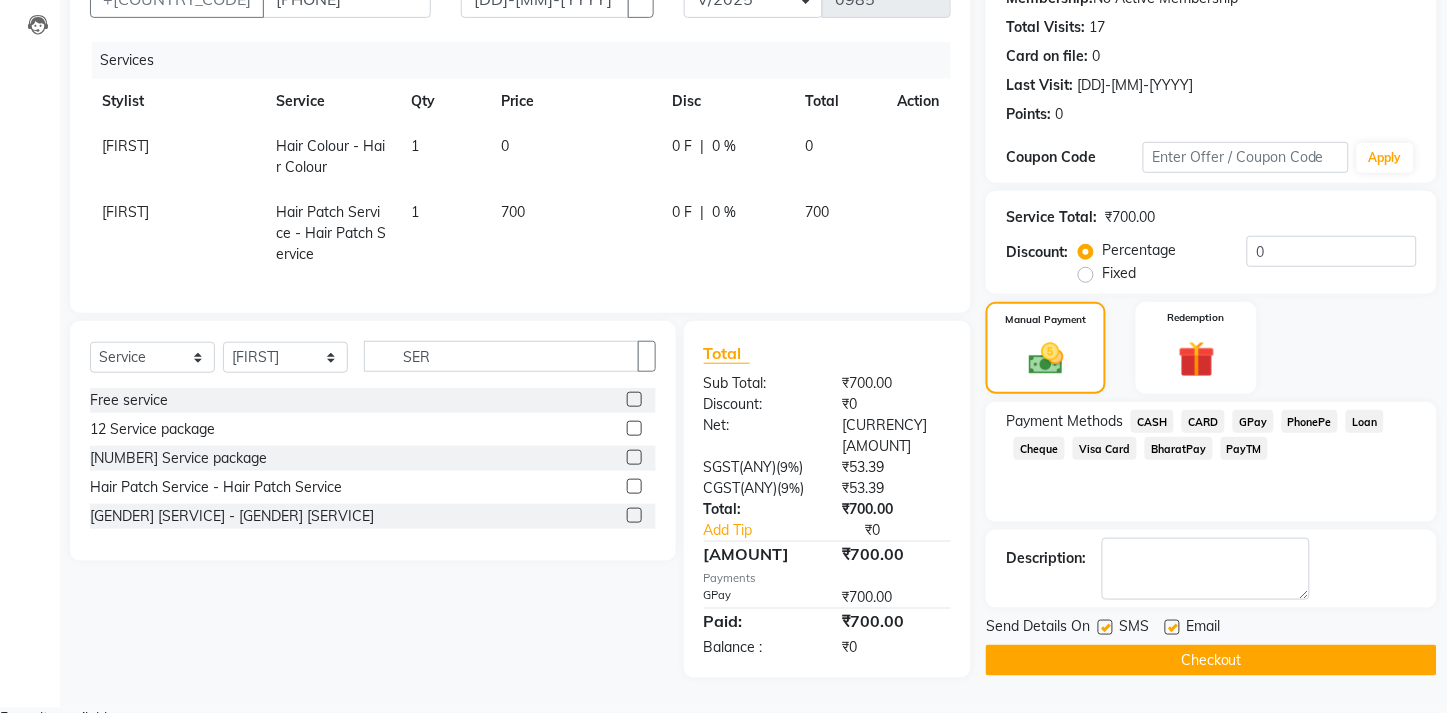 click at bounding box center (1172, 627) 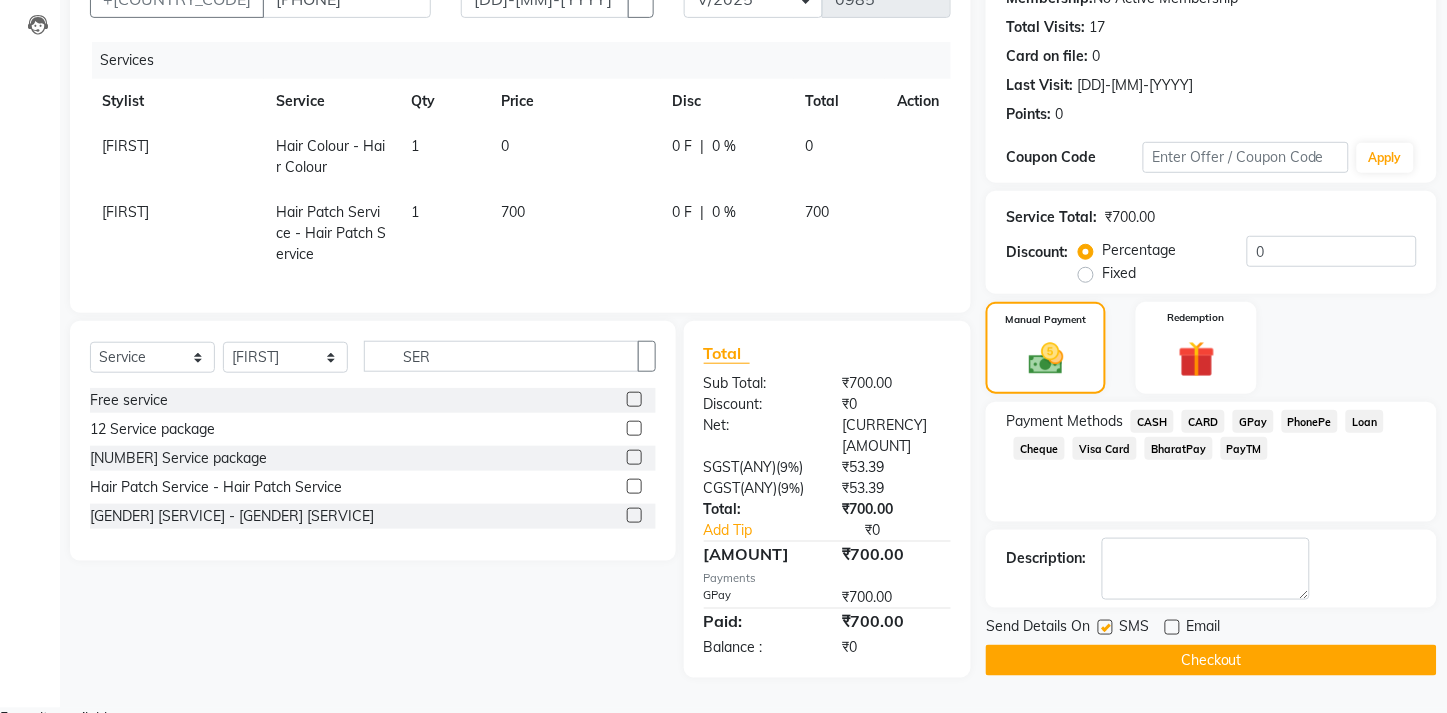 click at bounding box center (1105, 627) 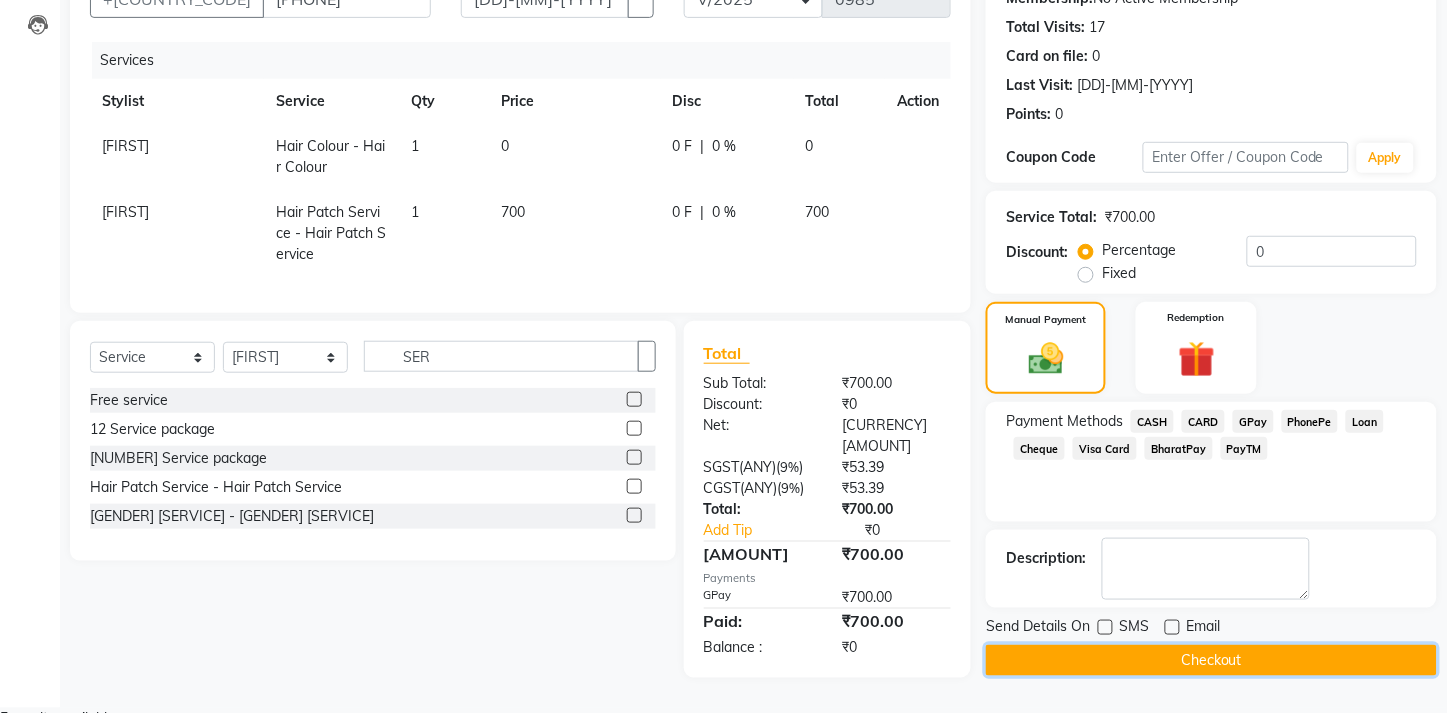 click on "Checkout" at bounding box center (1211, 660) 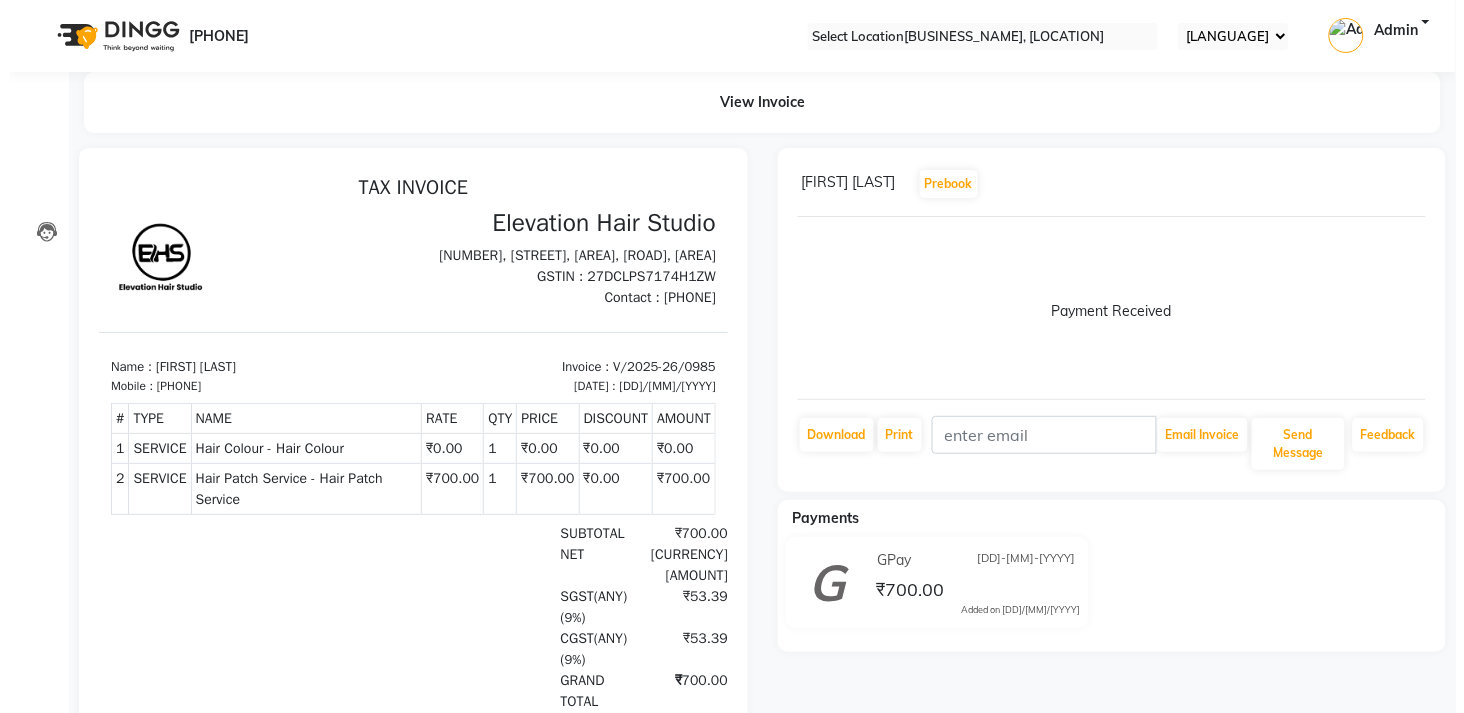 scroll, scrollTop: 0, scrollLeft: 0, axis: both 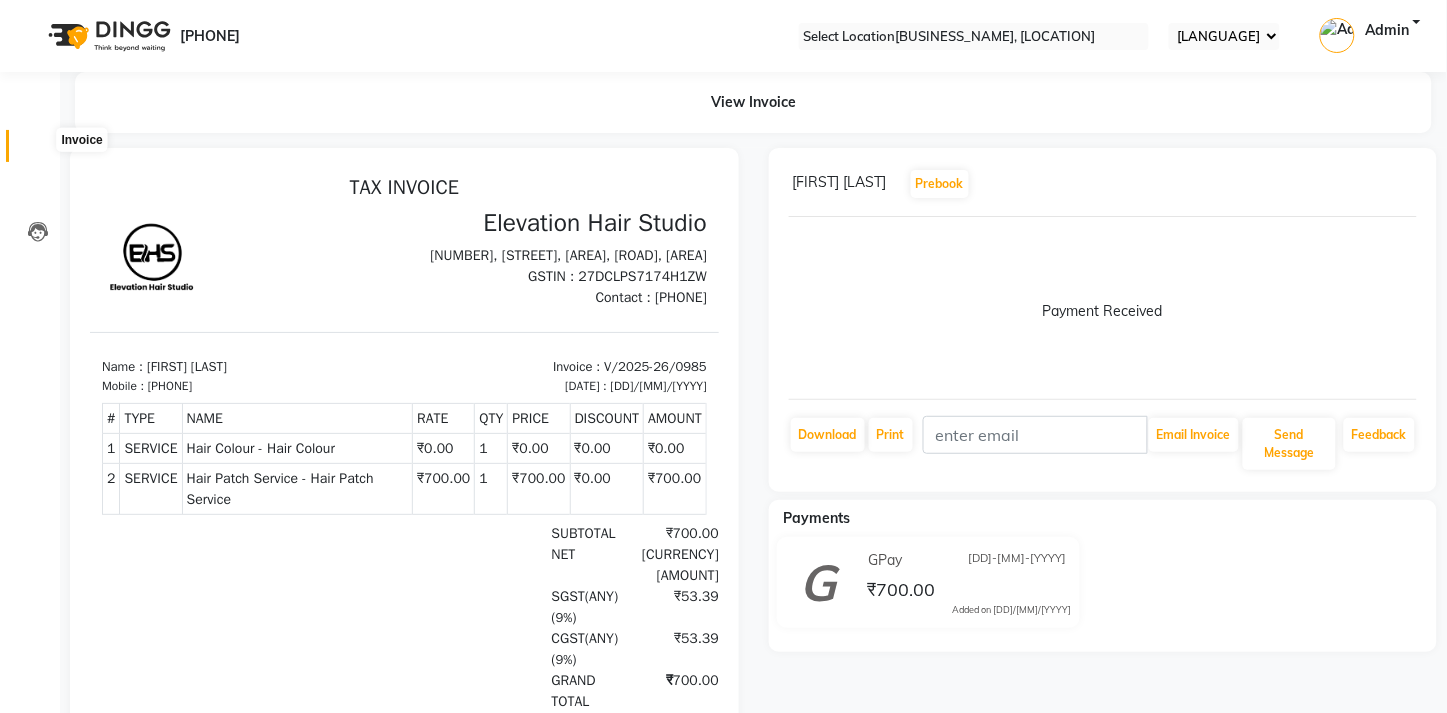 click at bounding box center (37, 151) 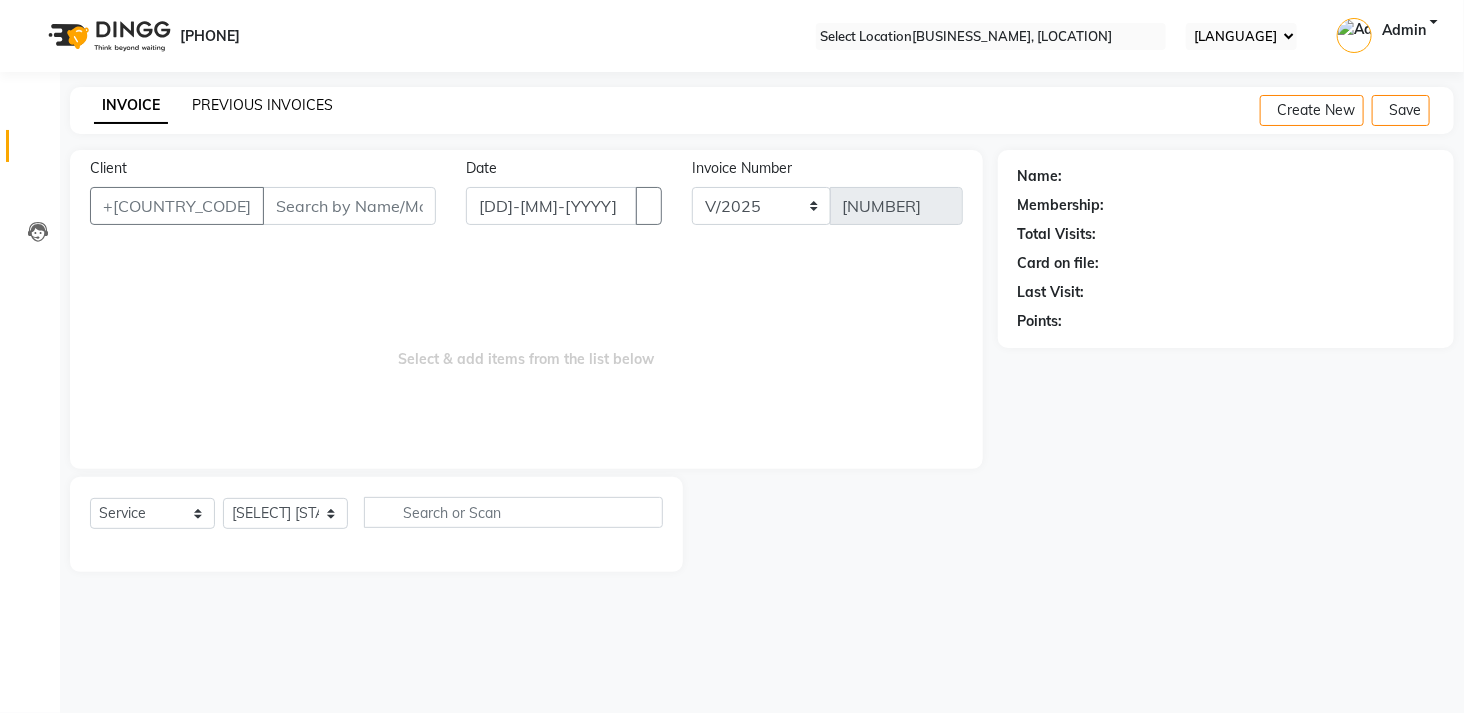 click on "PREVIOUS INVOICES" at bounding box center (262, 105) 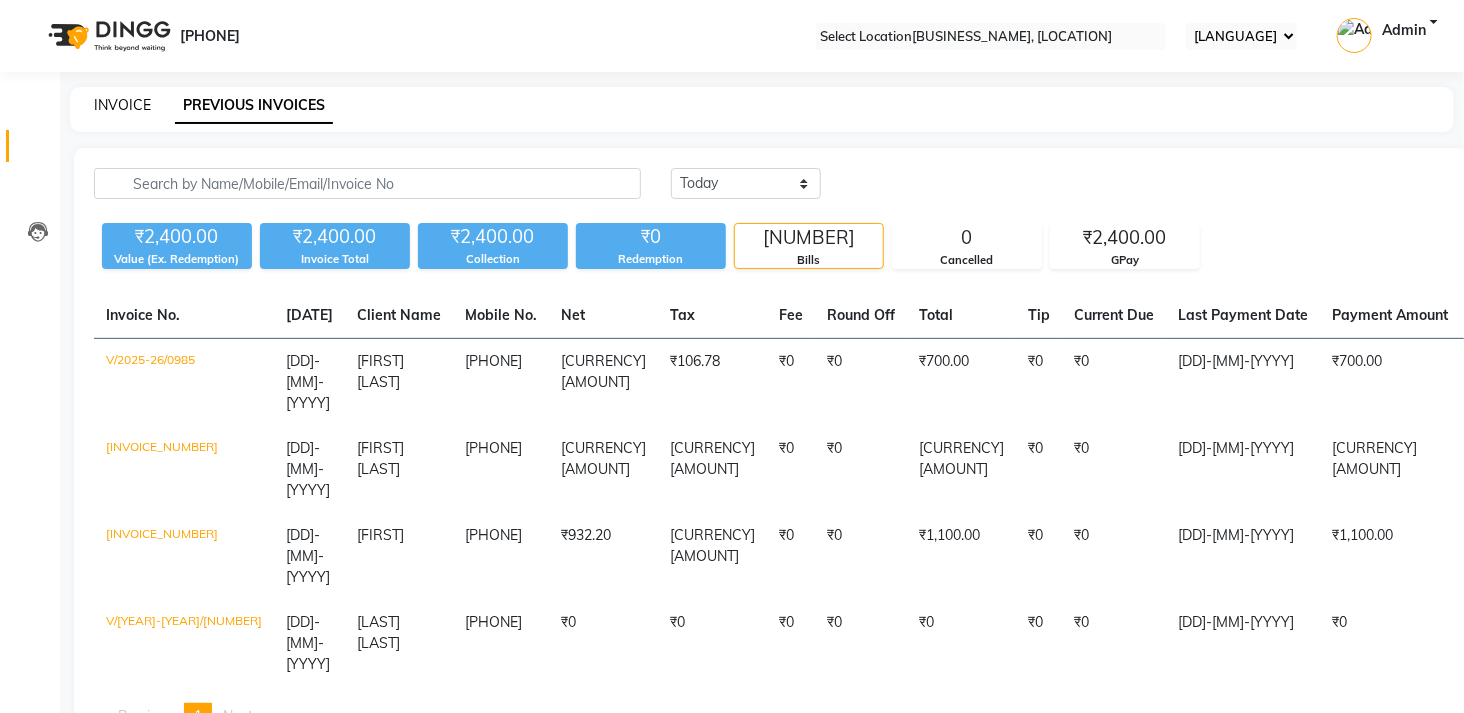 click on "INVOICE" at bounding box center [122, 105] 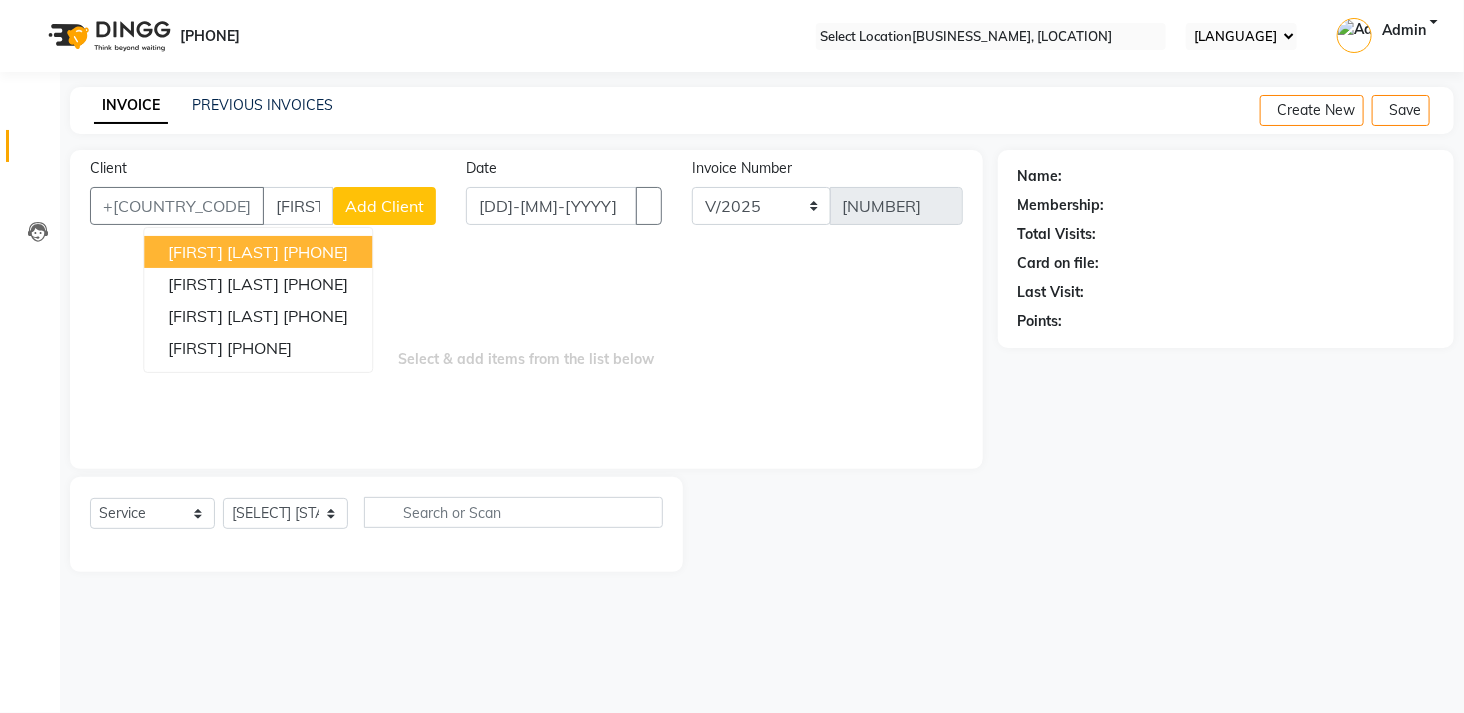 click on "Anand Shinde" at bounding box center [223, 252] 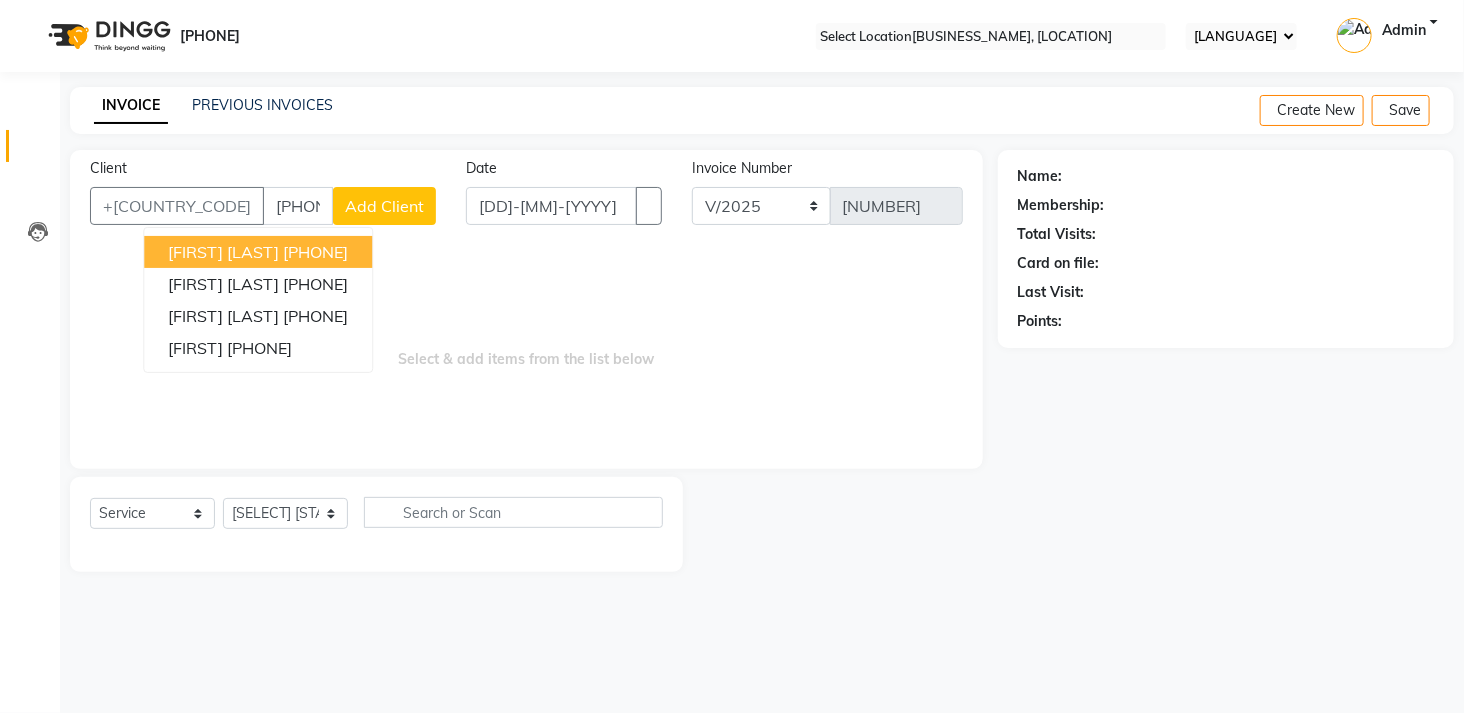 type on "[PHONE]" 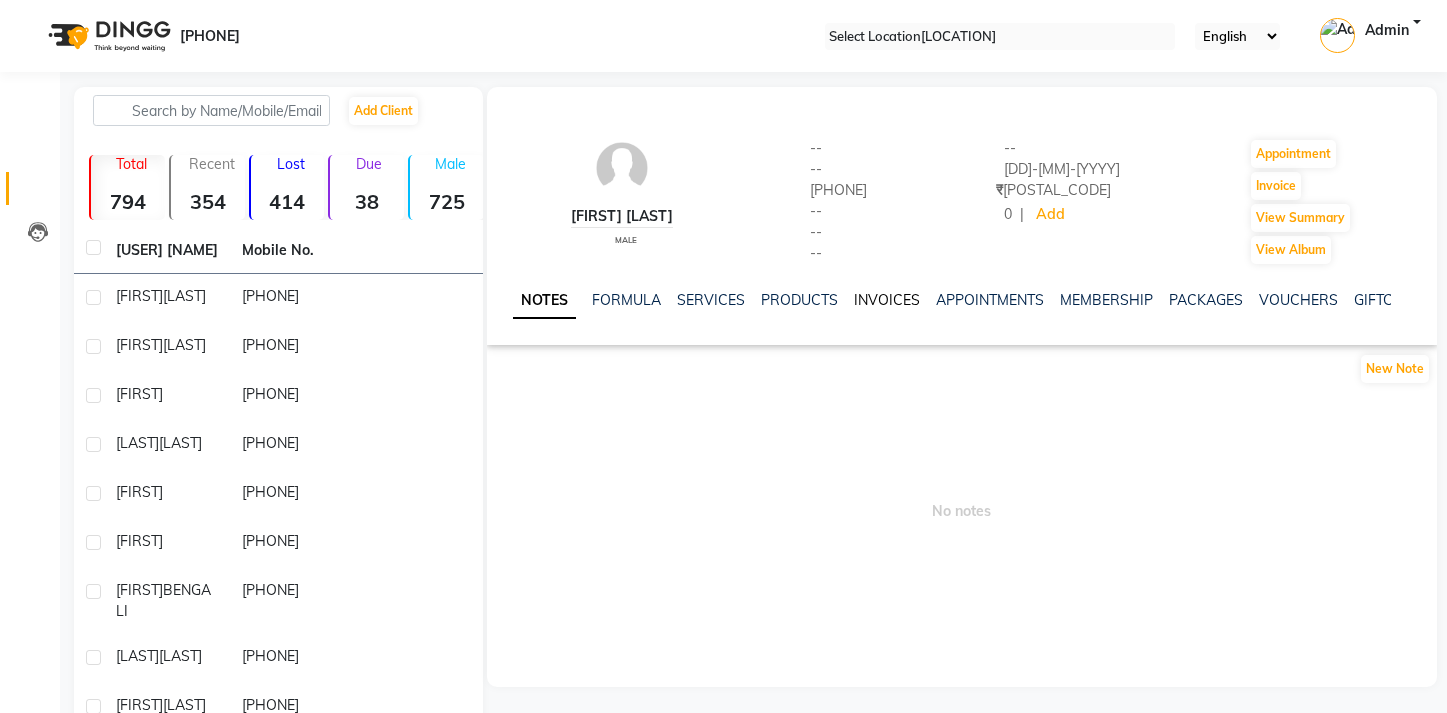 scroll, scrollTop: 0, scrollLeft: 0, axis: both 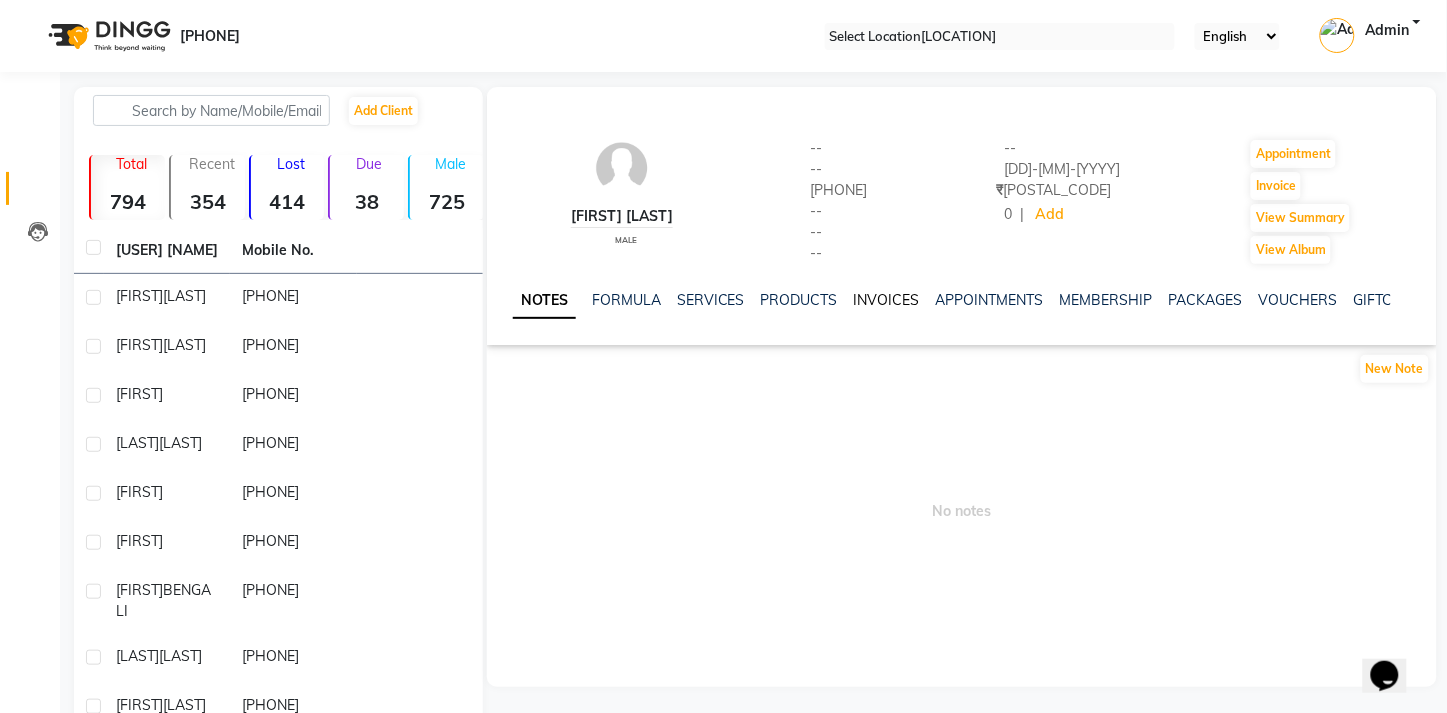 click on "INVOICES" at bounding box center [887, 300] 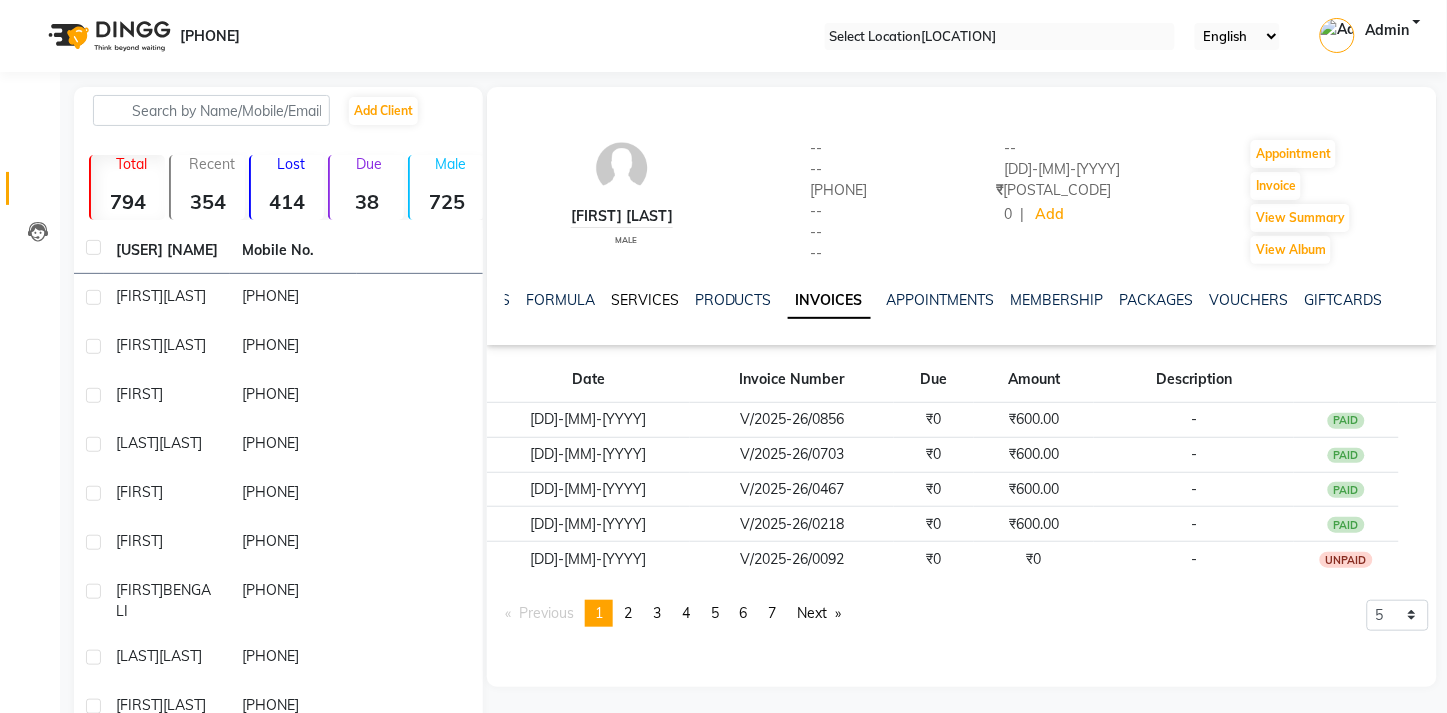 click on "SERVICES" at bounding box center (645, 300) 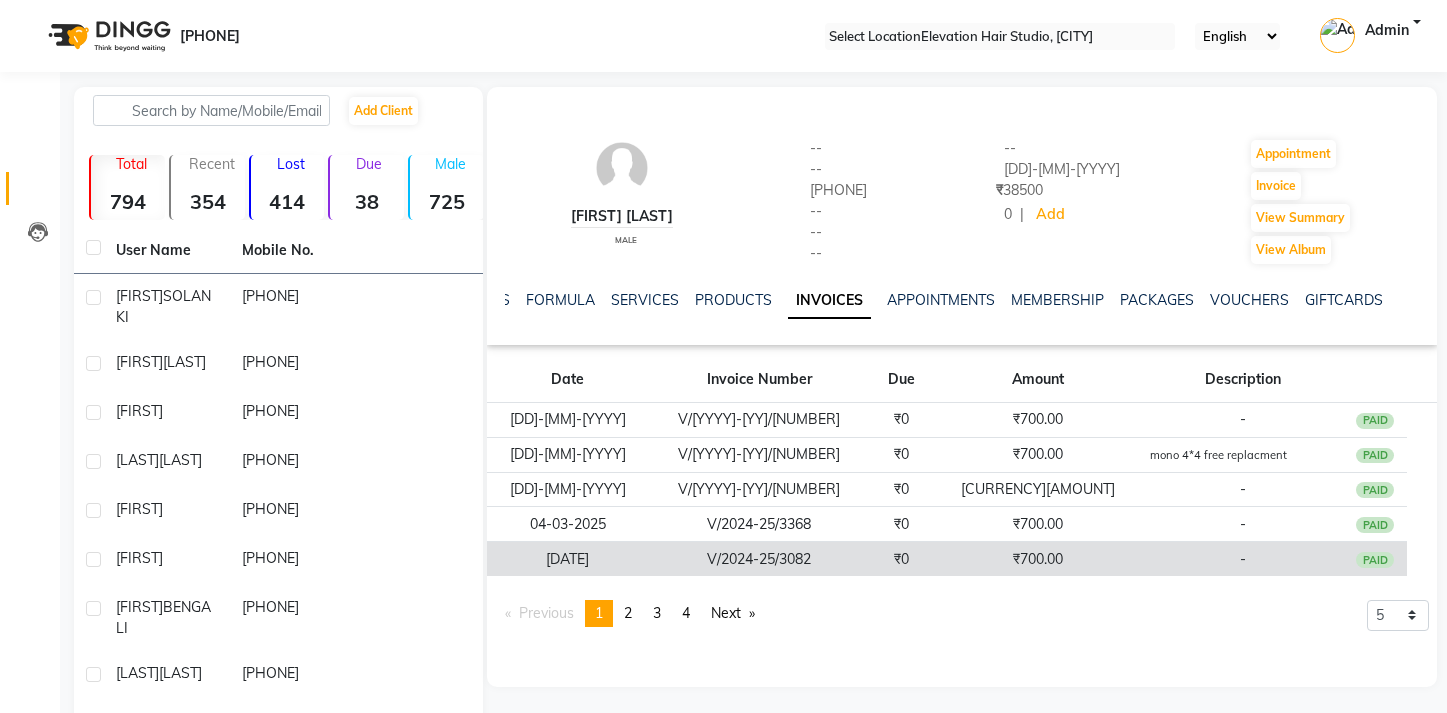 scroll, scrollTop: 127, scrollLeft: 0, axis: vertical 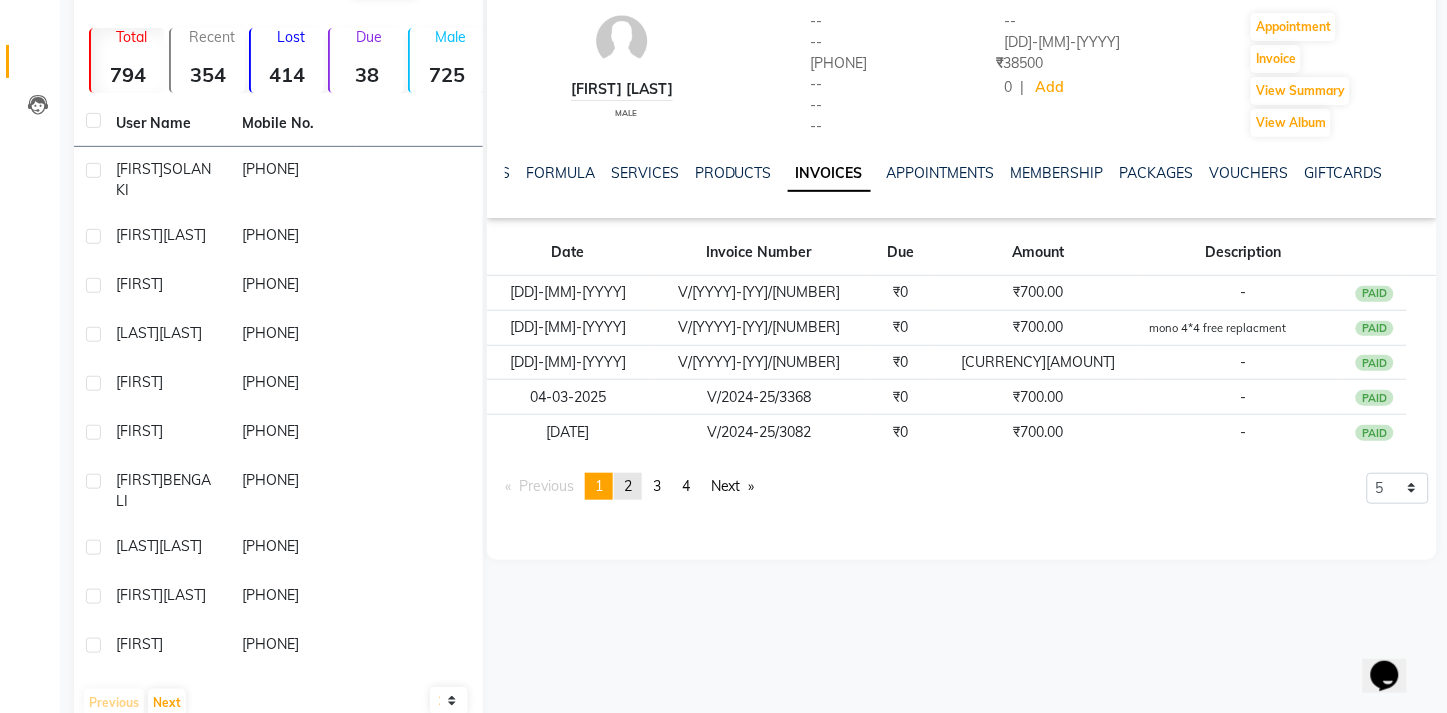 click on "2" at bounding box center [628, 486] 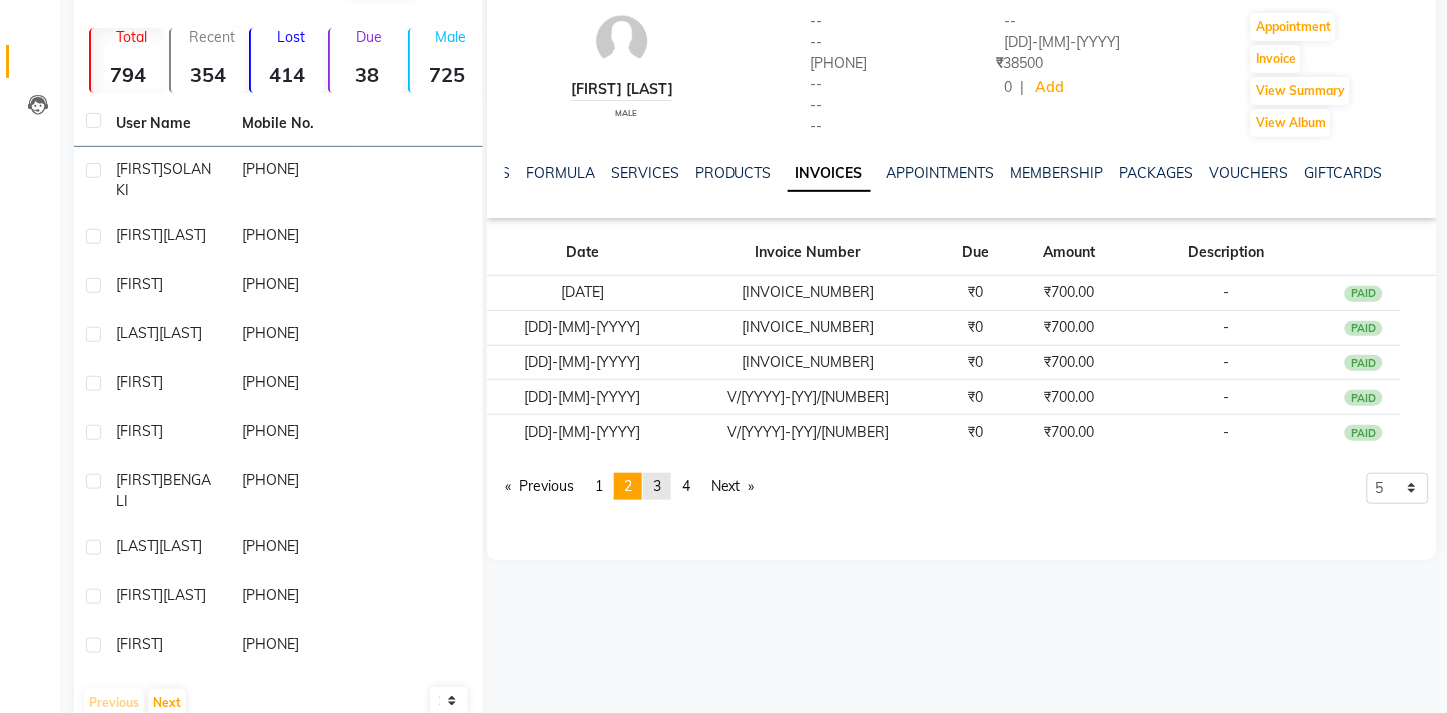click on "page  3" at bounding box center (539, 486) 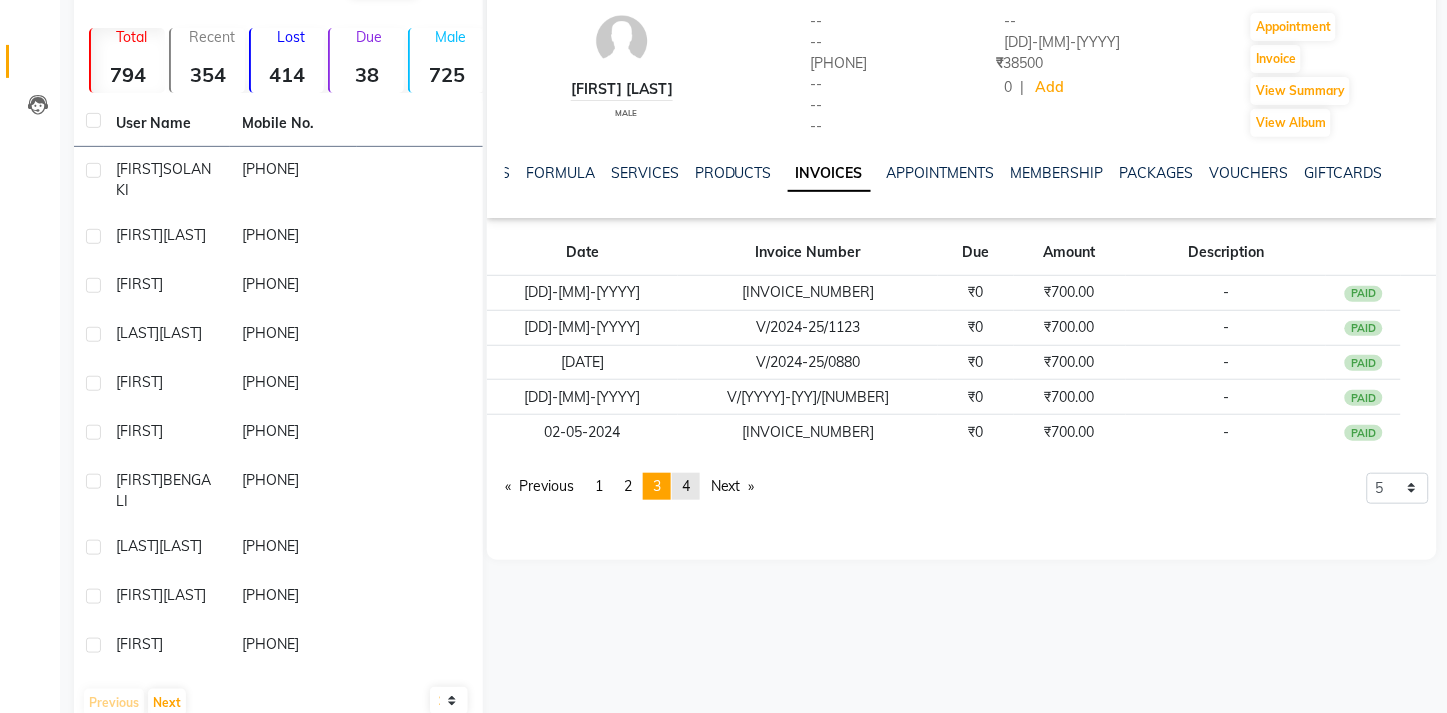 click on "page  4" at bounding box center [539, 486] 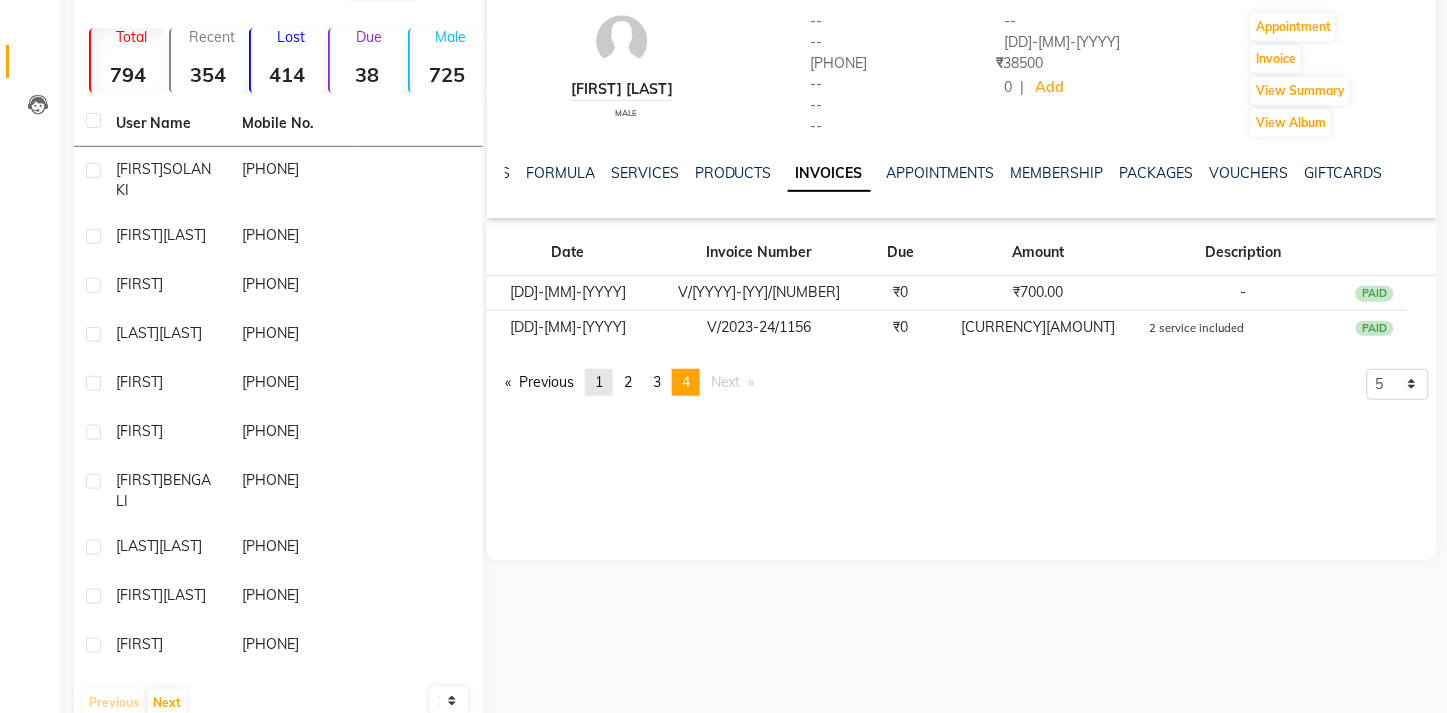 click on "page  1" at bounding box center (539, 382) 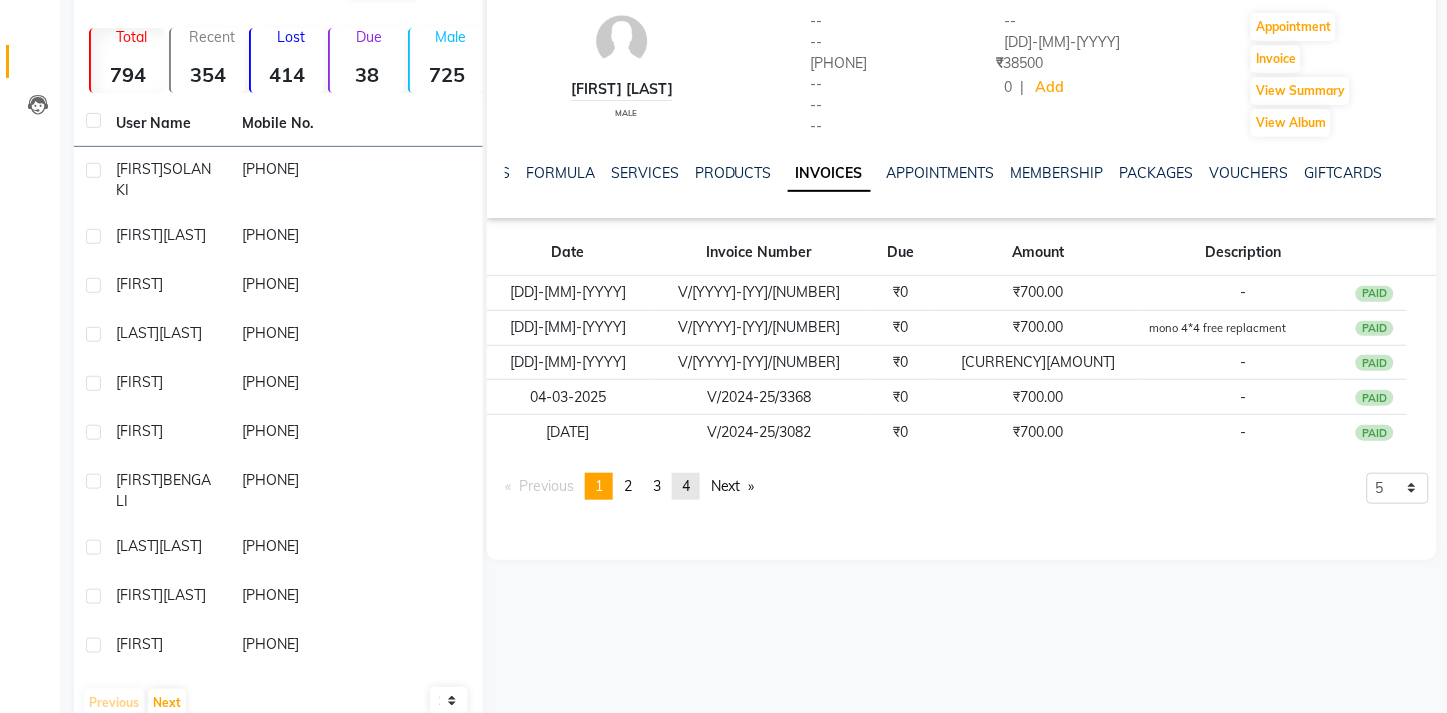 click on "[NUMBER]" at bounding box center (628, 486) 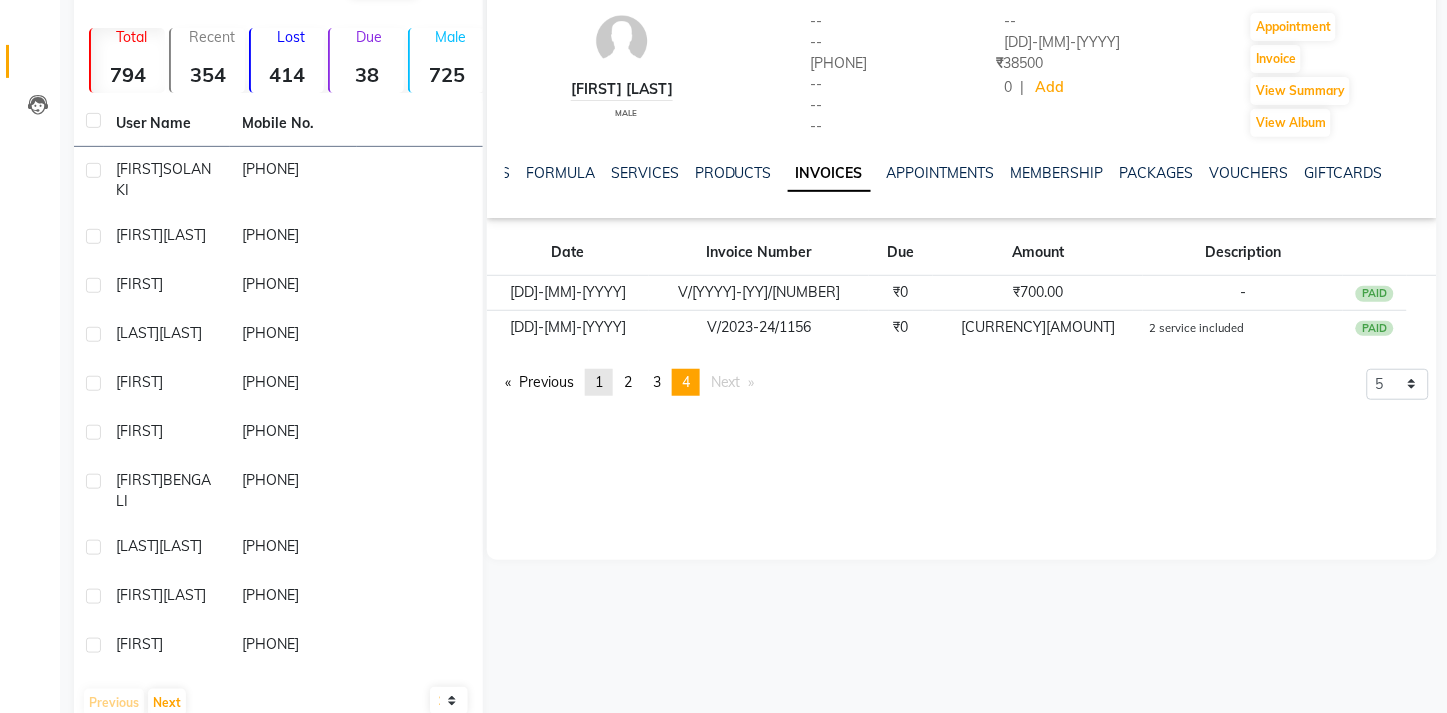 click on "1" at bounding box center [599, 382] 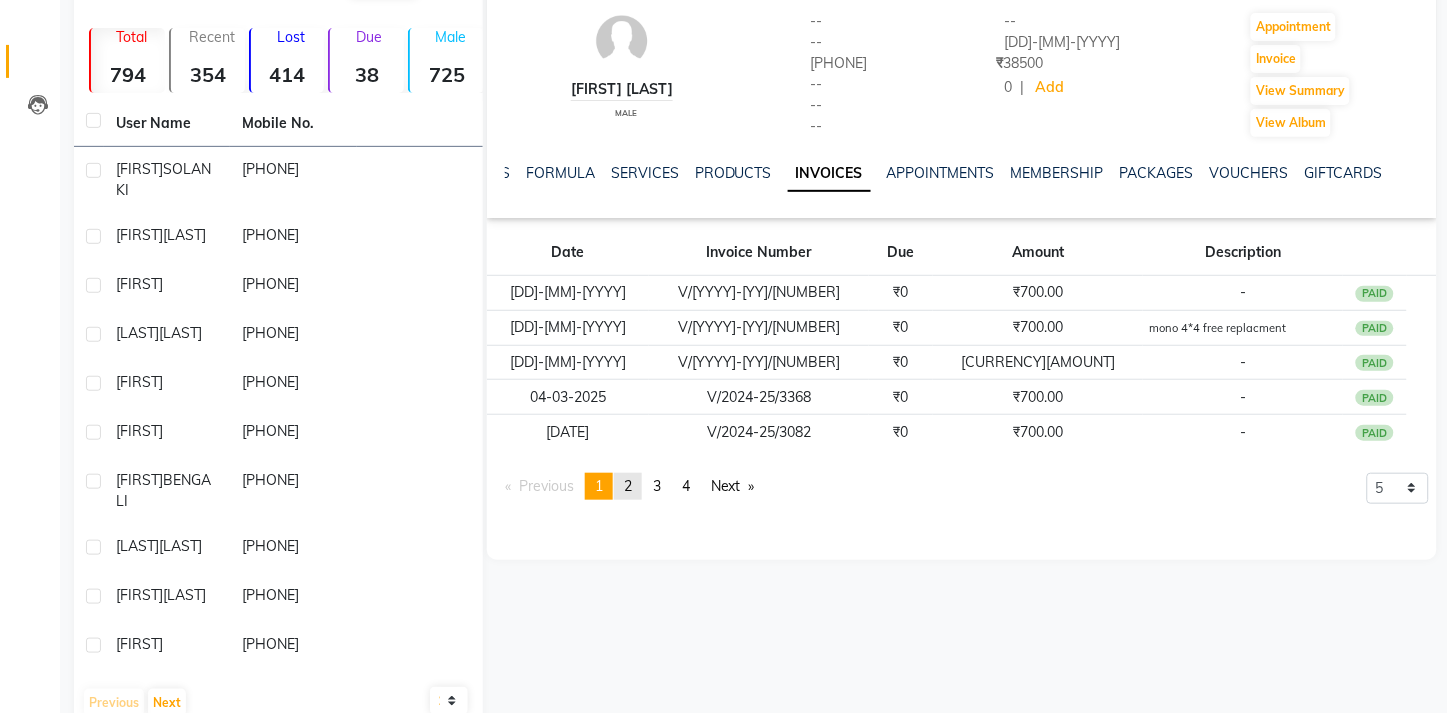 click on "page  2" at bounding box center [628, 486] 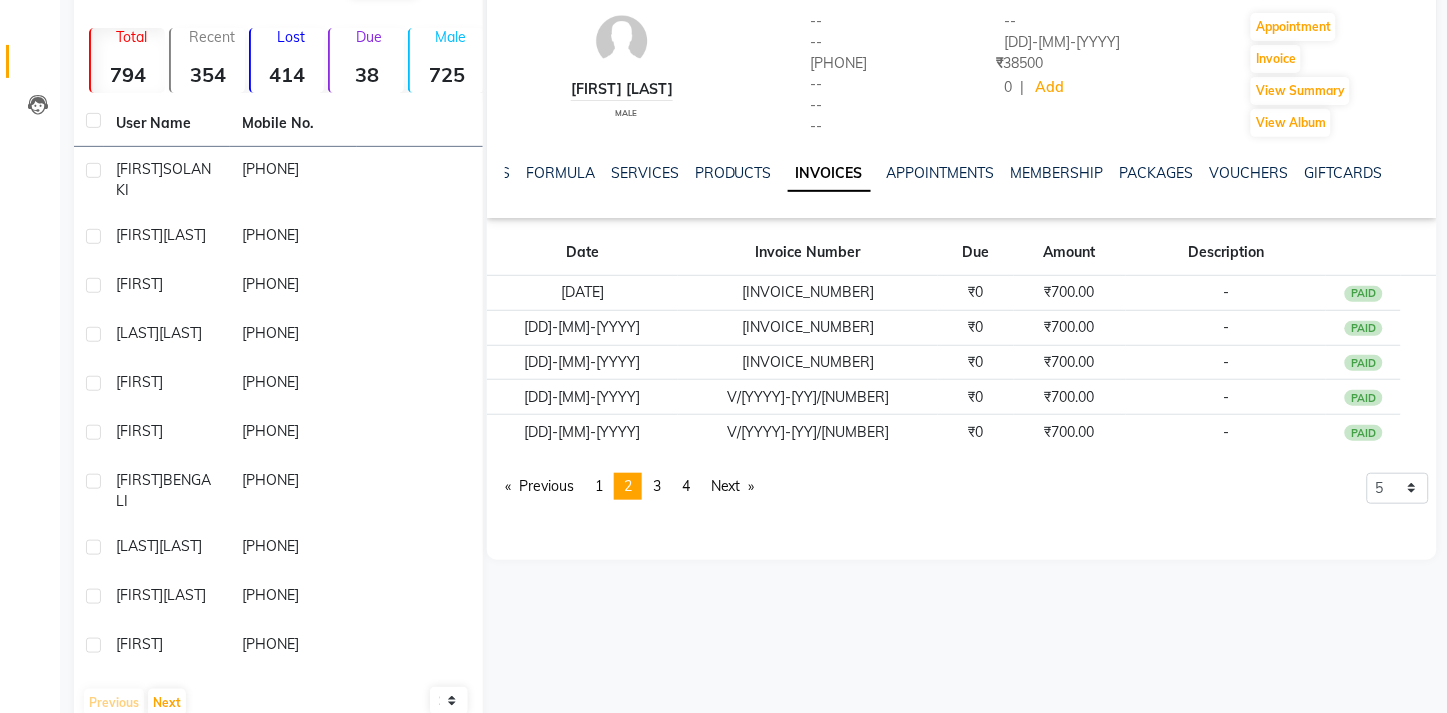 scroll, scrollTop: 0, scrollLeft: 0, axis: both 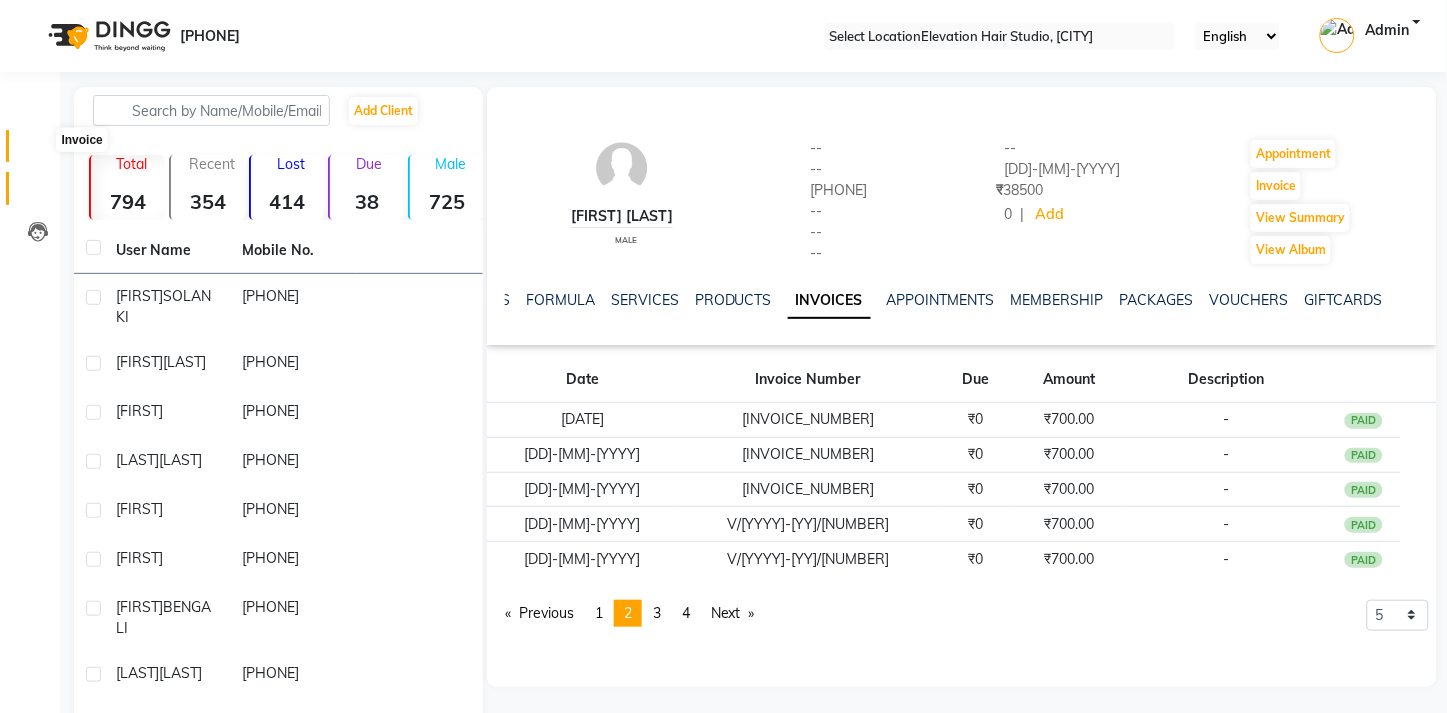 click at bounding box center [38, 151] 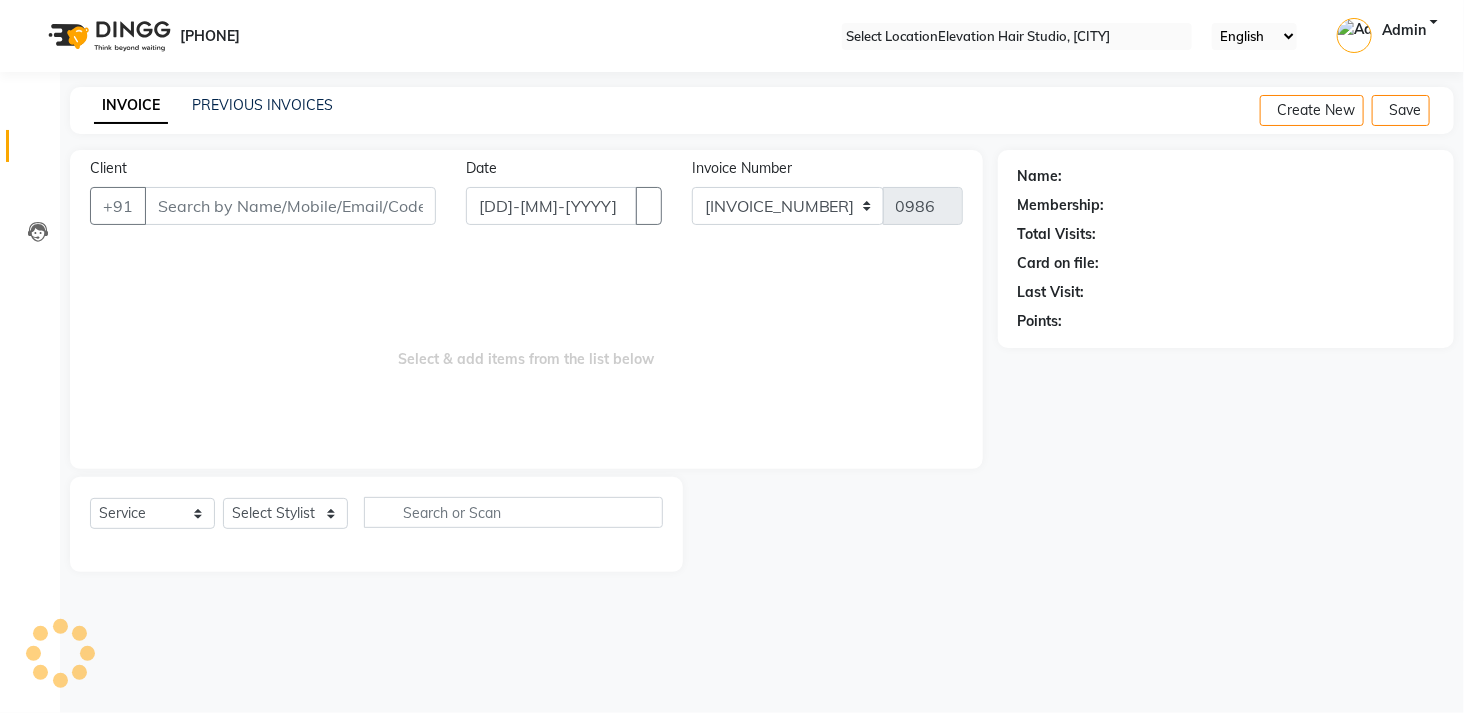 click on "Client" at bounding box center (290, 206) 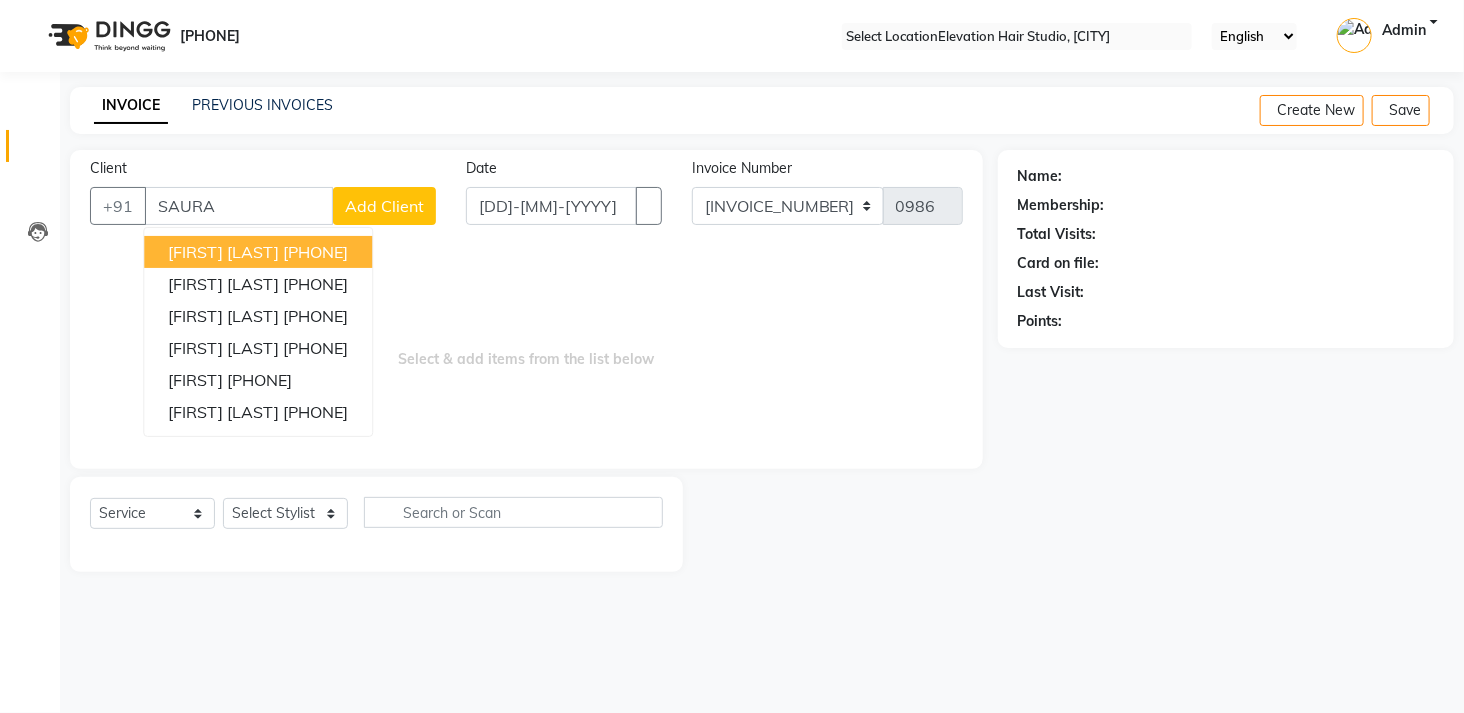 click on "SAURABH BHAJPAYE" at bounding box center [223, 252] 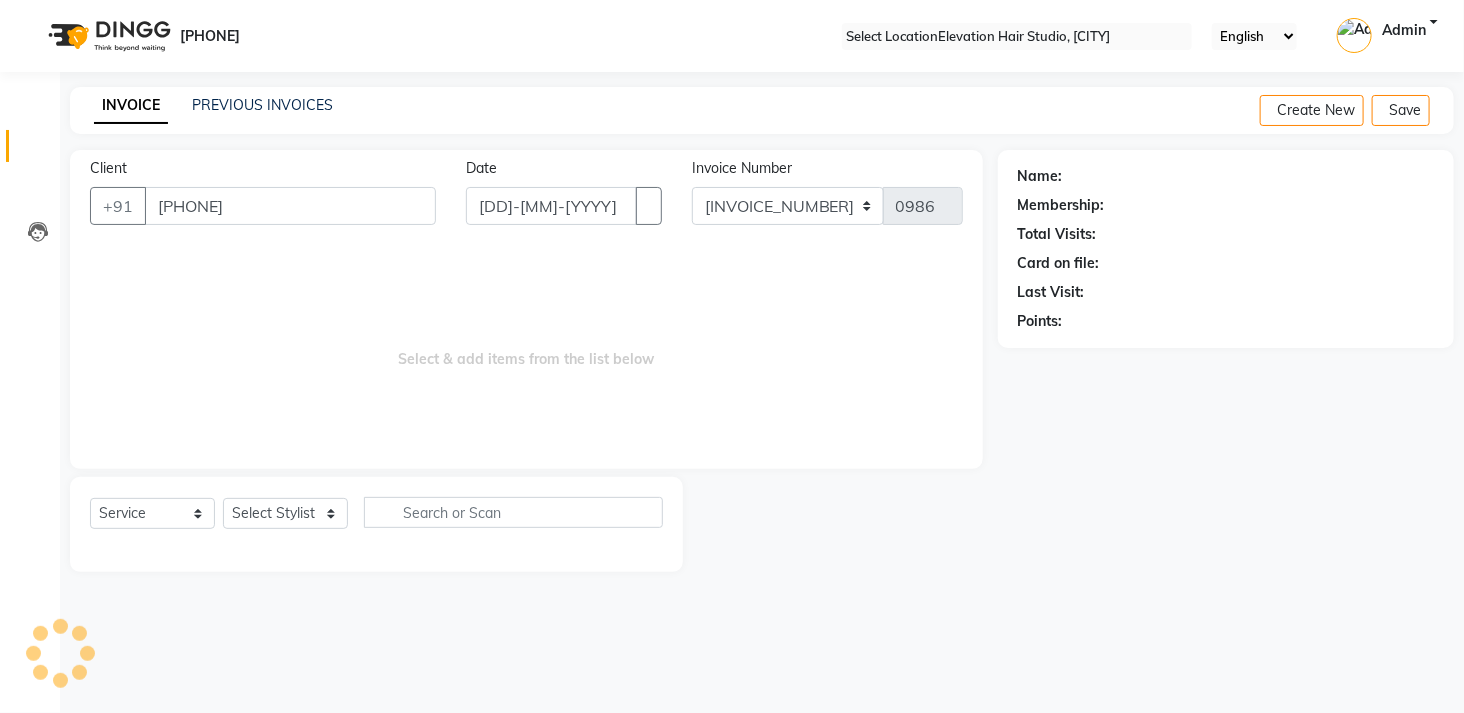 type on "[PHONE]" 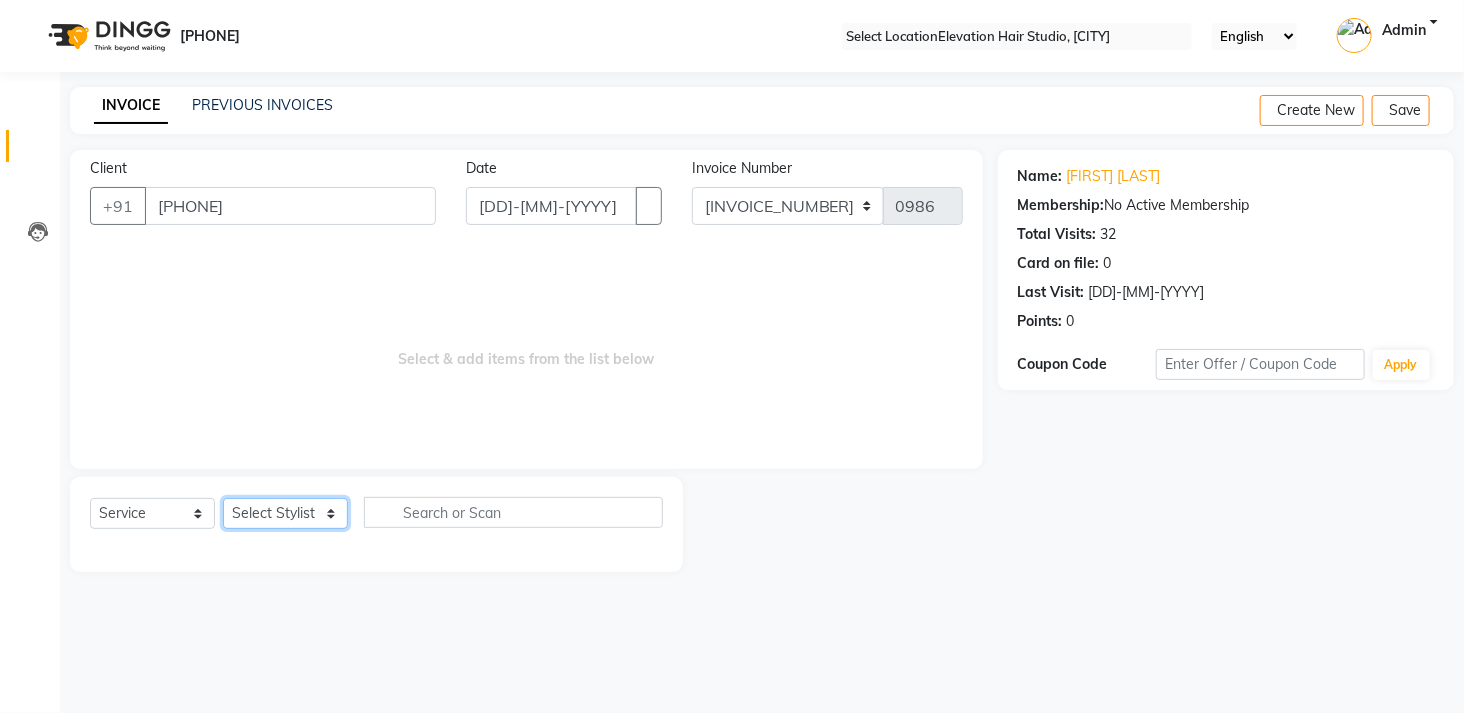 click on "Select Stylist Admin (EHS Thane) [FIRST] [LAST] [FIRST] [LAST] [FIRST] [LAST] [FIRST] [LAST] [FIRST] [LAST] [FIRST] [LAST] [FIRST] [LAST] [FIRST] [LAST] [FIRST] [LAST]" at bounding box center [285, 513] 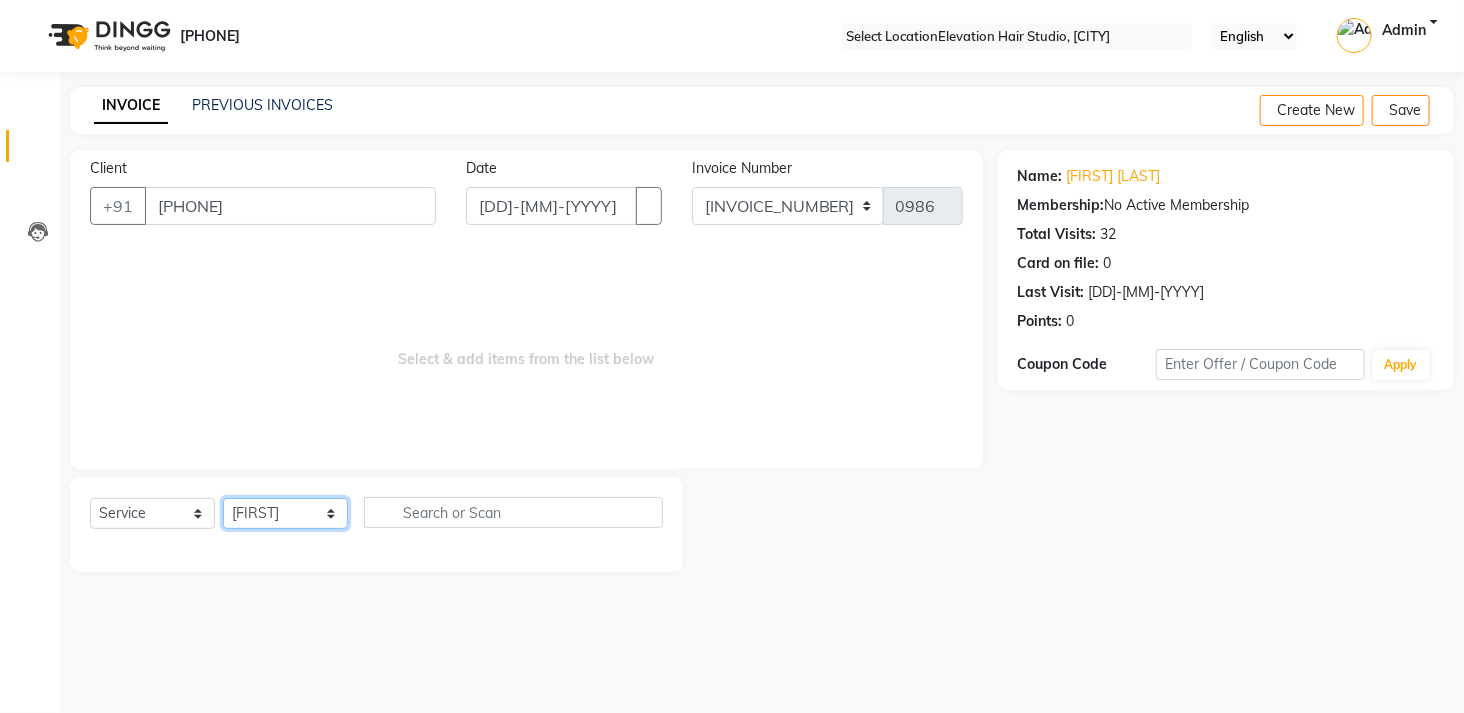 click on "Select Stylist Admin (EHS Thane) [FIRST] [LAST] [FIRST] [LAST] [FIRST] [LAST] [FIRST] [LAST] [FIRST] [LAST] [FIRST] [LAST] [FIRST] [LAST] [FIRST] [LAST] [FIRST] [LAST]" at bounding box center (285, 513) 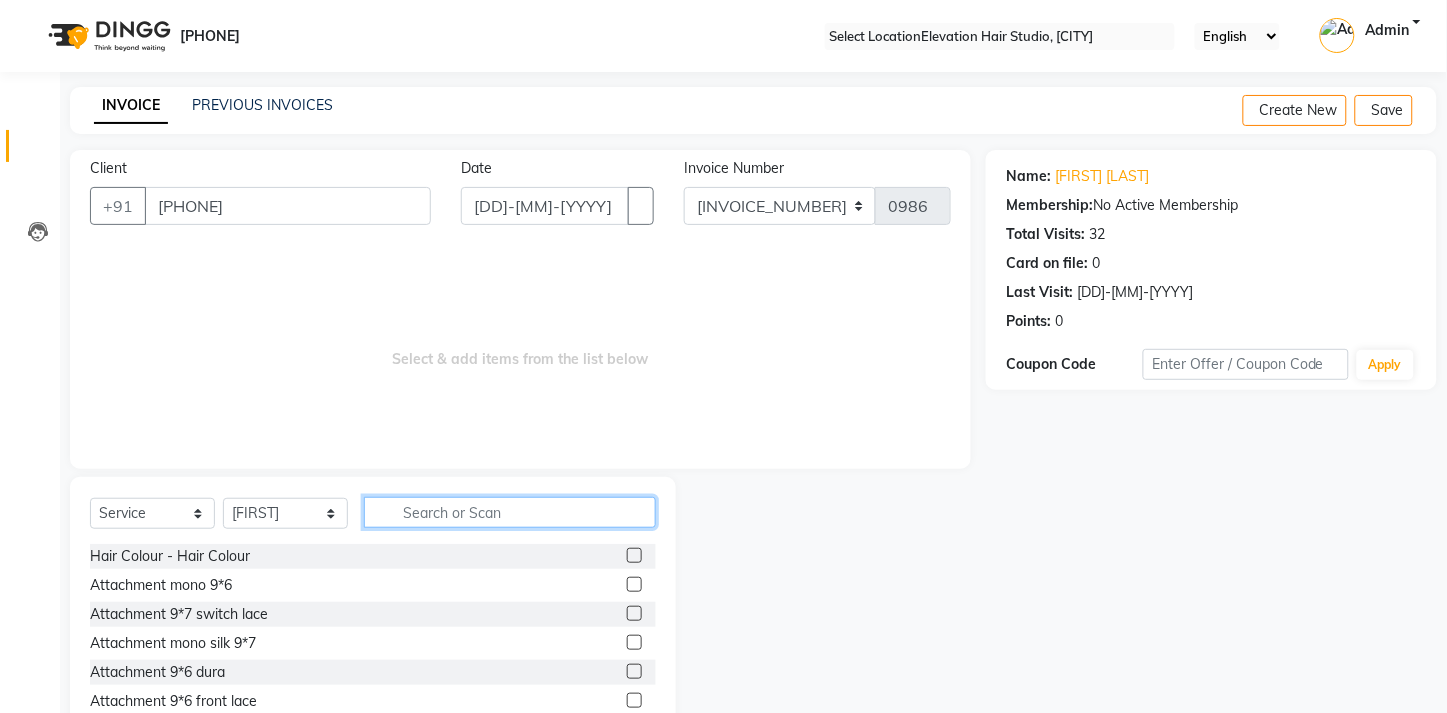 click at bounding box center (510, 512) 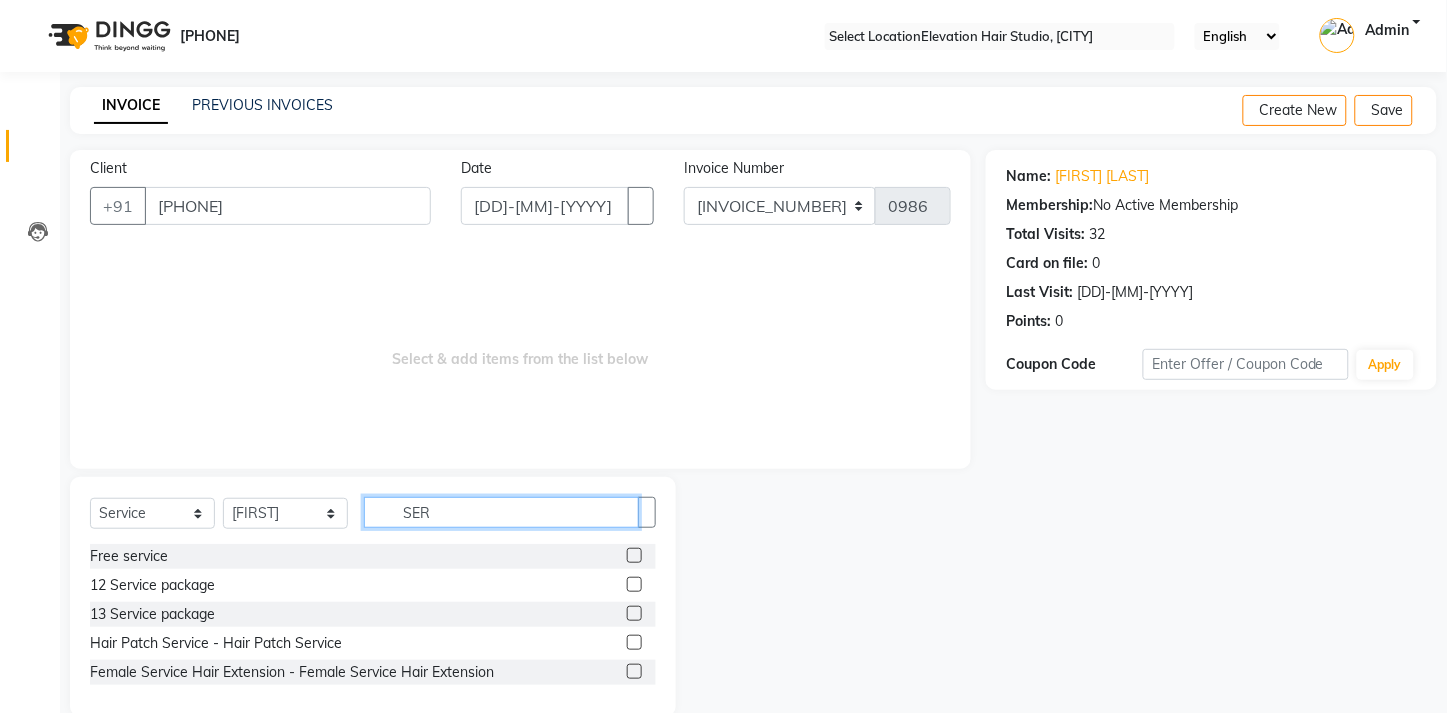 scroll, scrollTop: 33, scrollLeft: 0, axis: vertical 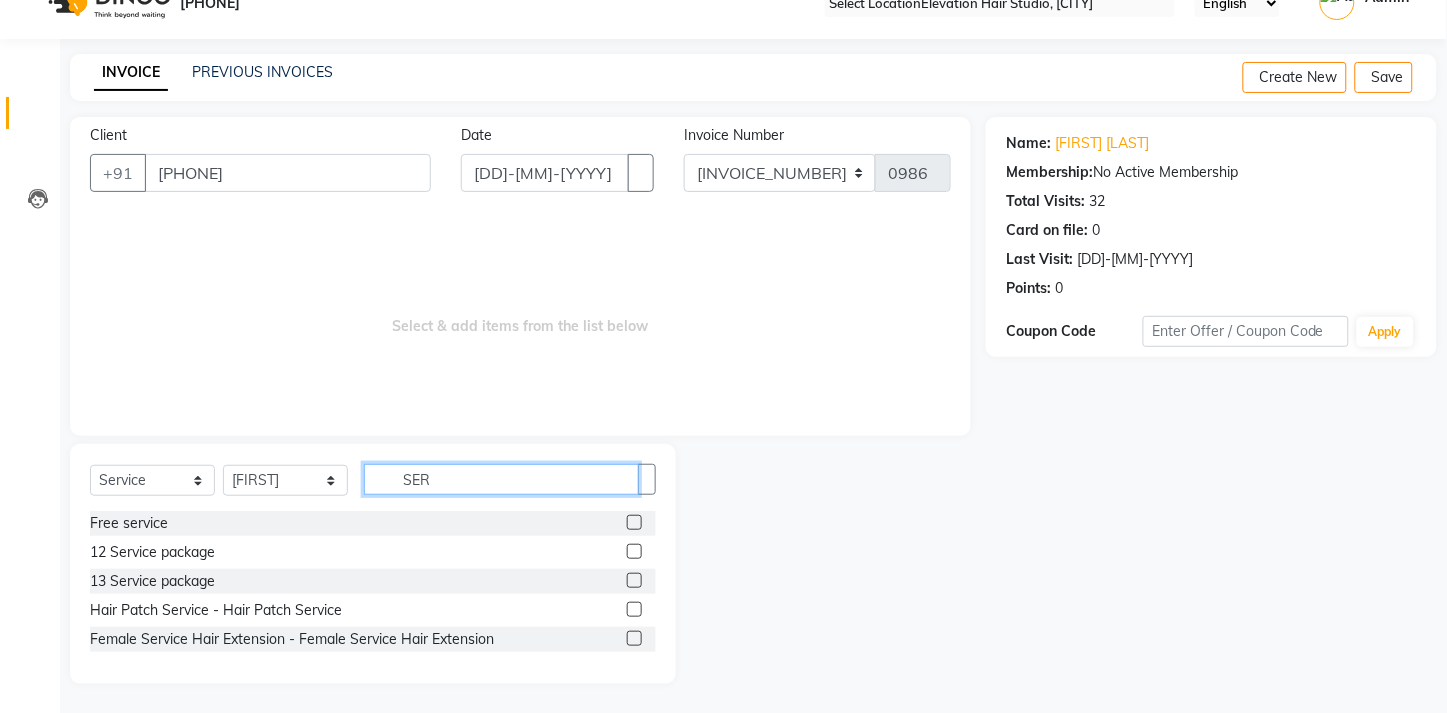 type on "SER" 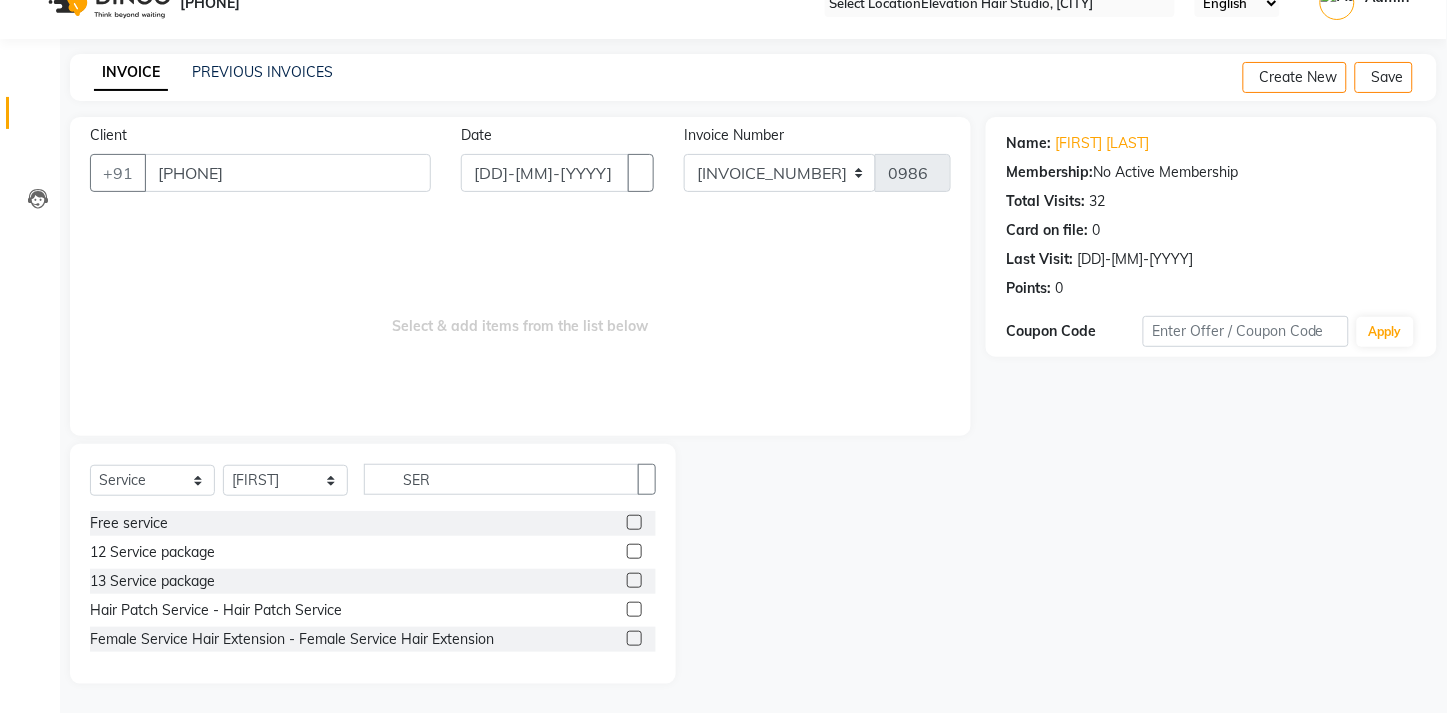 click at bounding box center [634, 609] 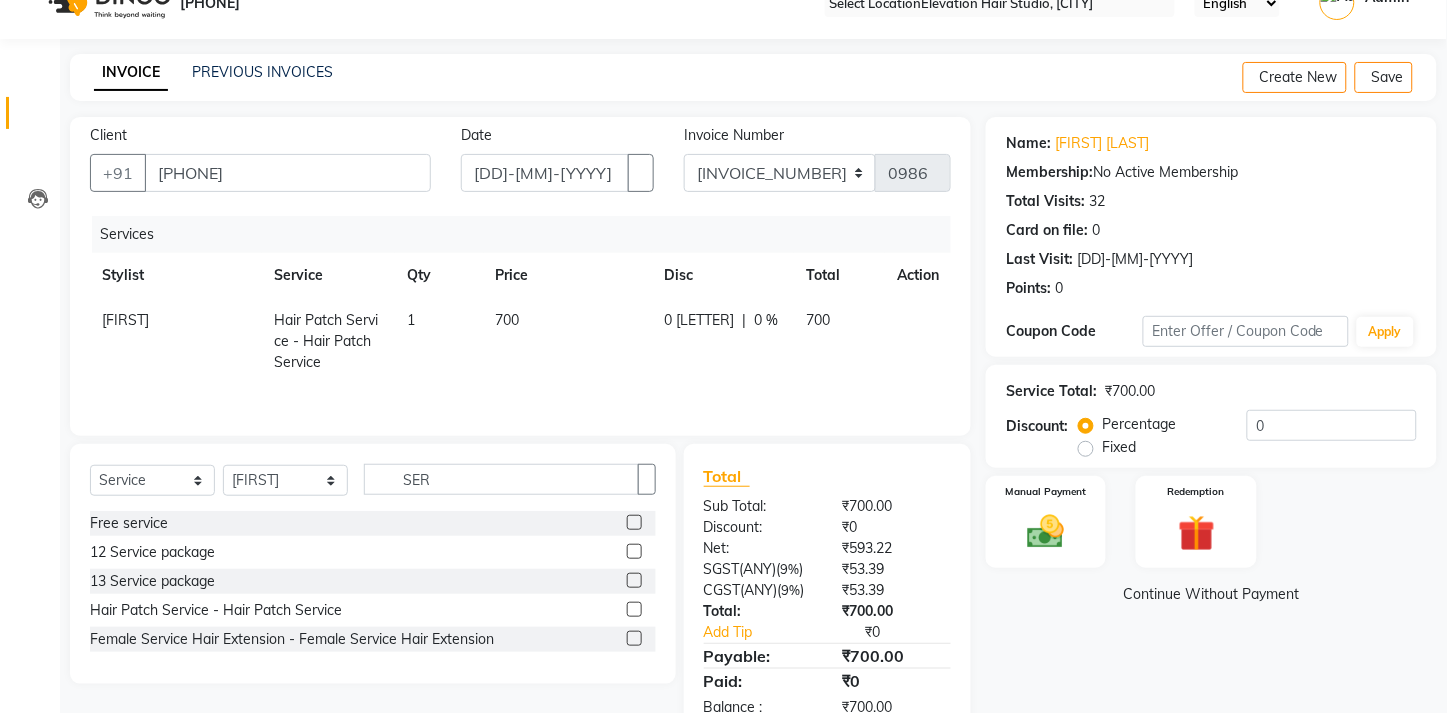 click on "700" at bounding box center [125, 320] 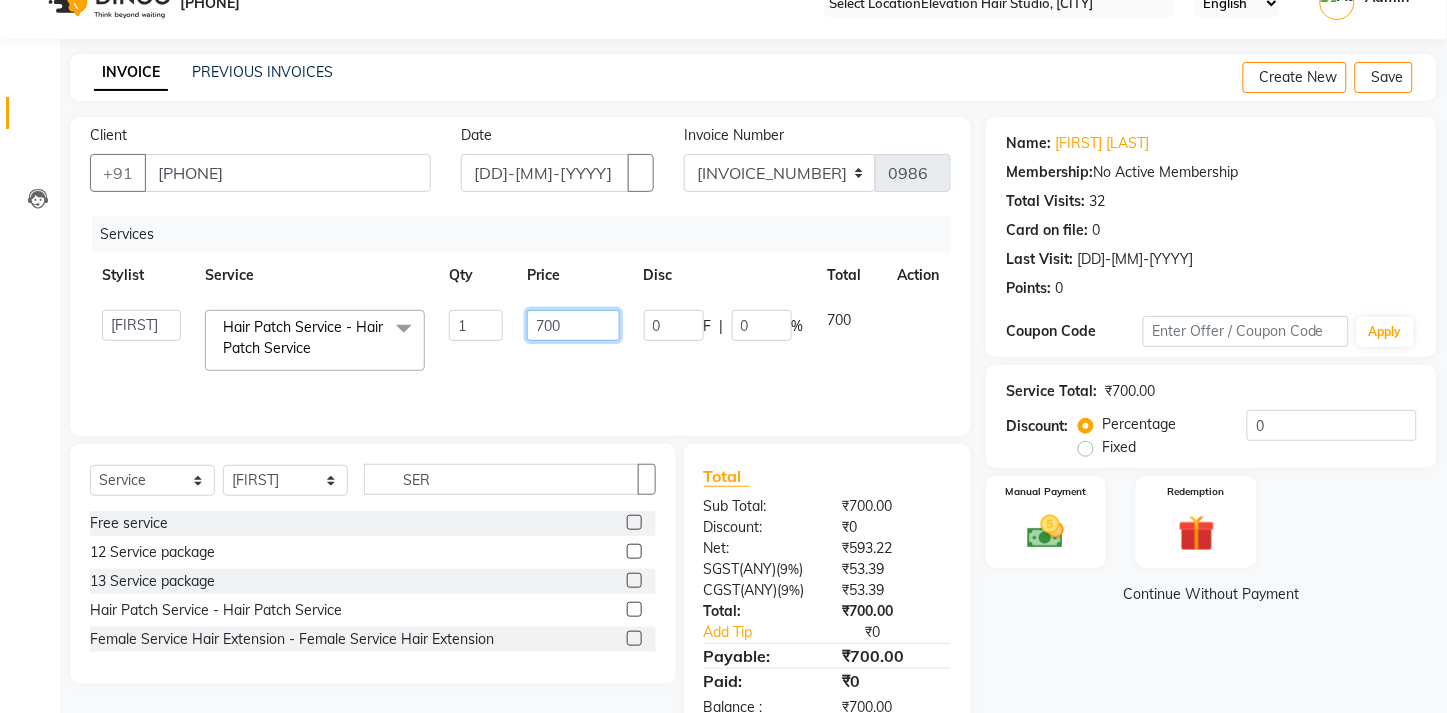 click on "700" at bounding box center (476, 325) 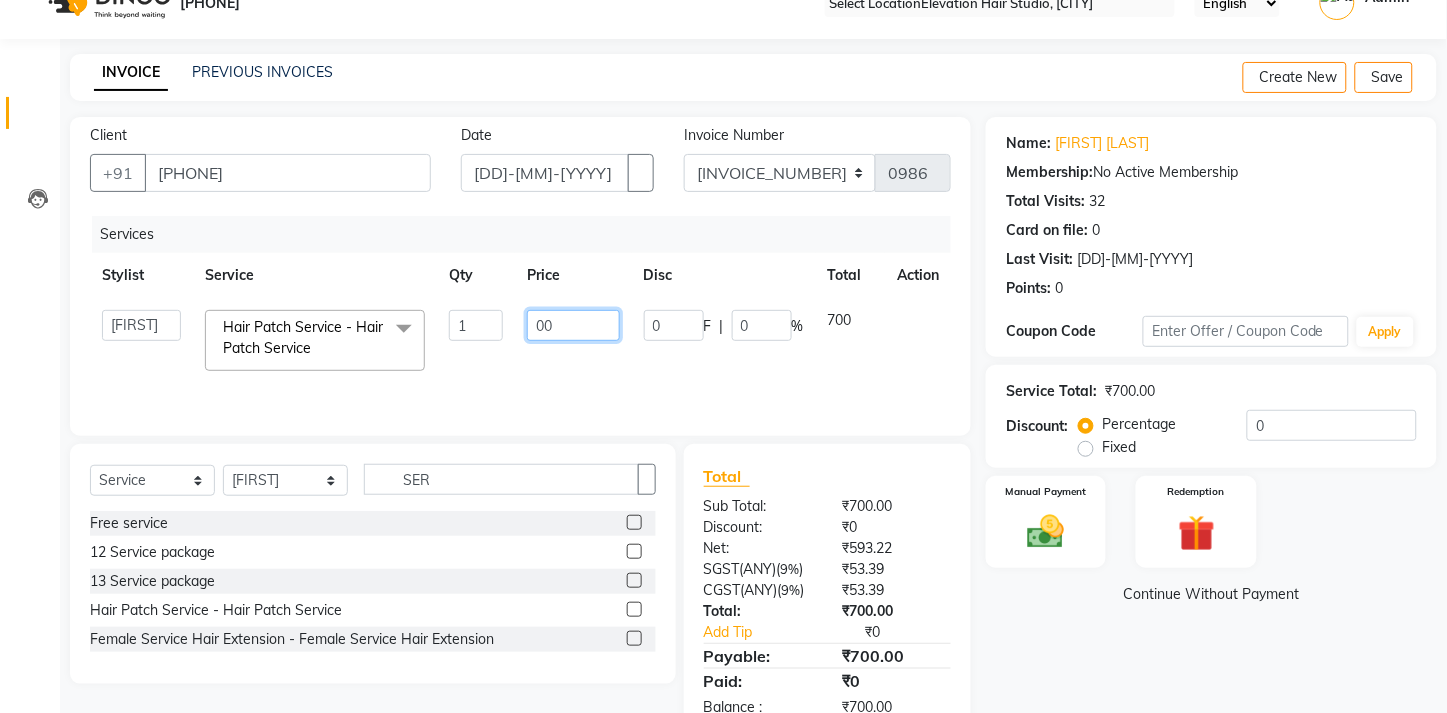 type on "600" 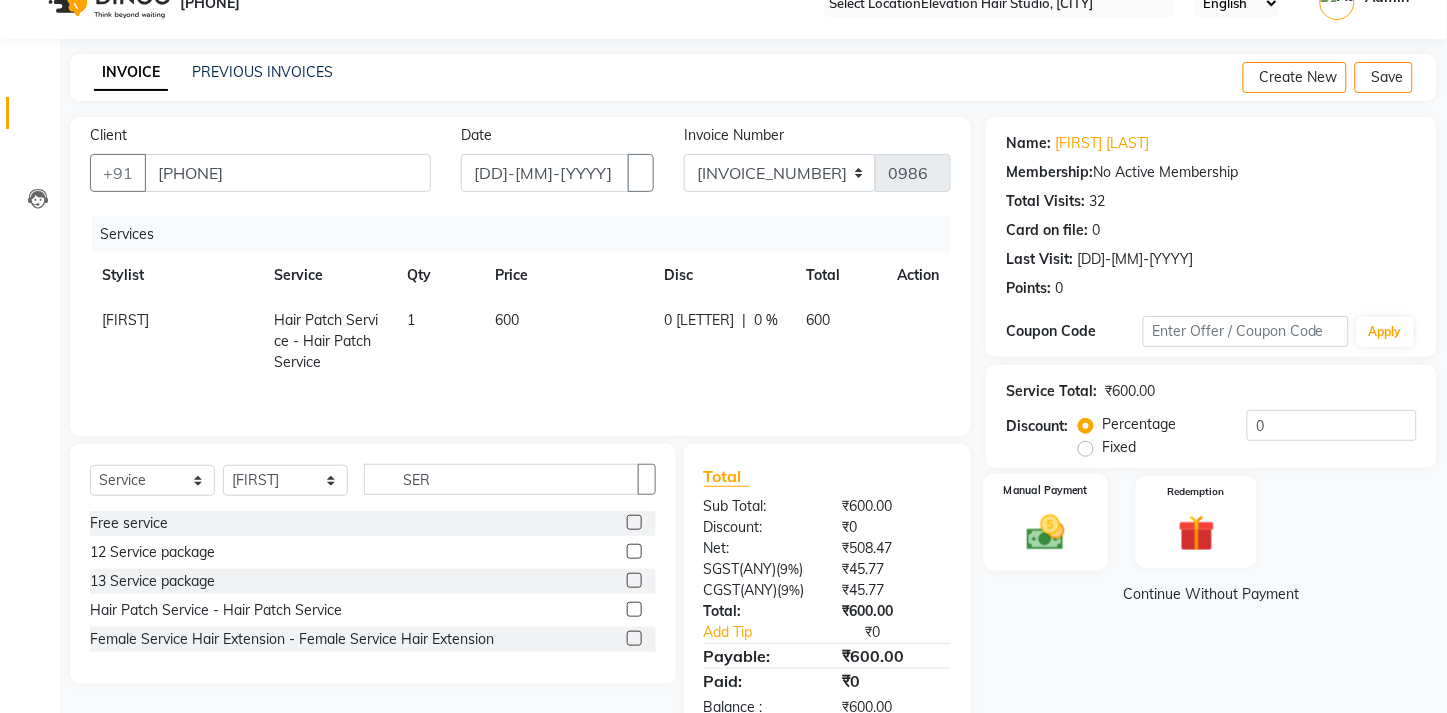 click on "Manual Payment" at bounding box center [1046, 522] 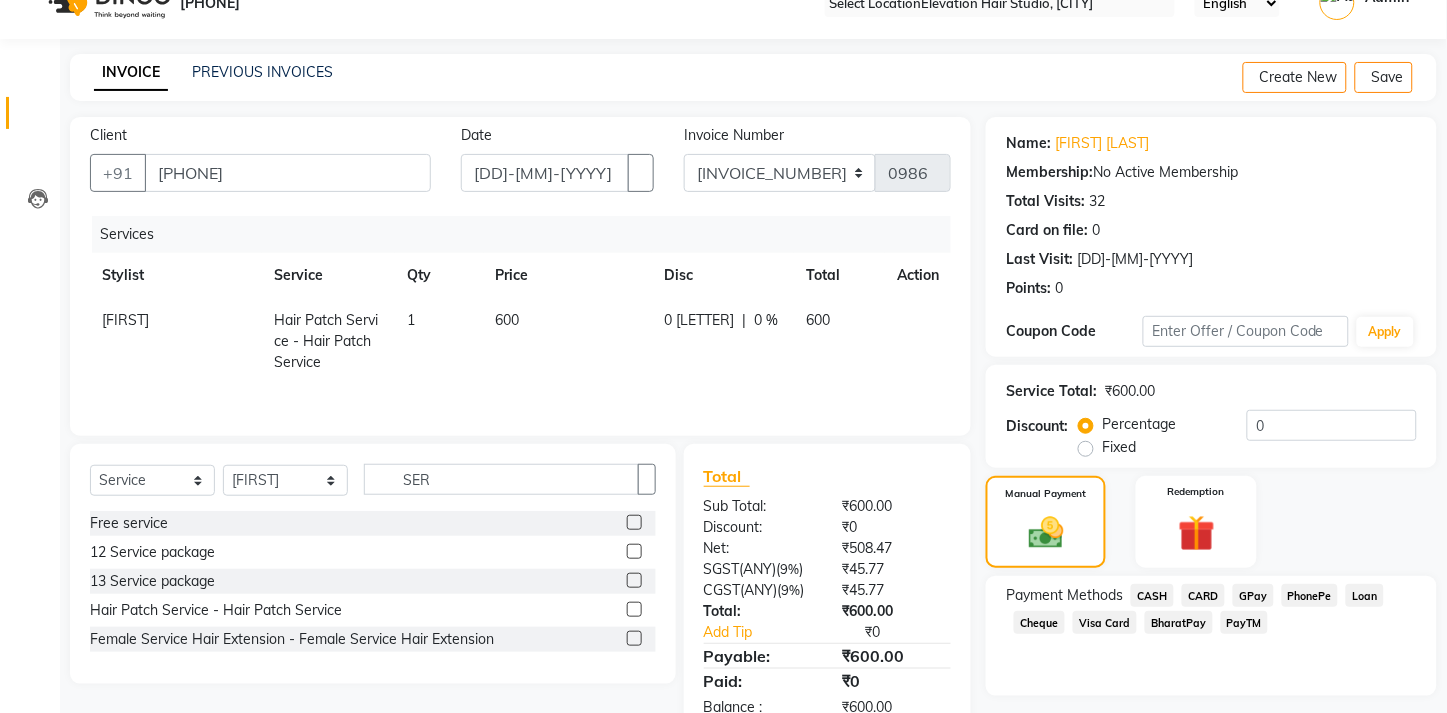 click on "GPay" at bounding box center [1152, 595] 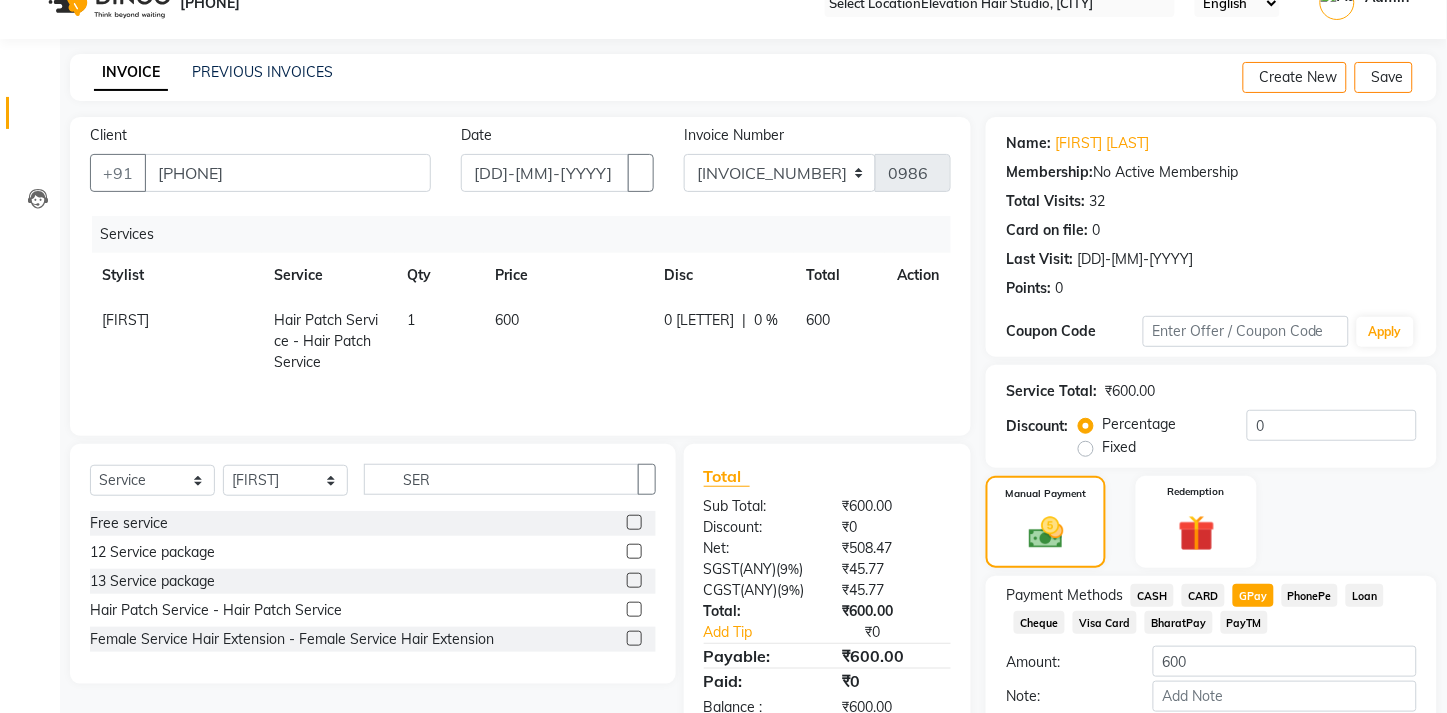 scroll, scrollTop: 151, scrollLeft: 0, axis: vertical 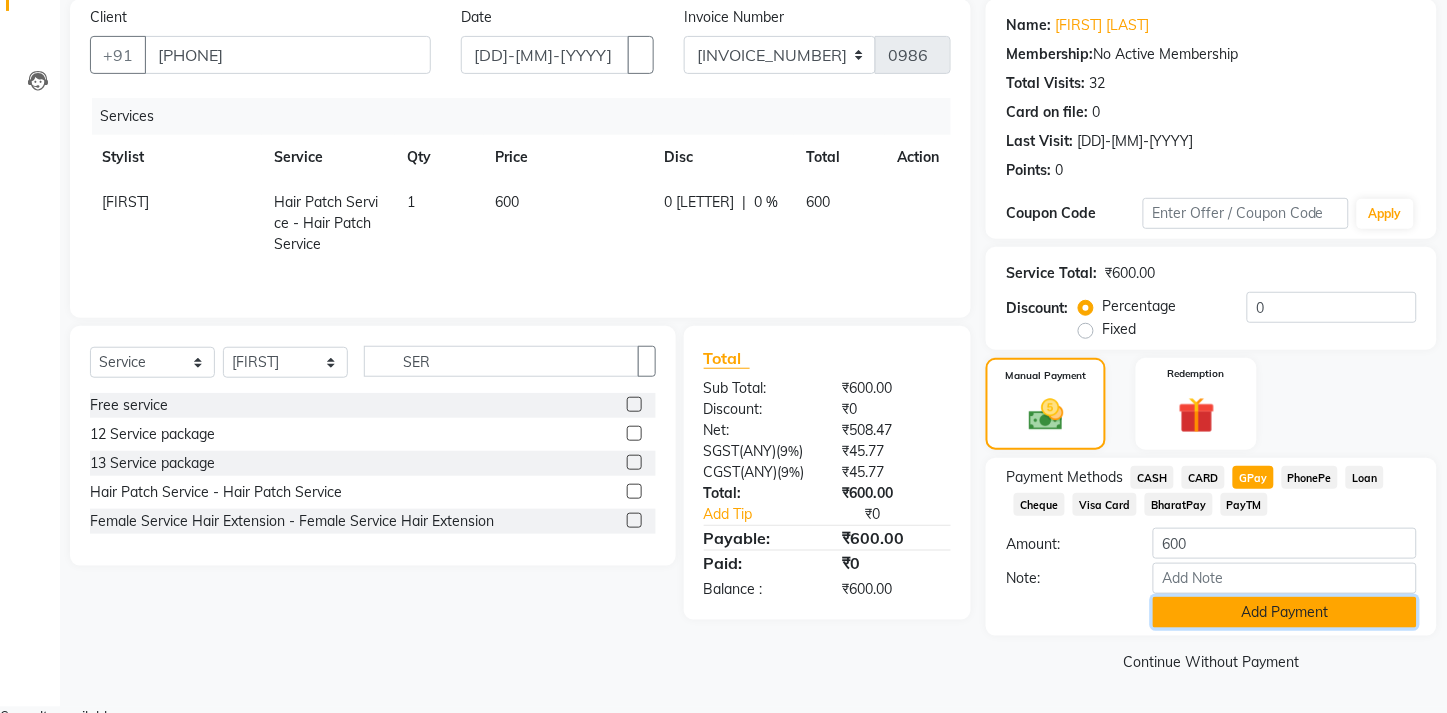 click on "Add Payment" at bounding box center (1285, 612) 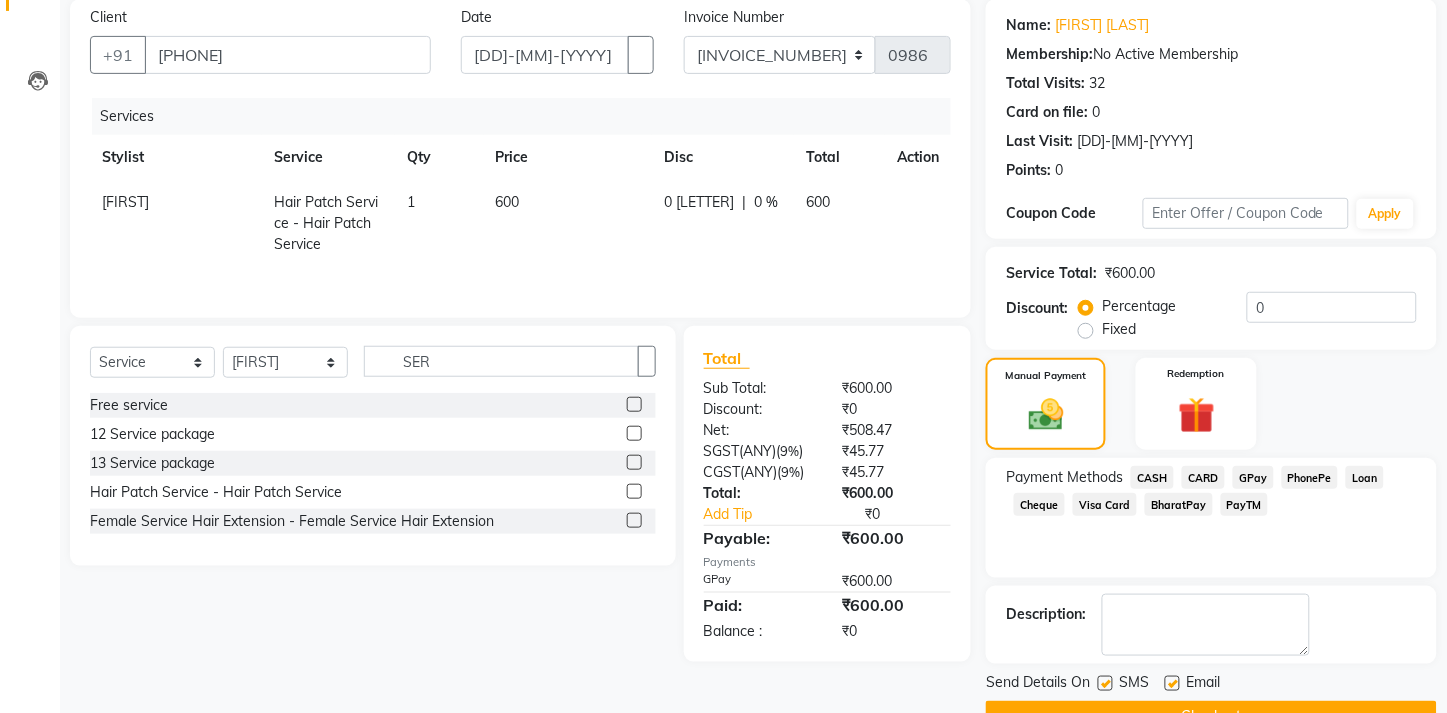 scroll, scrollTop: 207, scrollLeft: 0, axis: vertical 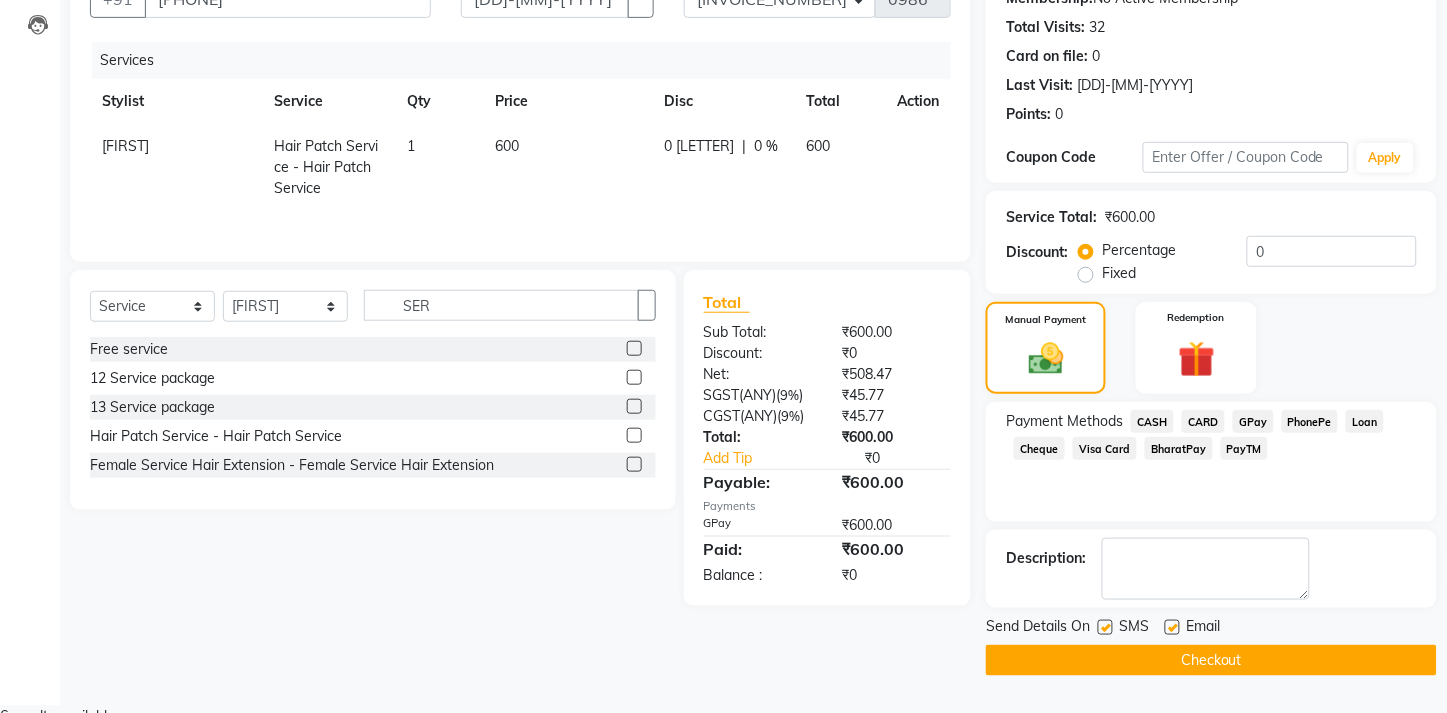 click at bounding box center [1172, 627] 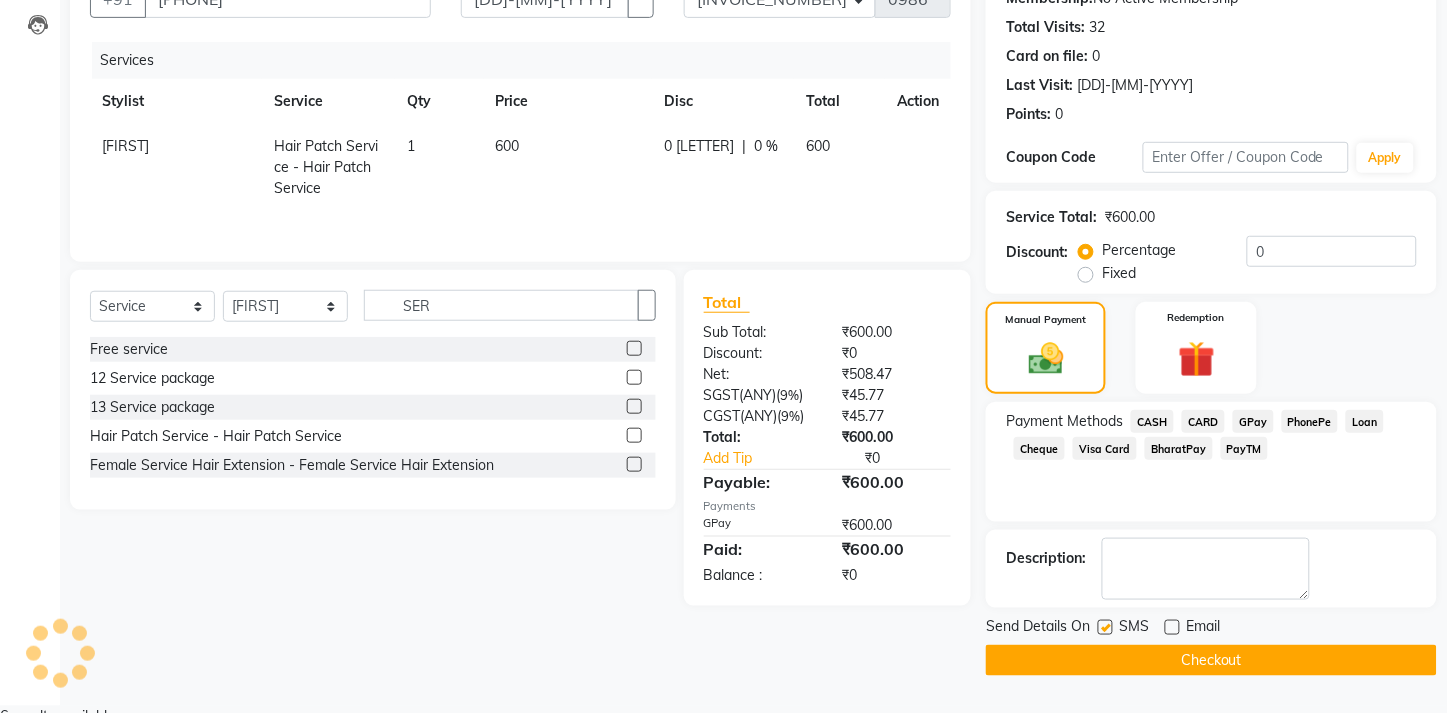 drag, startPoint x: 1107, startPoint y: 631, endPoint x: 1090, endPoint y: 660, distance: 33.61547 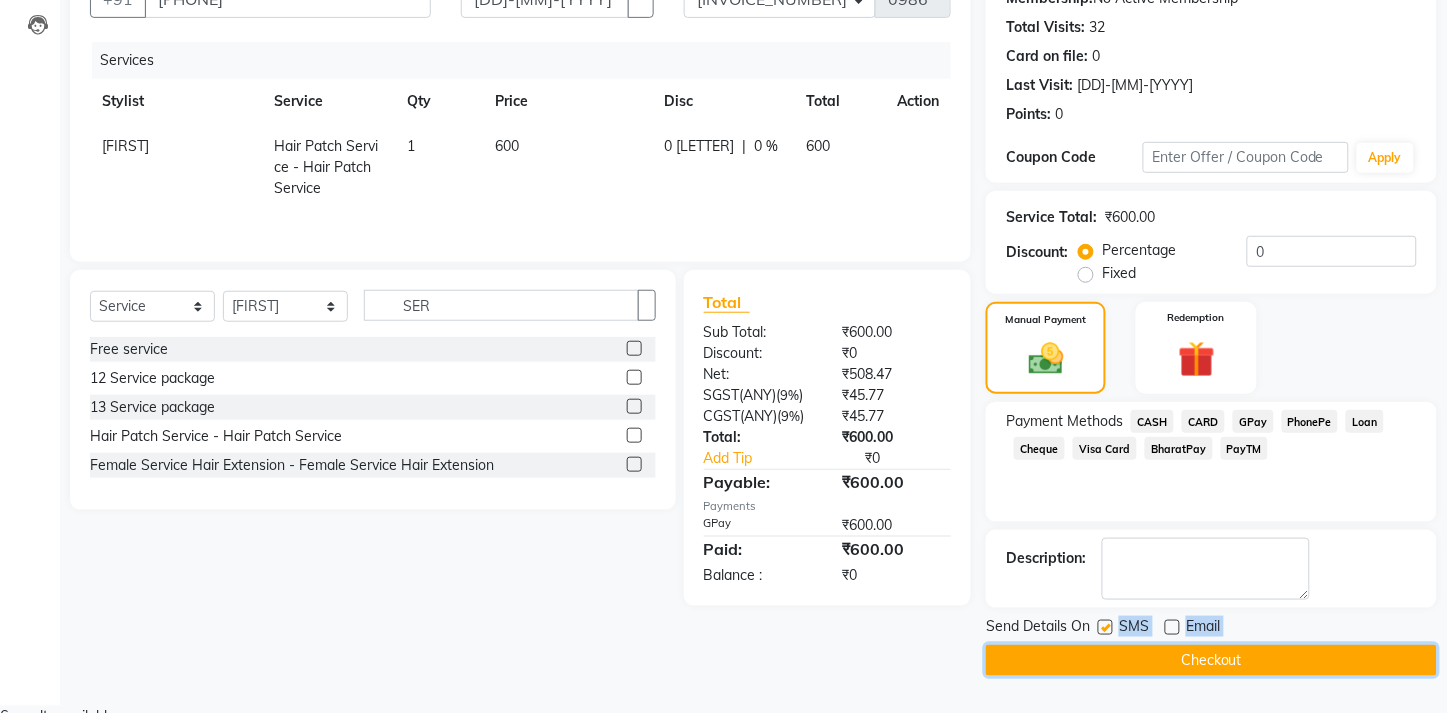click on "Checkout" at bounding box center [1211, 660] 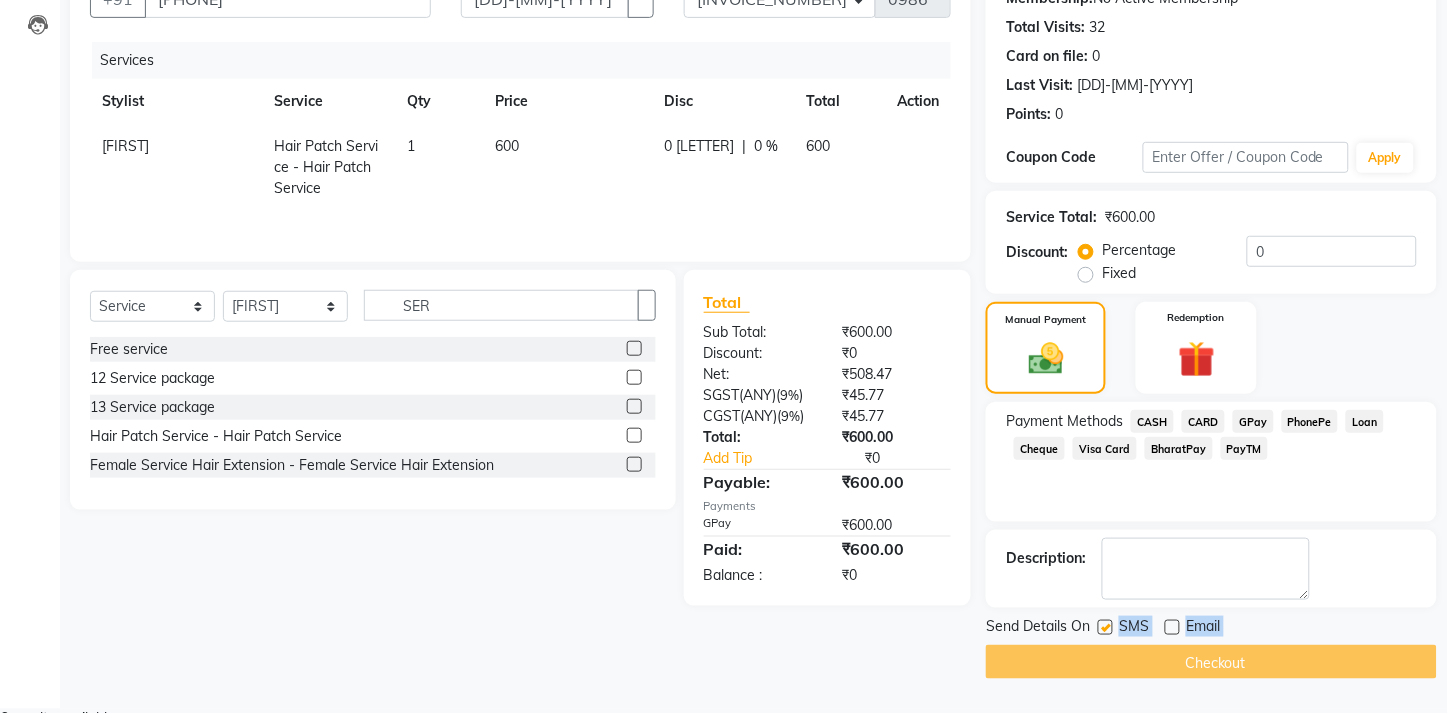 scroll, scrollTop: 0, scrollLeft: 0, axis: both 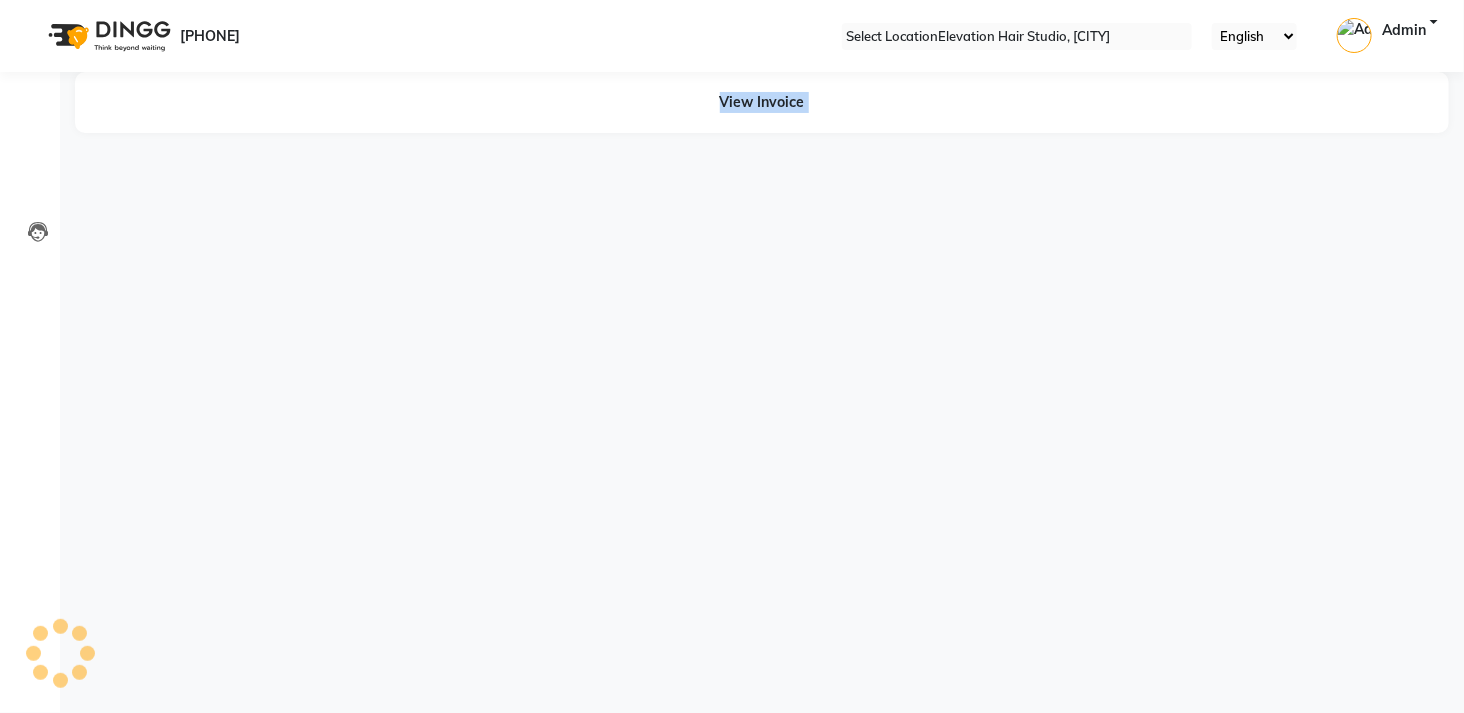 click on "08047224946 Select Location × Elevation Hair Studio, Sakinaka English ENGLISH Español العربية मराठी हिंदी ગુજરાતી தமிழ் 中文 Notifications nothing to show Admin Manage Profile Change Password Sign out  Version:3.14.0  ☀ Elevation Hair Studio, Sakinaka ☀ ELEVATION HAIR STUDIO , Thane West  Calendar  Invoice  Clients  Leads   Marketing  Members  Inventory  Staff  Reports  Settings Completed InProgress Upcoming Dropped Tentative Check-In Confirm Bookings Generate Report Segments Page Builder  View Invoice" at bounding box center (732, 356) 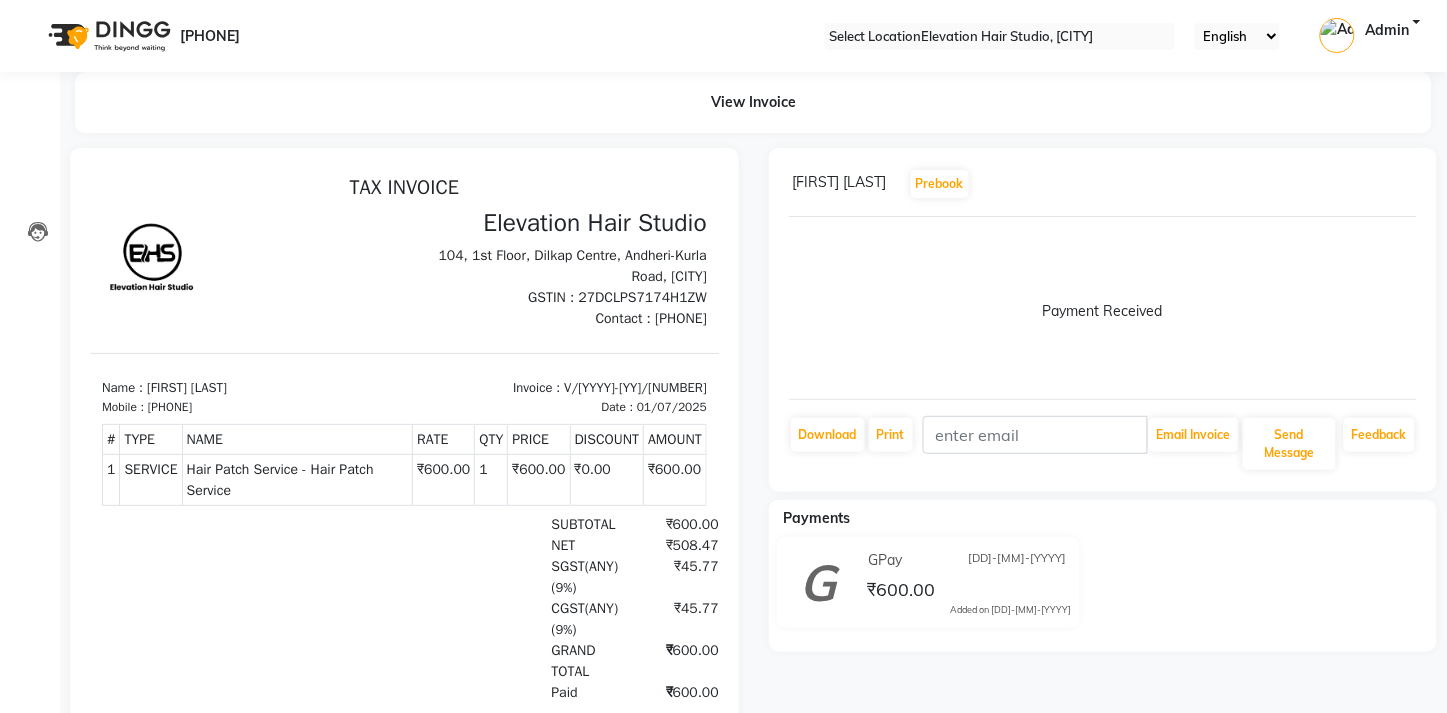 scroll, scrollTop: 0, scrollLeft: 0, axis: both 